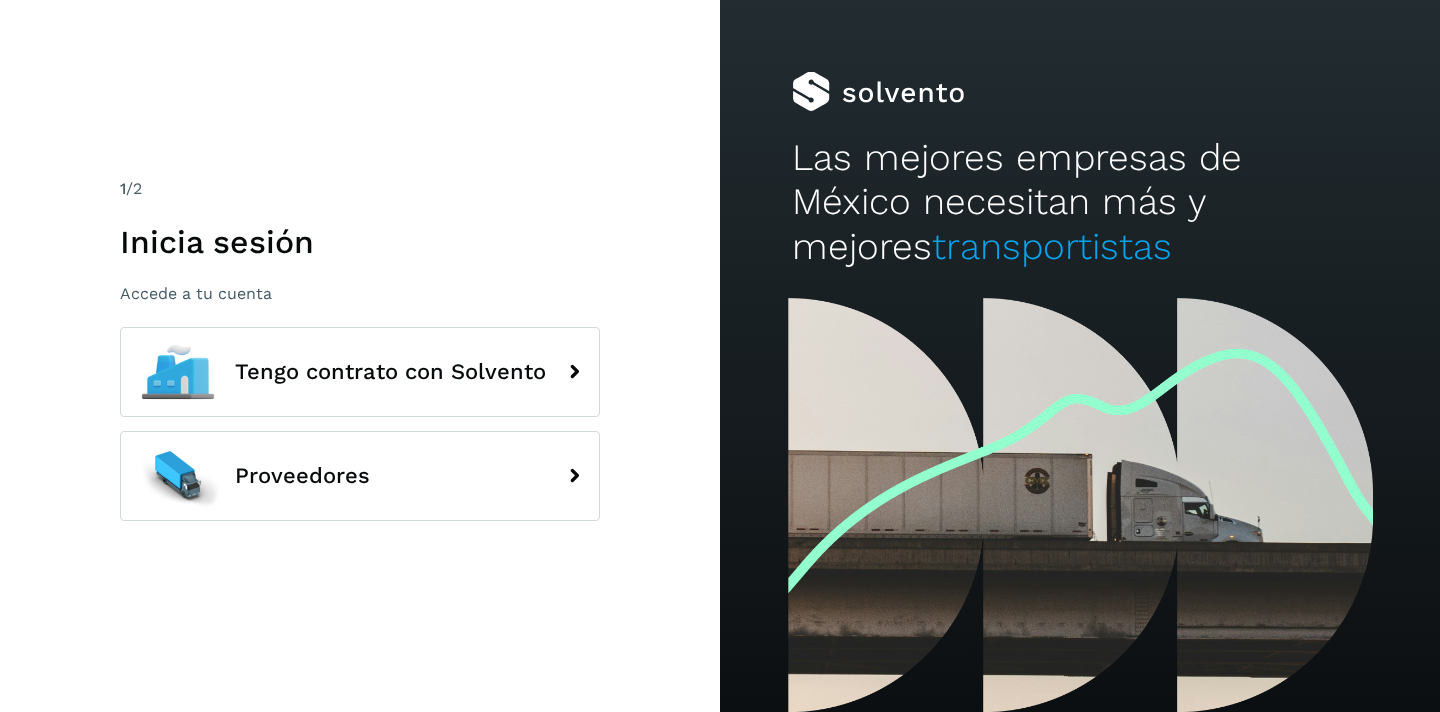 scroll, scrollTop: 0, scrollLeft: 0, axis: both 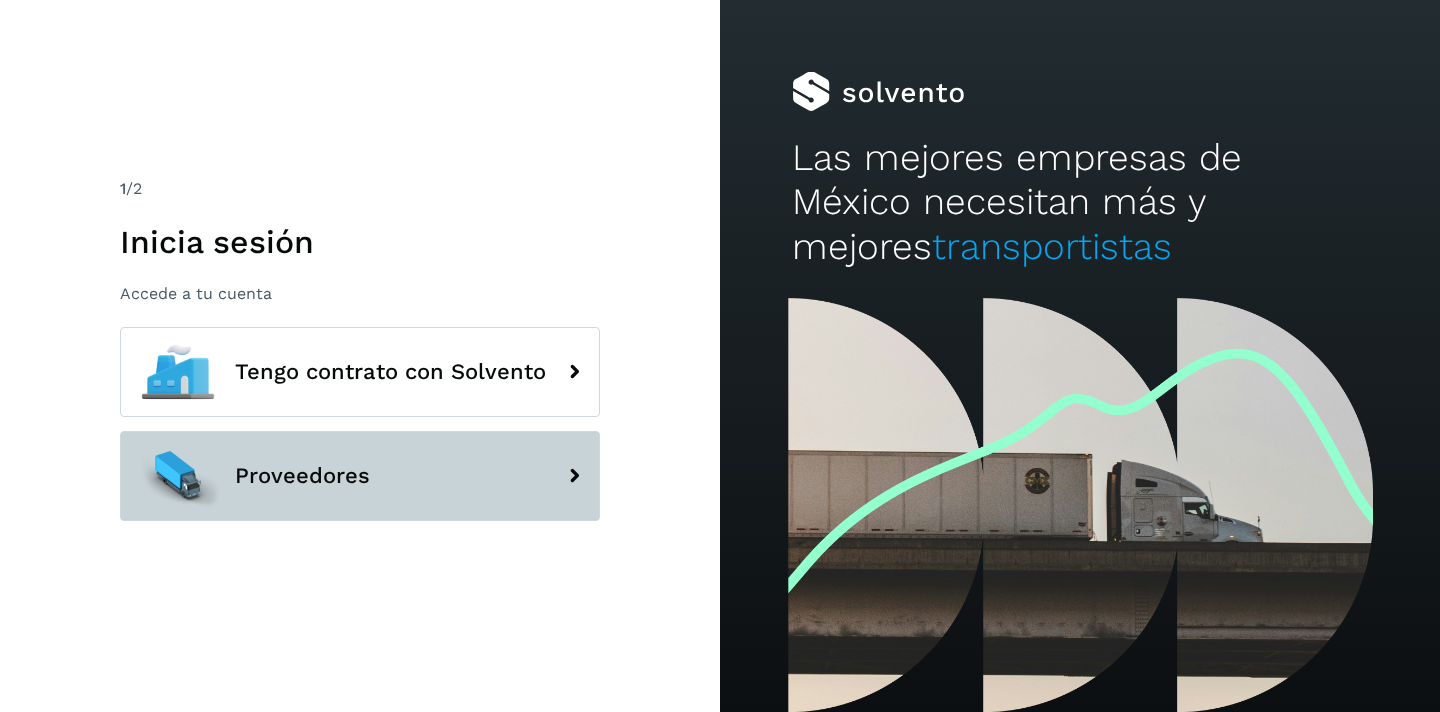 click on "Proveedores" at bounding box center [360, 476] 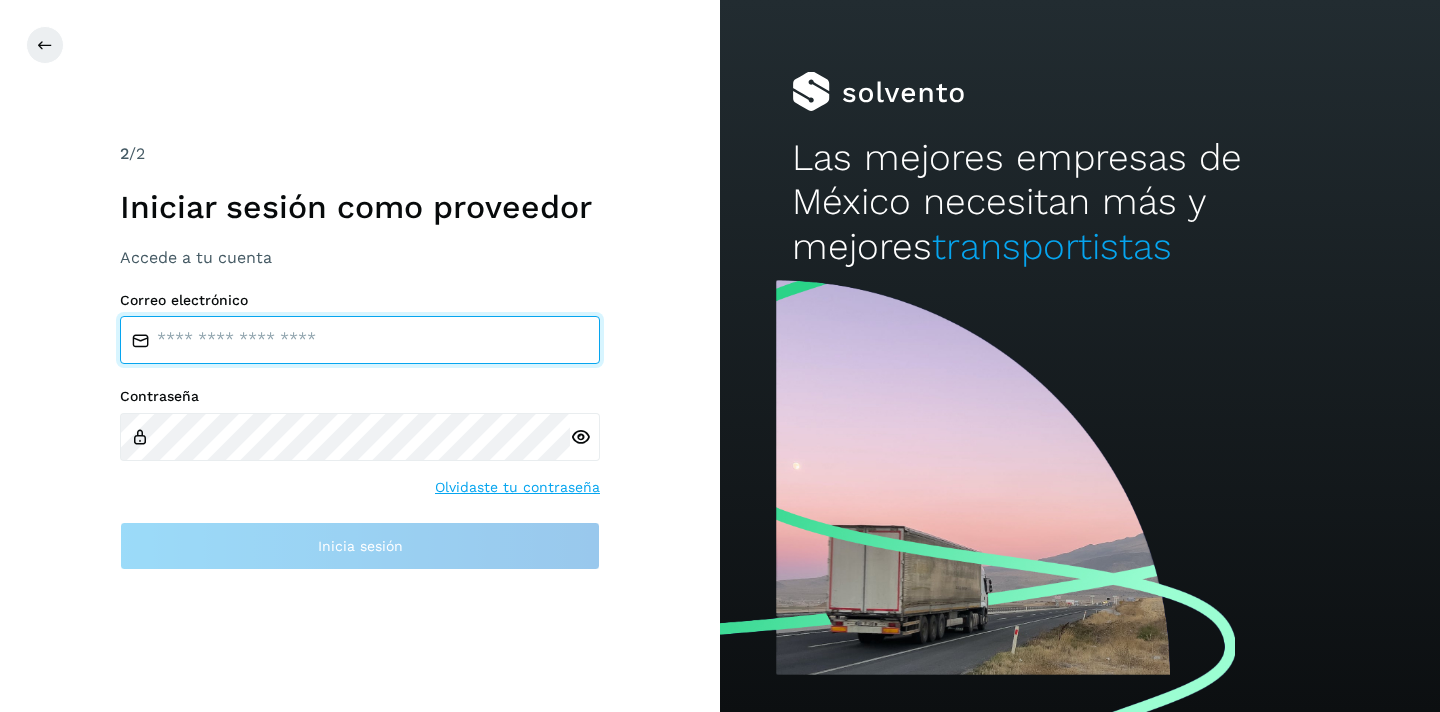 click at bounding box center [360, 340] 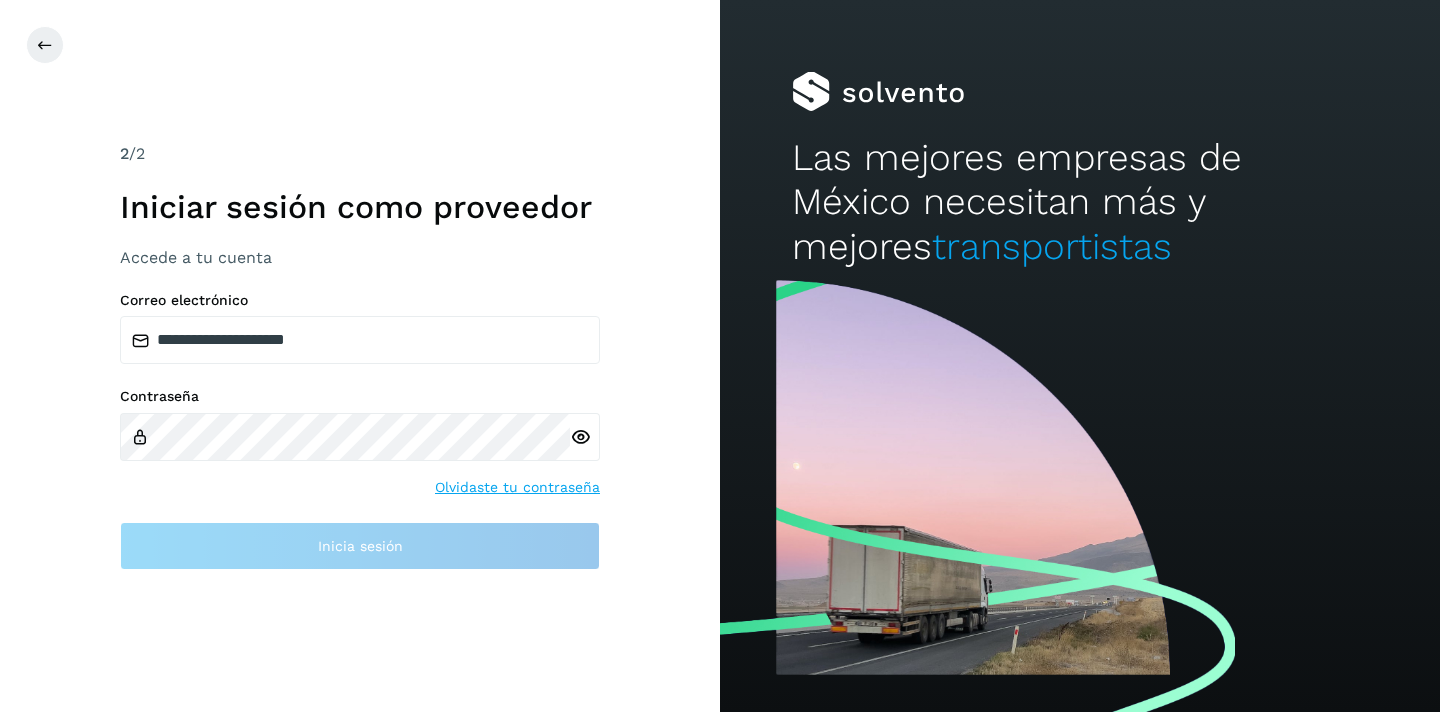 click at bounding box center [585, 437] 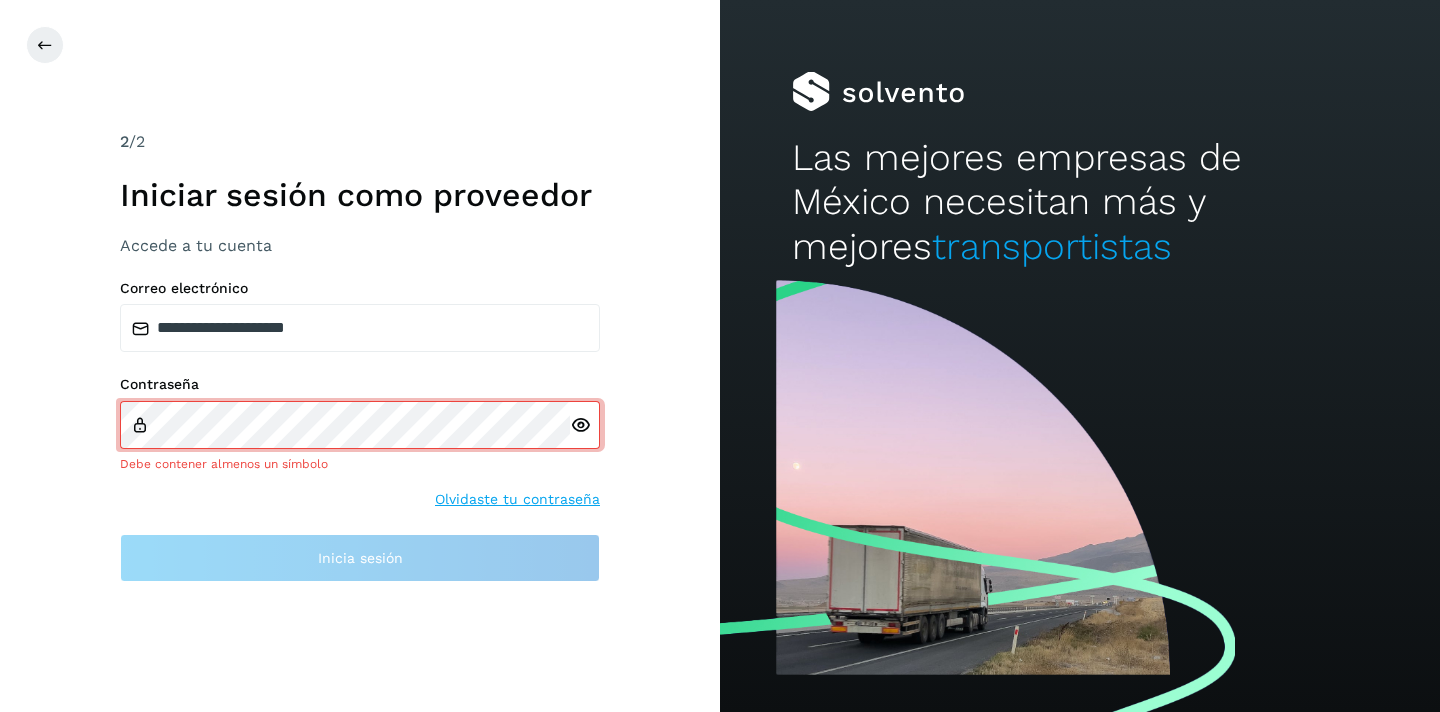 click at bounding box center (580, 425) 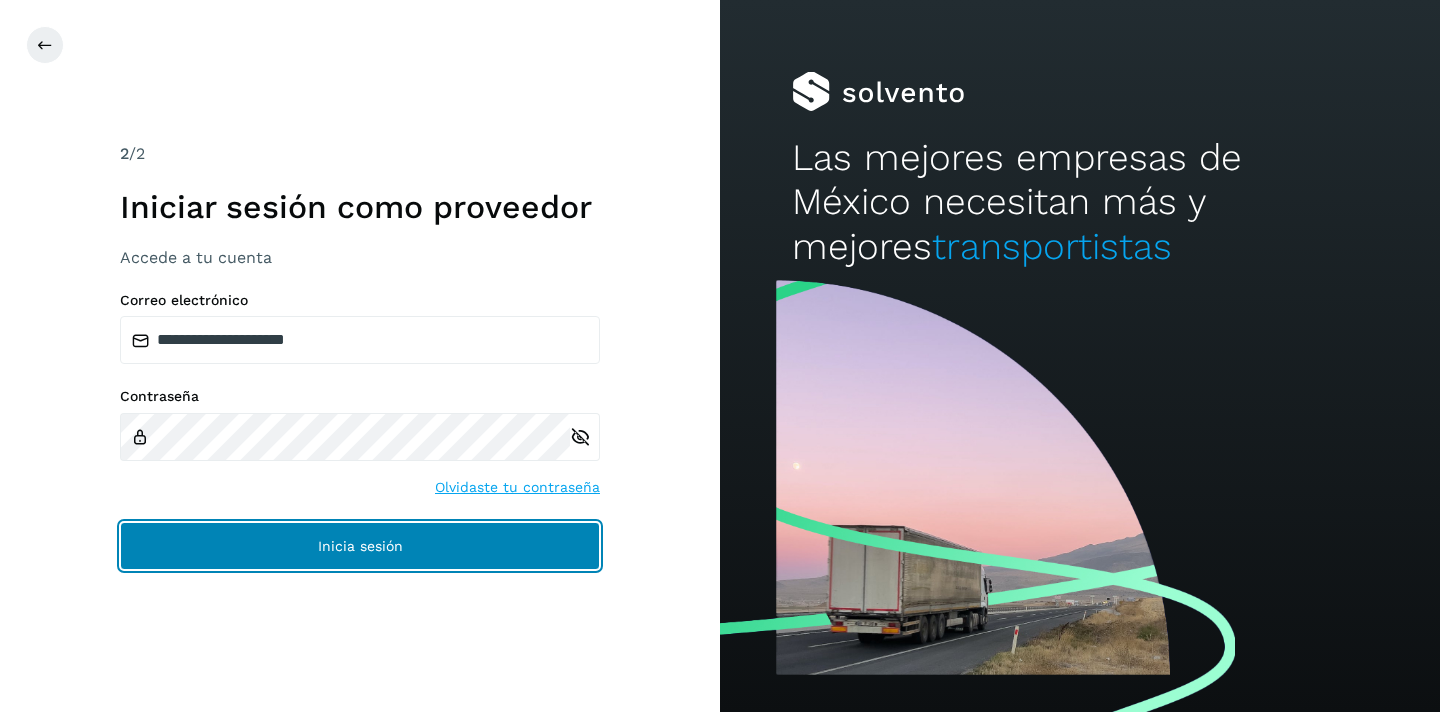click on "Inicia sesión" 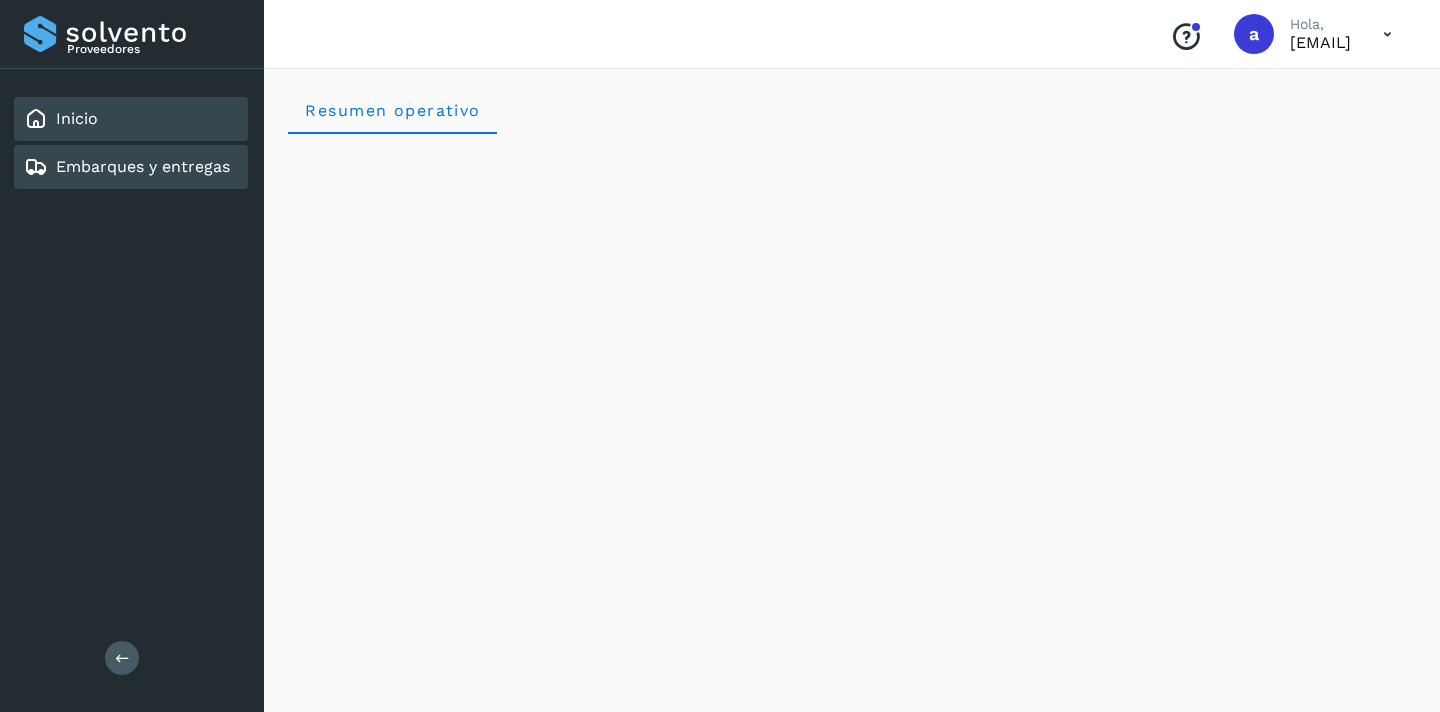 click on "Embarques y entregas" at bounding box center (143, 166) 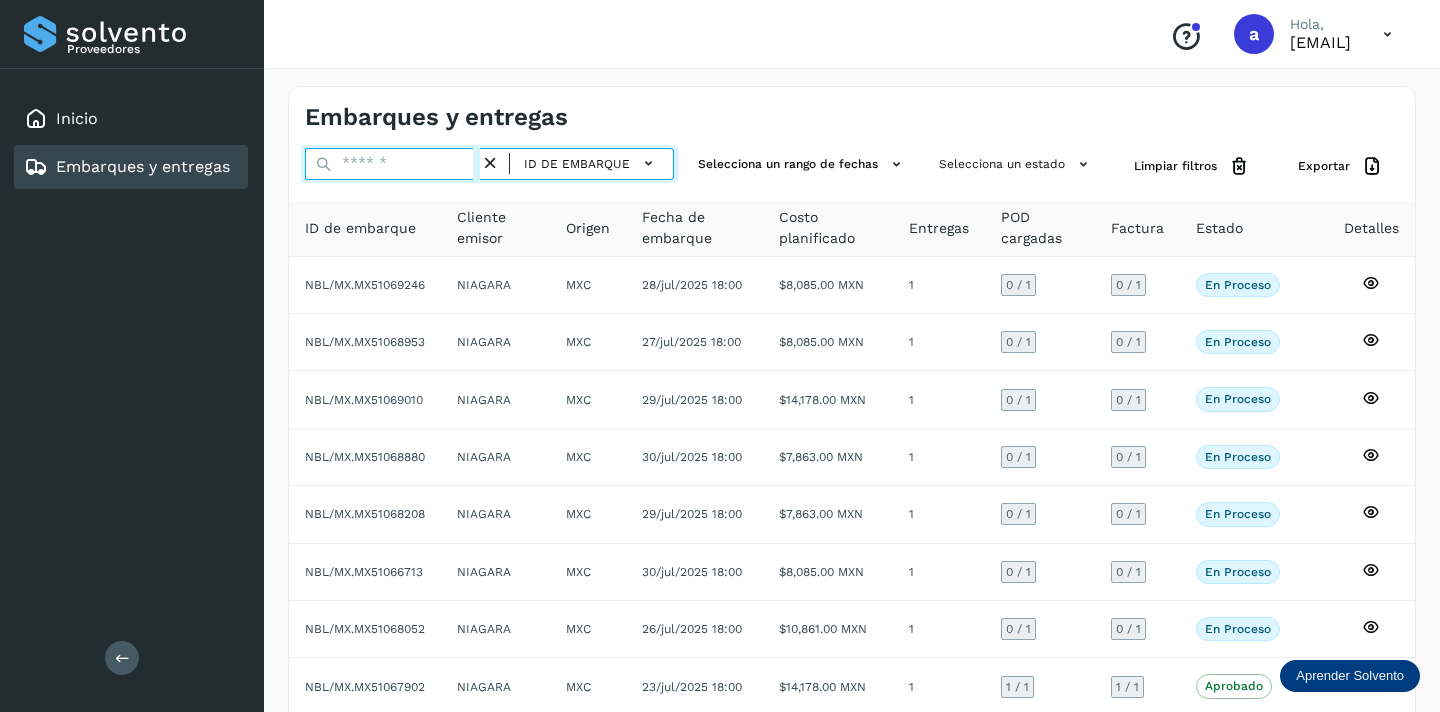 click at bounding box center (392, 164) 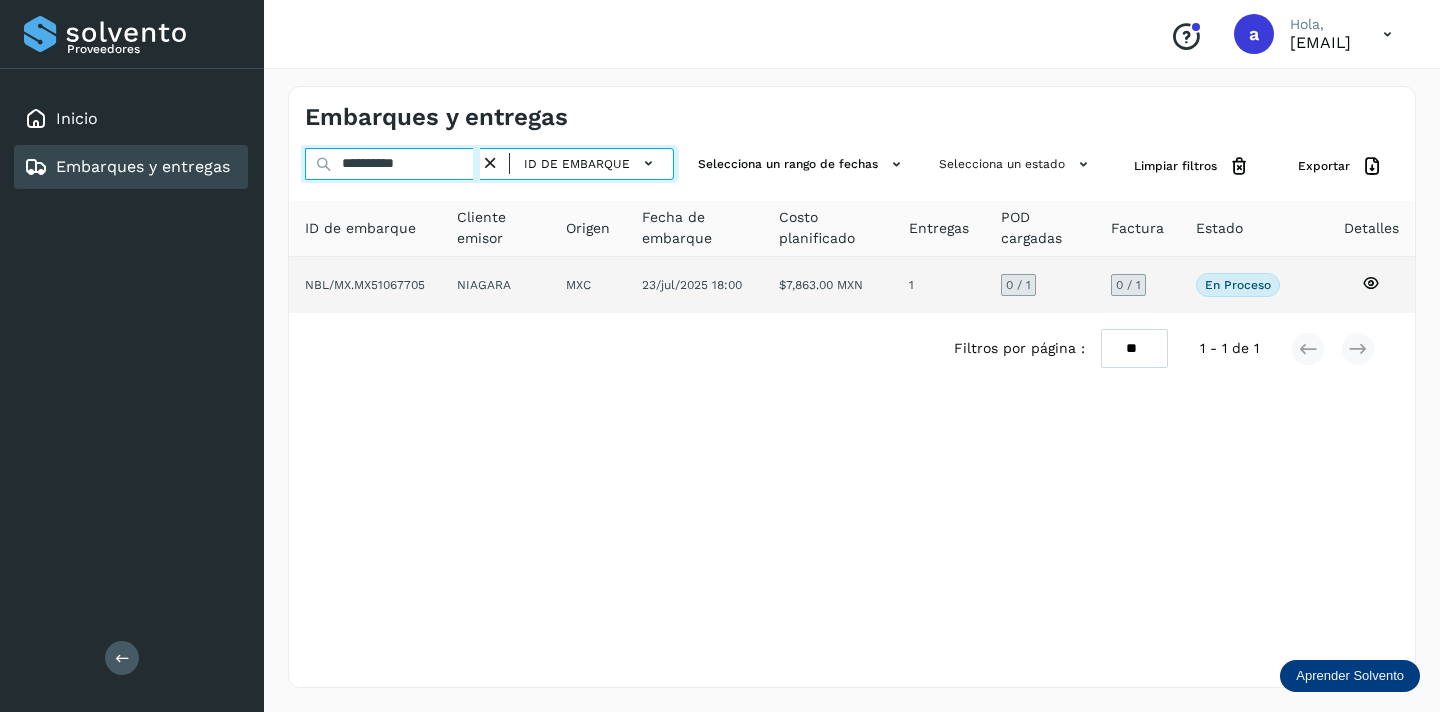 type on "**********" 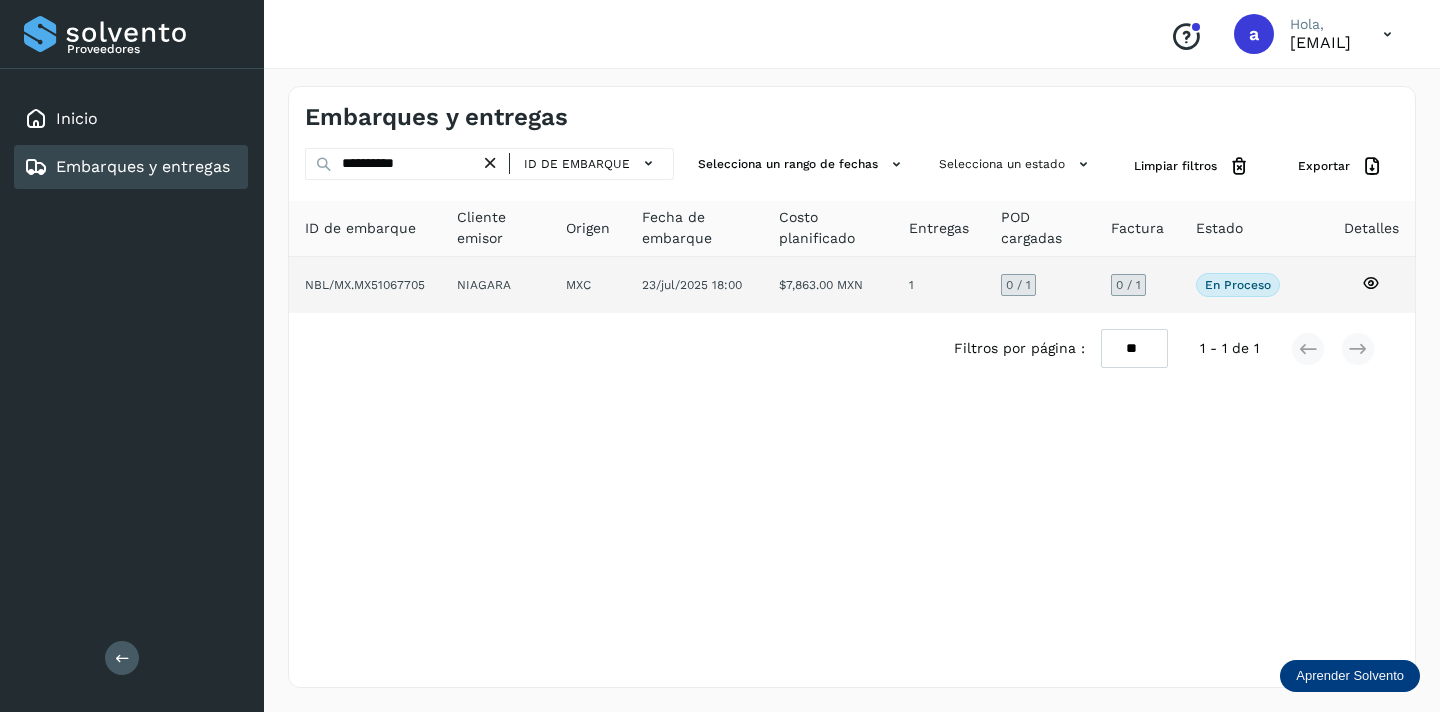 click on "0 / 1" at bounding box center (1128, 285) 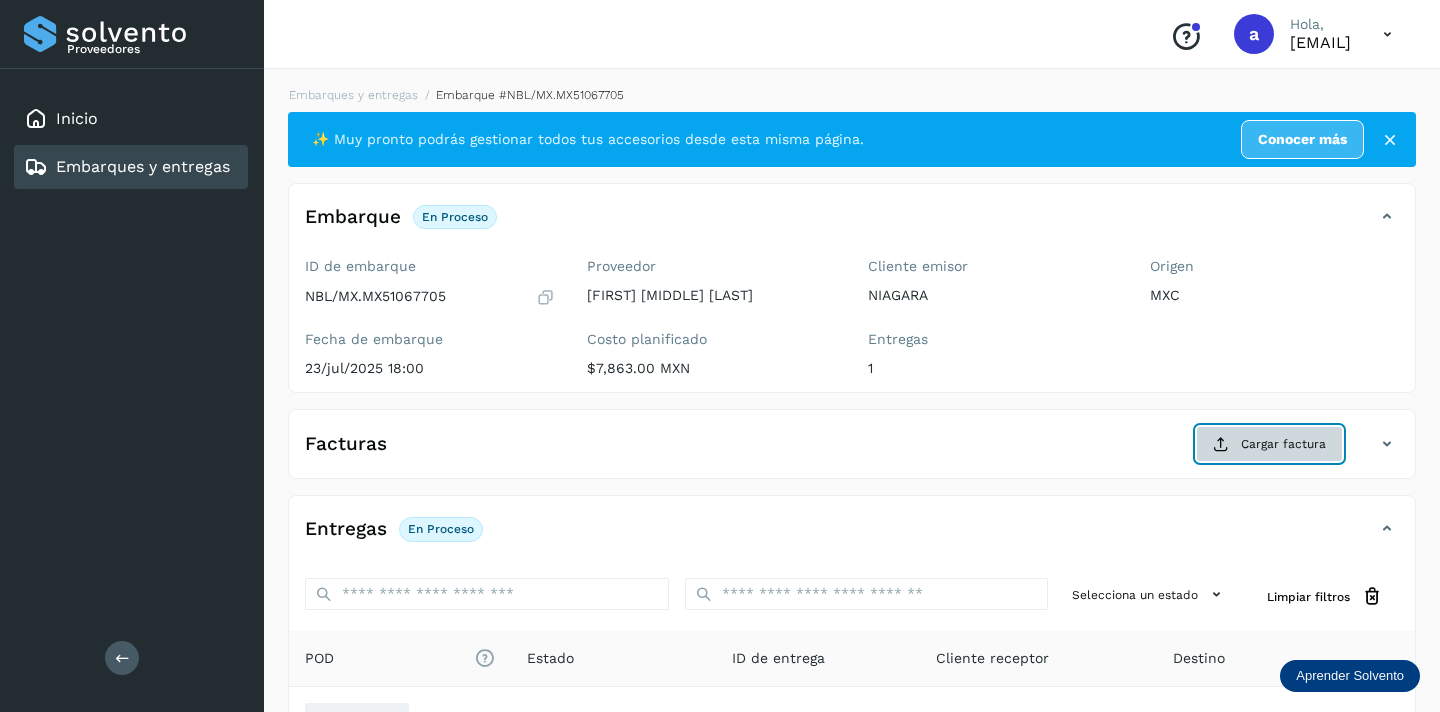 click on "Cargar factura" 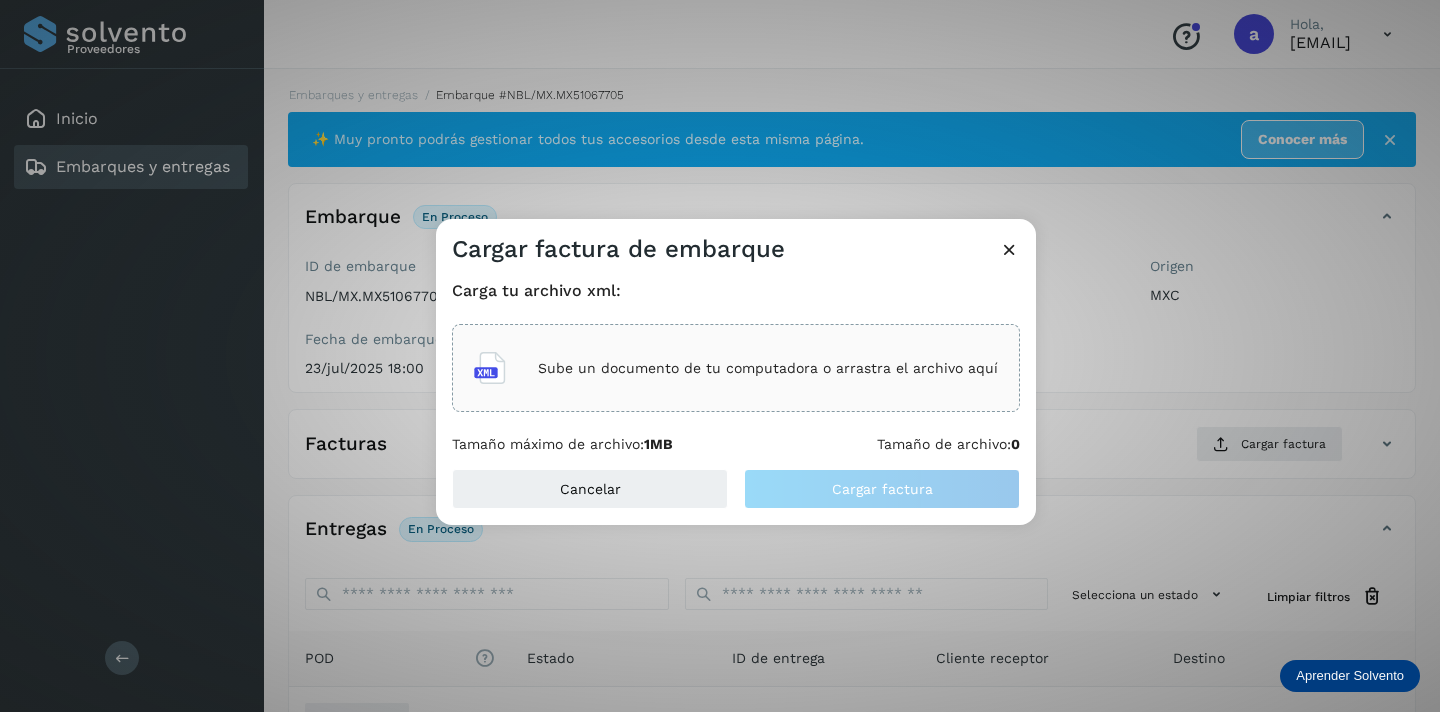 click on "Sube un documento de tu computadora o arrastra el archivo aquí" at bounding box center (768, 368) 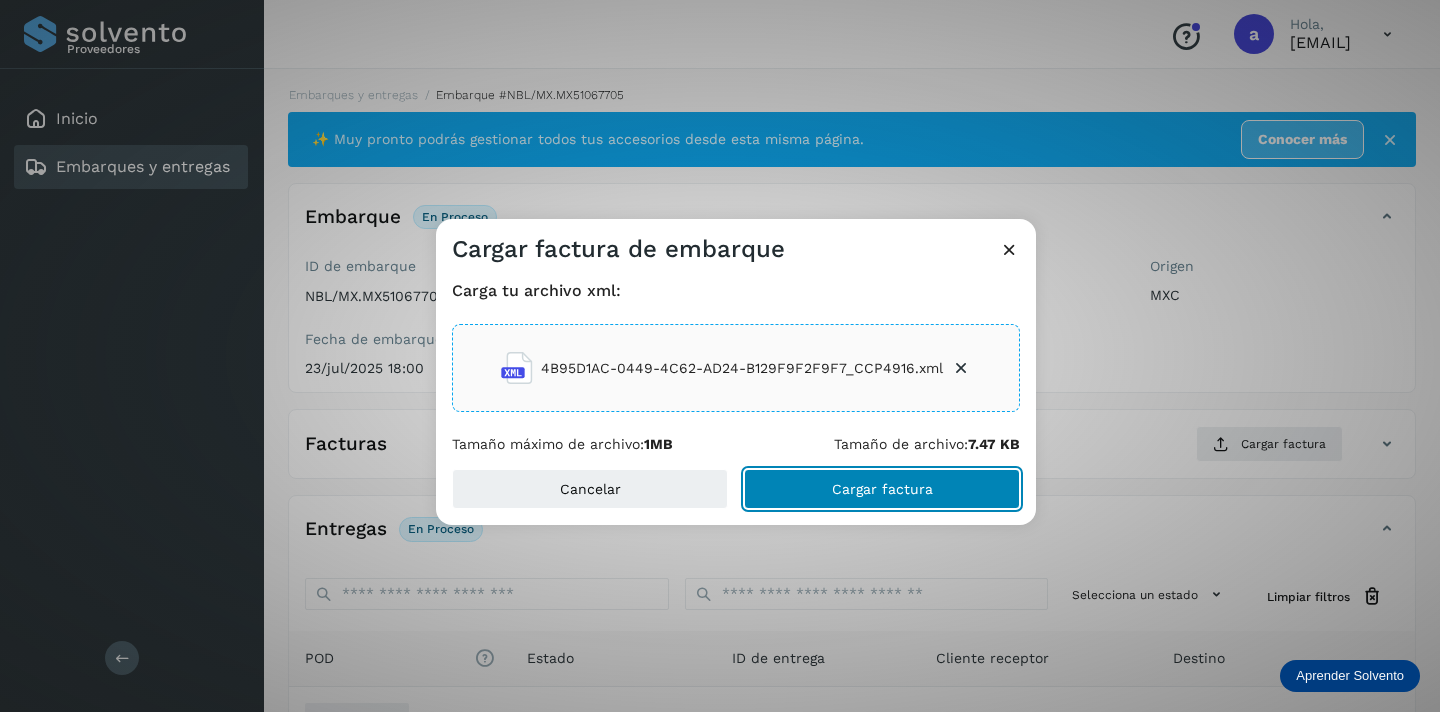 click on "Cargar factura" 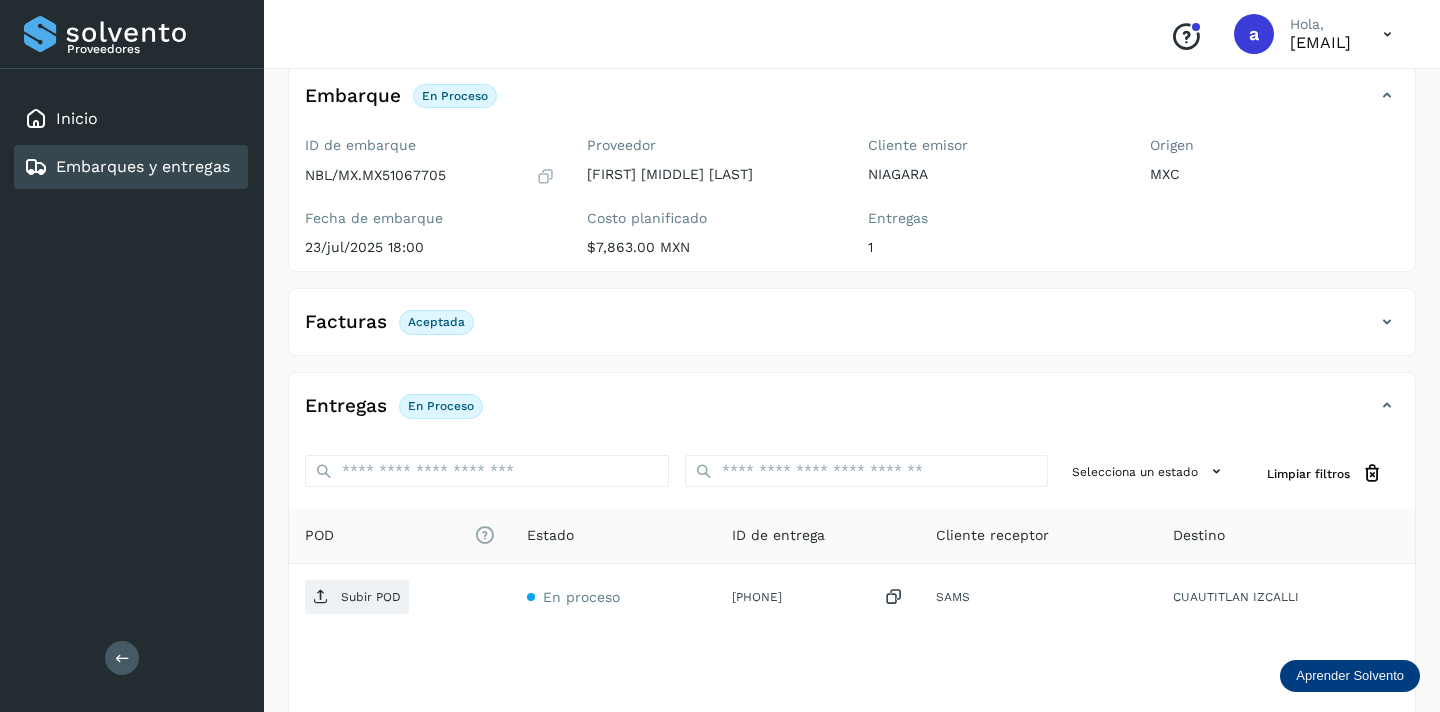 scroll, scrollTop: 235, scrollLeft: 0, axis: vertical 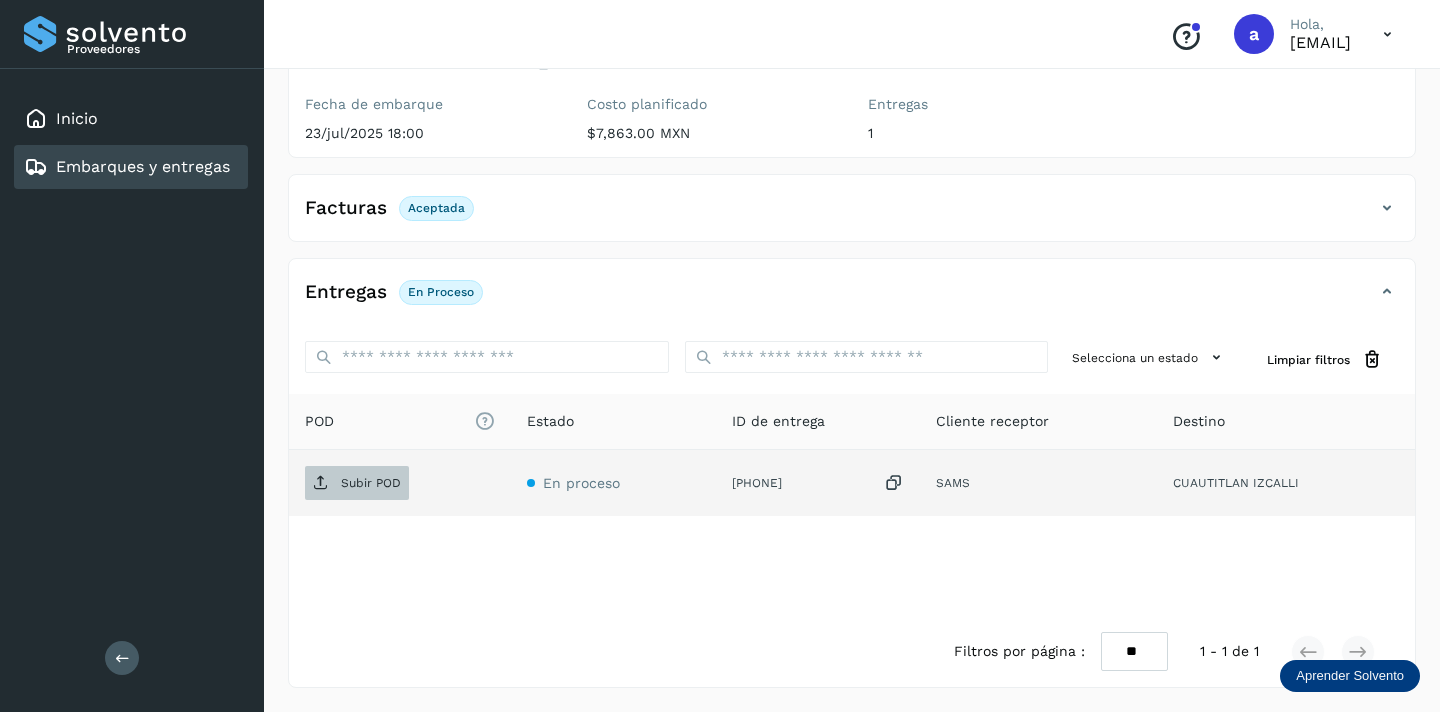 click on "Subir POD" at bounding box center [371, 483] 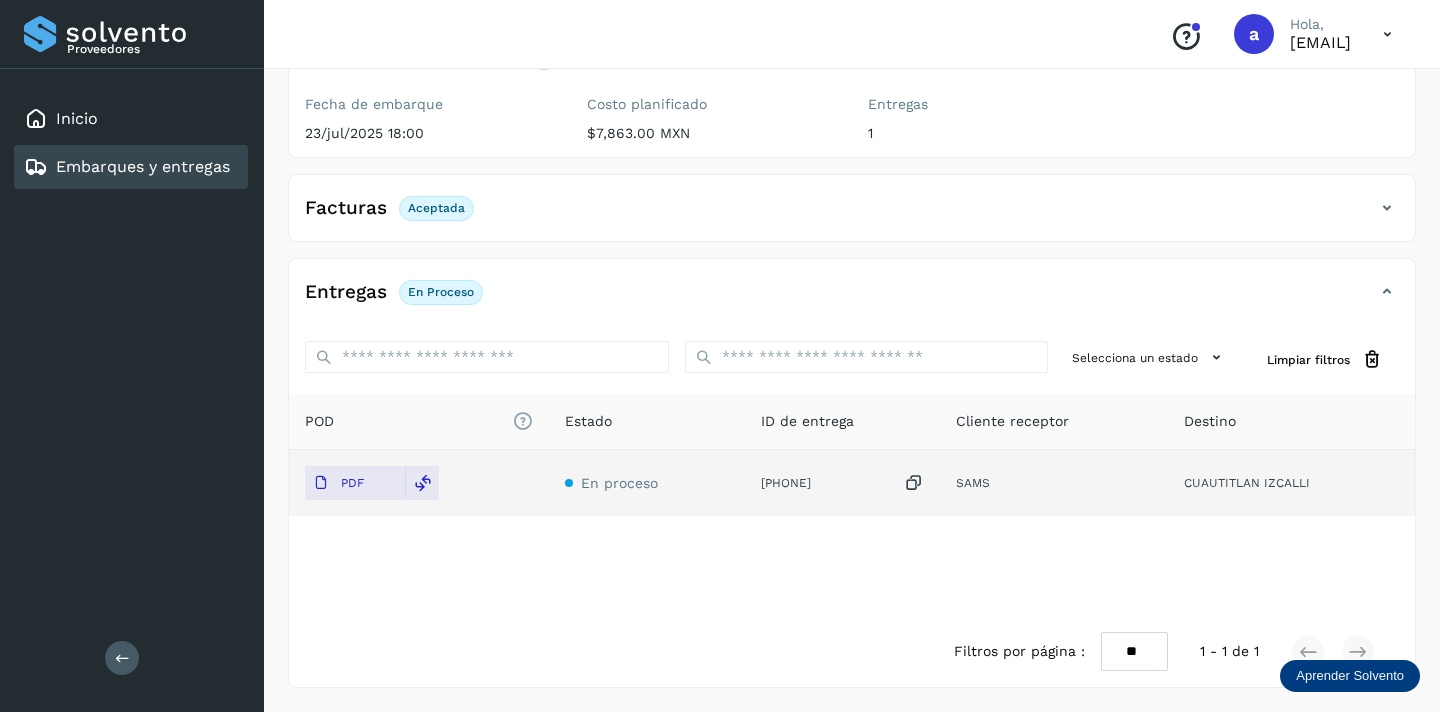 click on "Embarques y entregas" 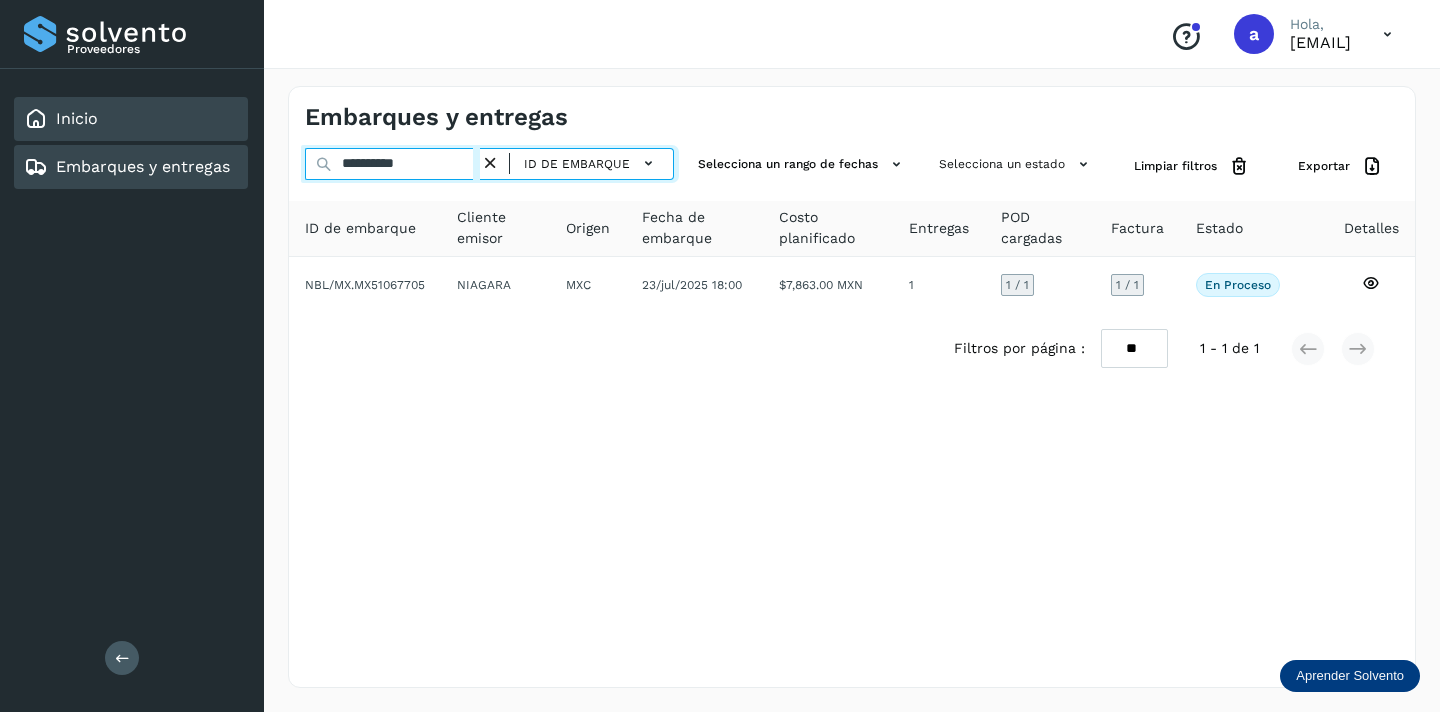 drag, startPoint x: 443, startPoint y: 170, endPoint x: 180, endPoint y: 139, distance: 264.8207 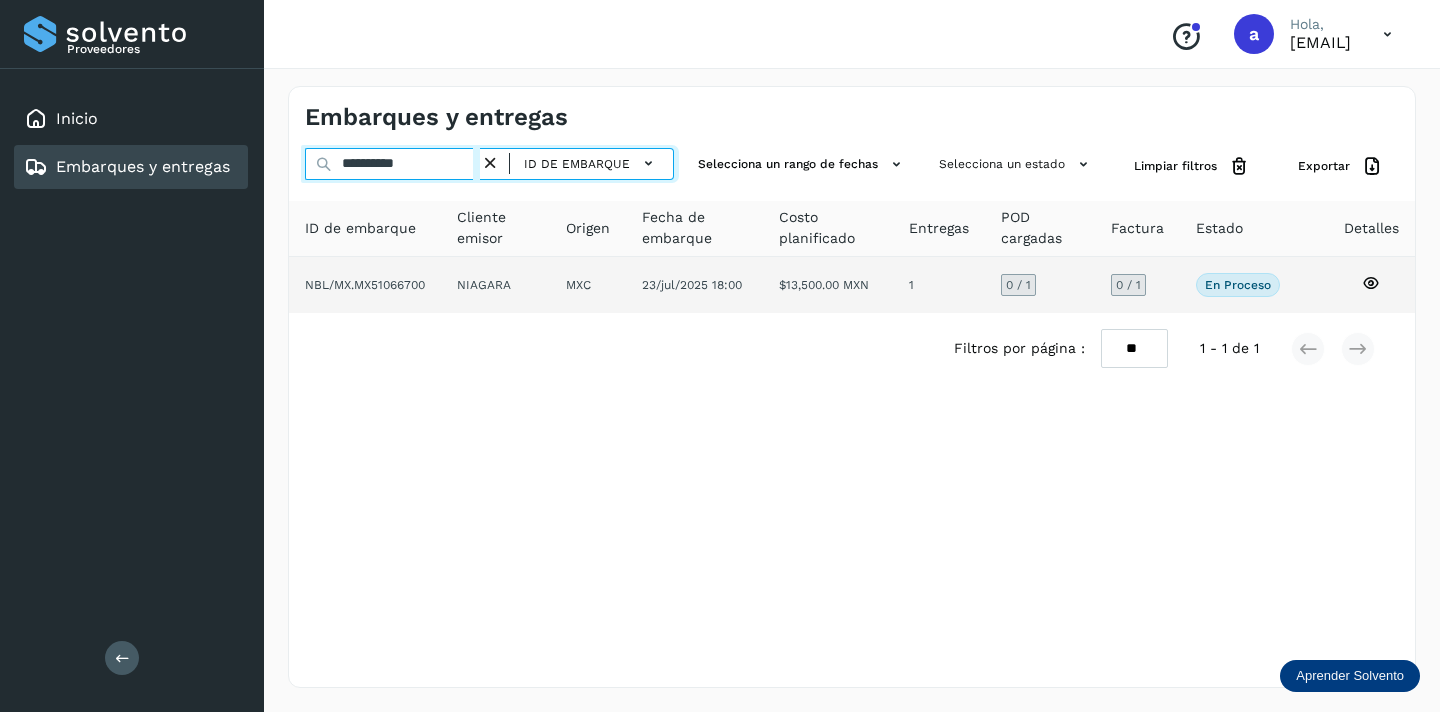 type on "**********" 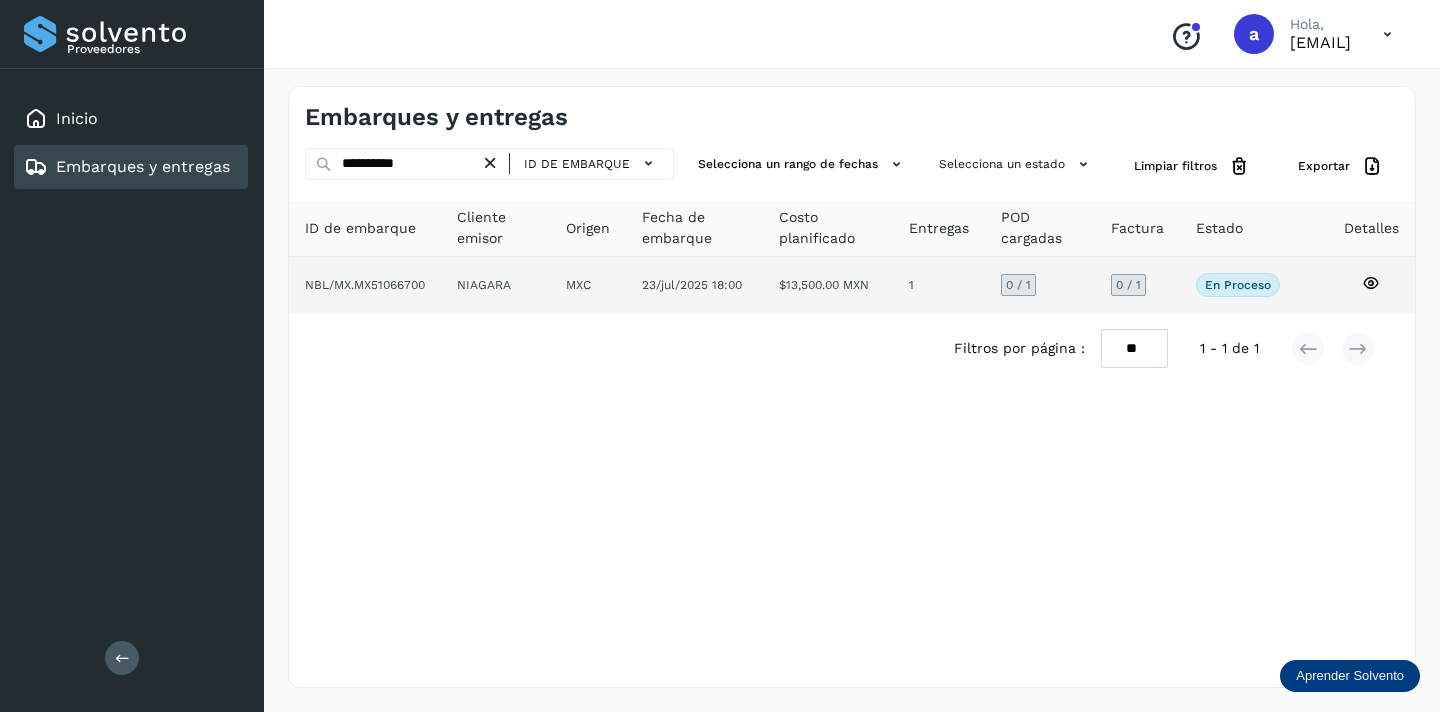 click on "0 / 1" at bounding box center [1128, 285] 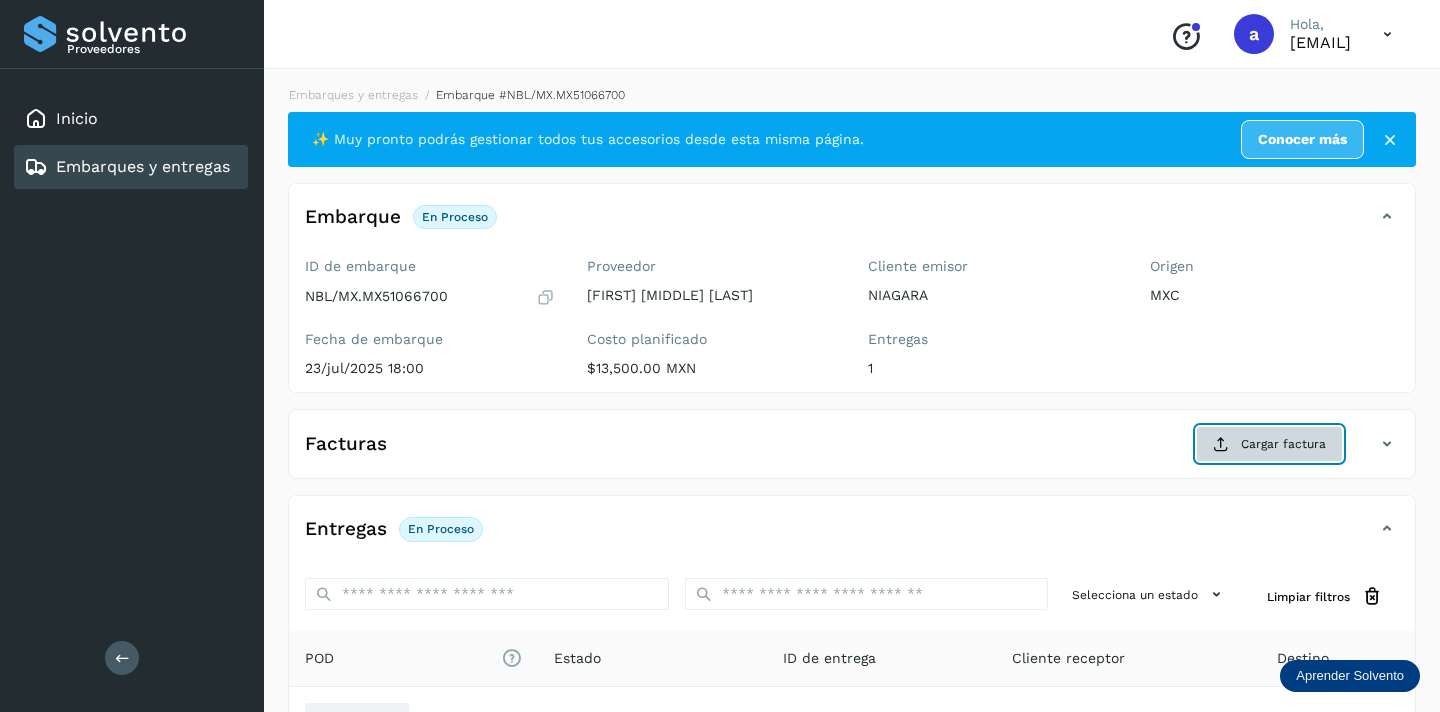click on "Cargar factura" 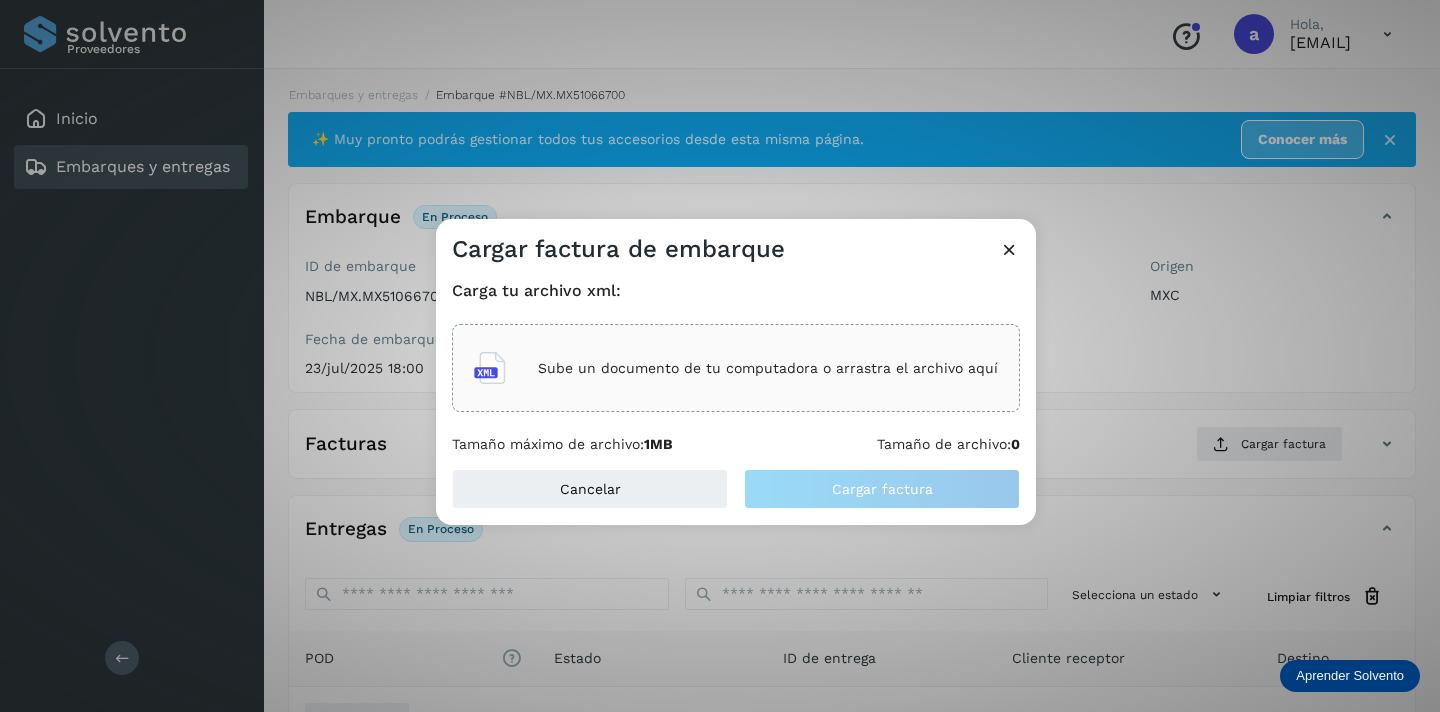 click on "Sube un documento de tu computadora o arrastra el archivo aquí" 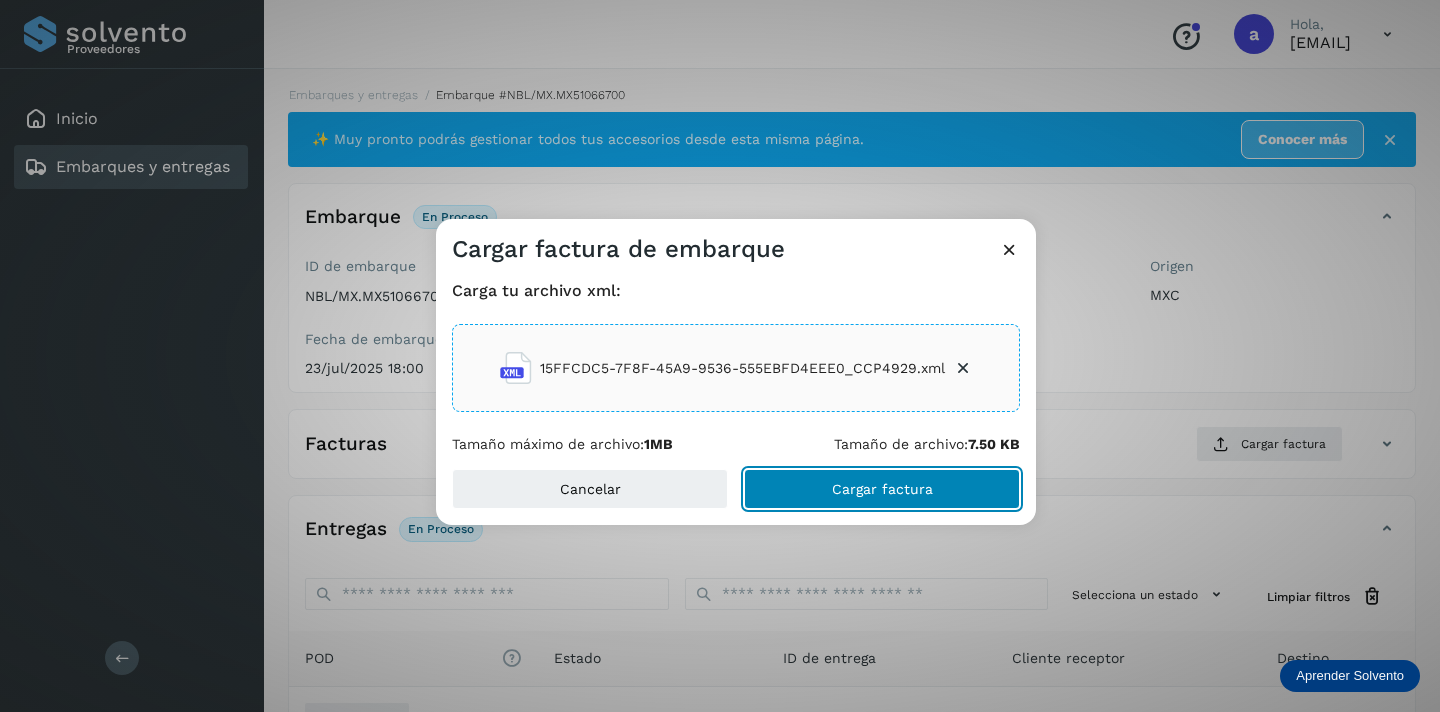 click on "Cargar factura" 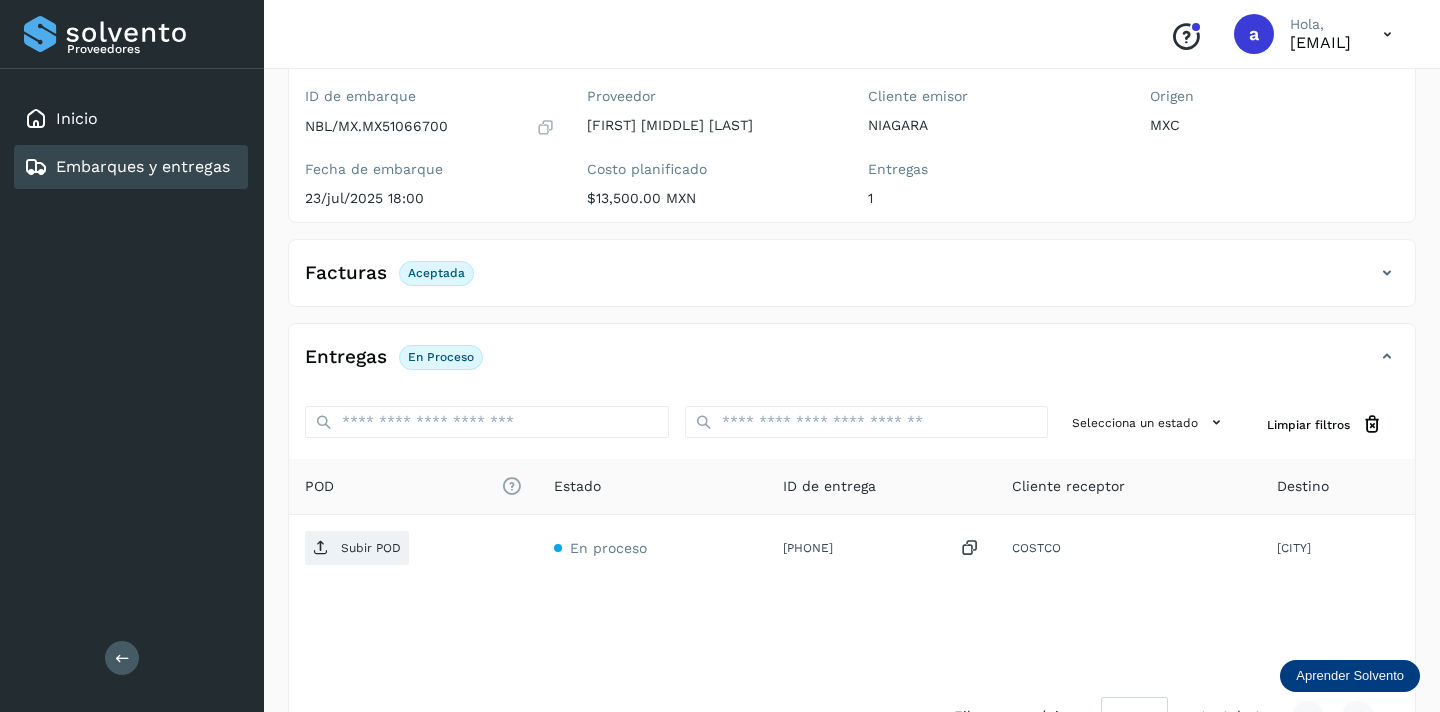 scroll, scrollTop: 235, scrollLeft: 0, axis: vertical 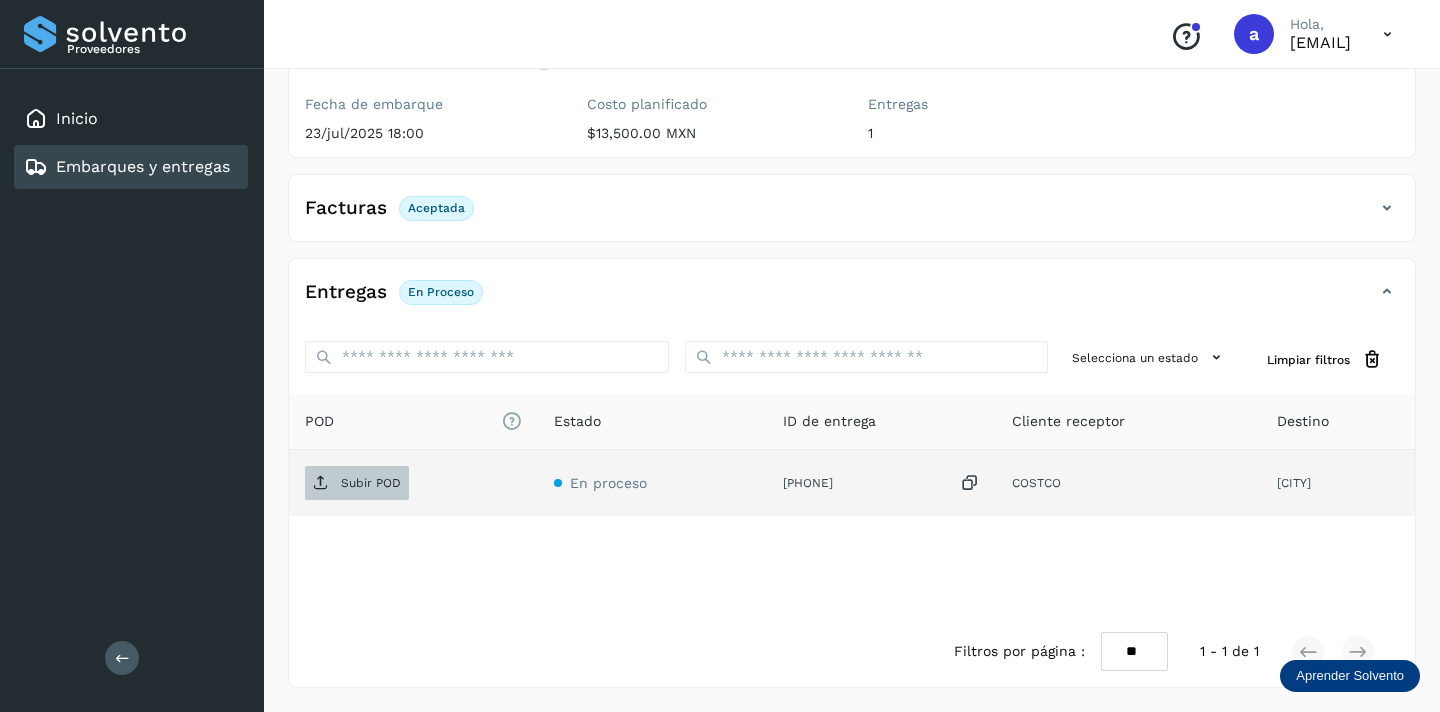 click on "Subir POD" at bounding box center [371, 483] 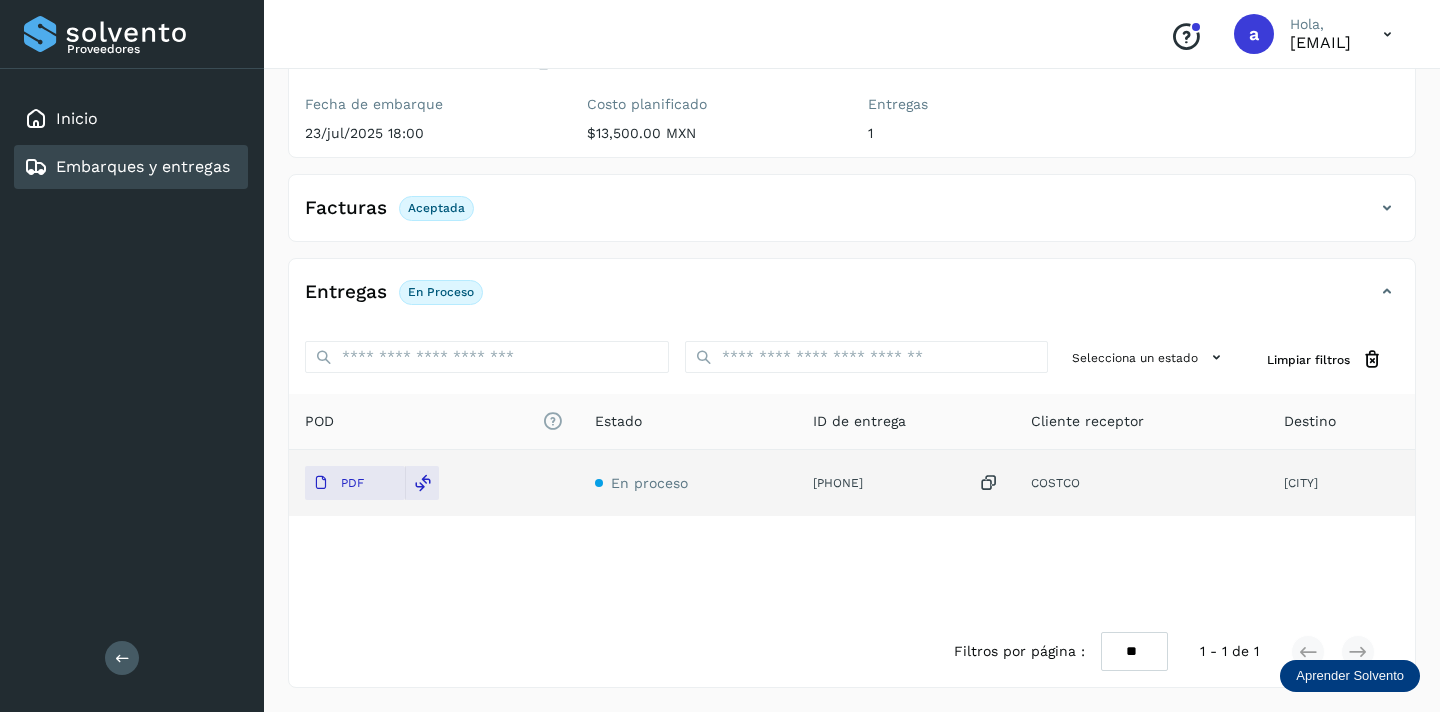 click on "Embarques y entregas" at bounding box center (143, 166) 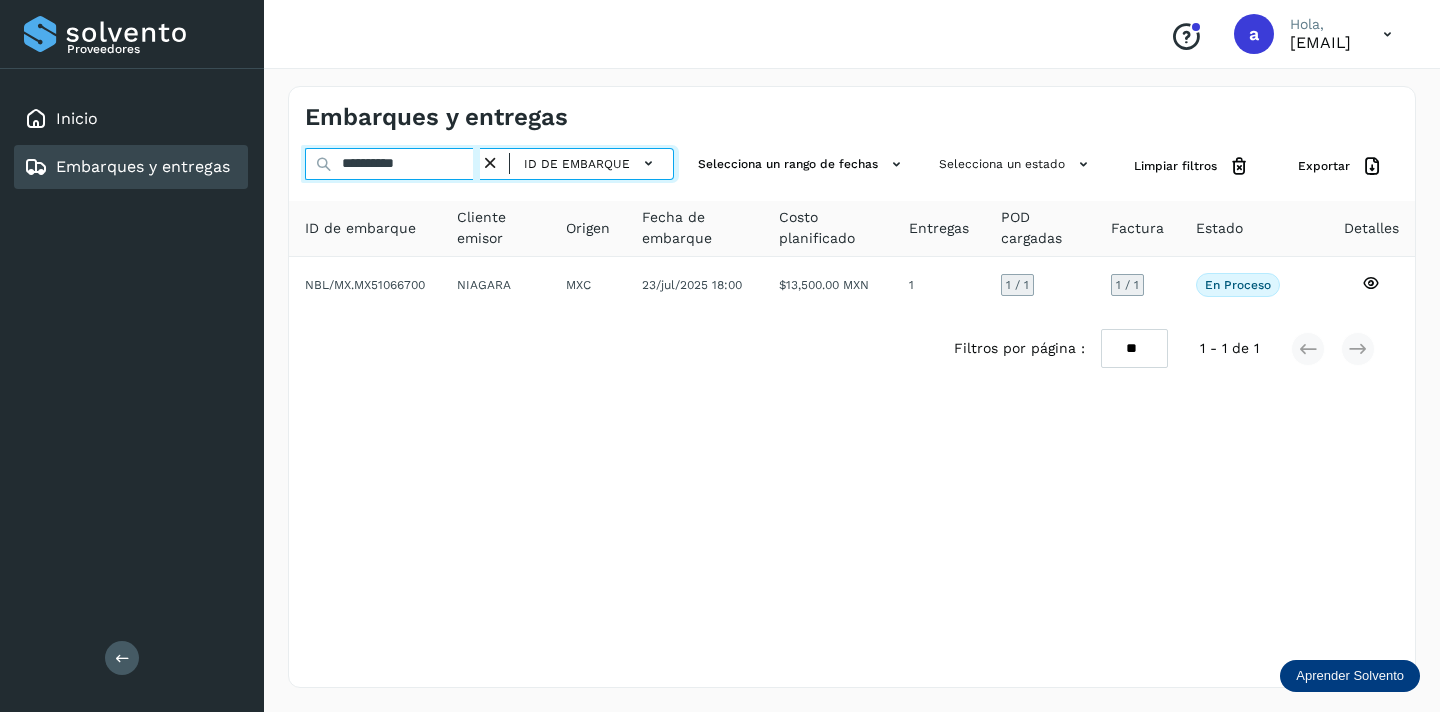 drag, startPoint x: 437, startPoint y: 167, endPoint x: 181, endPoint y: 161, distance: 256.0703 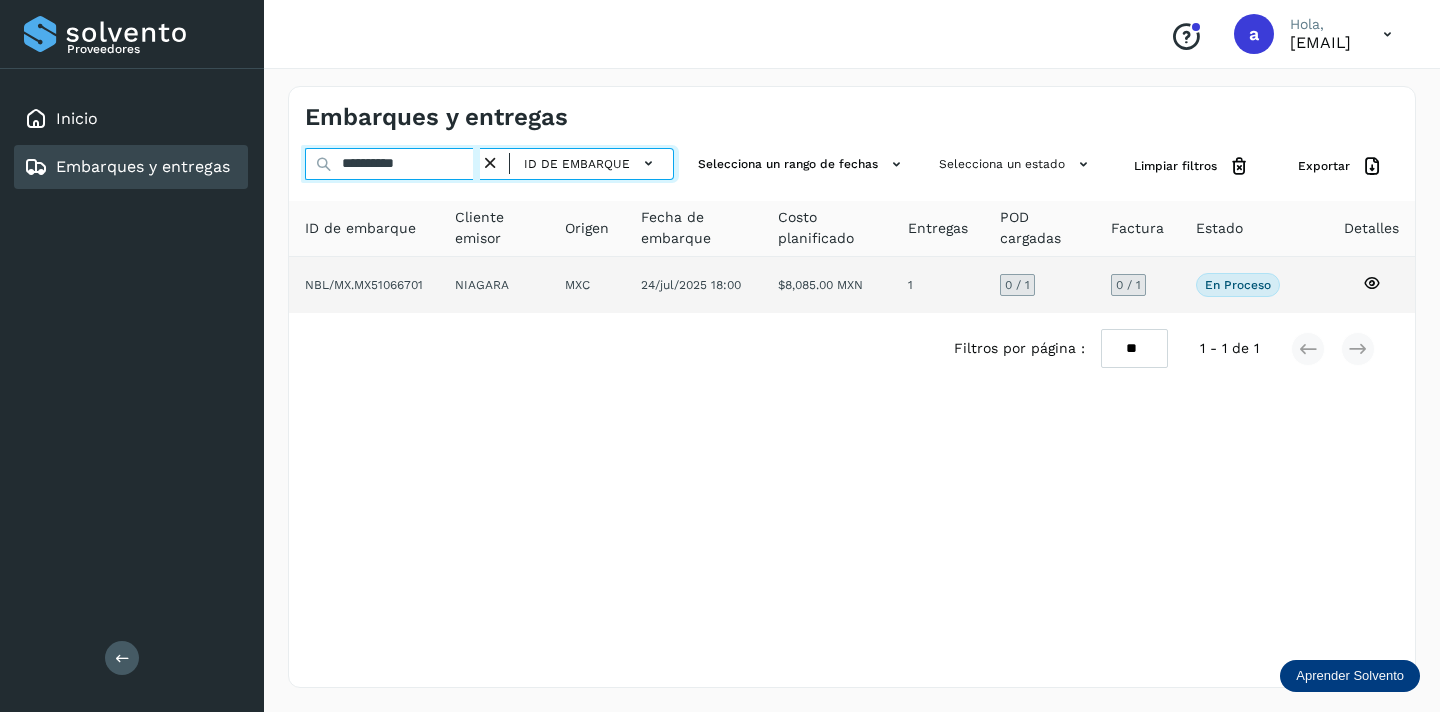 type on "**********" 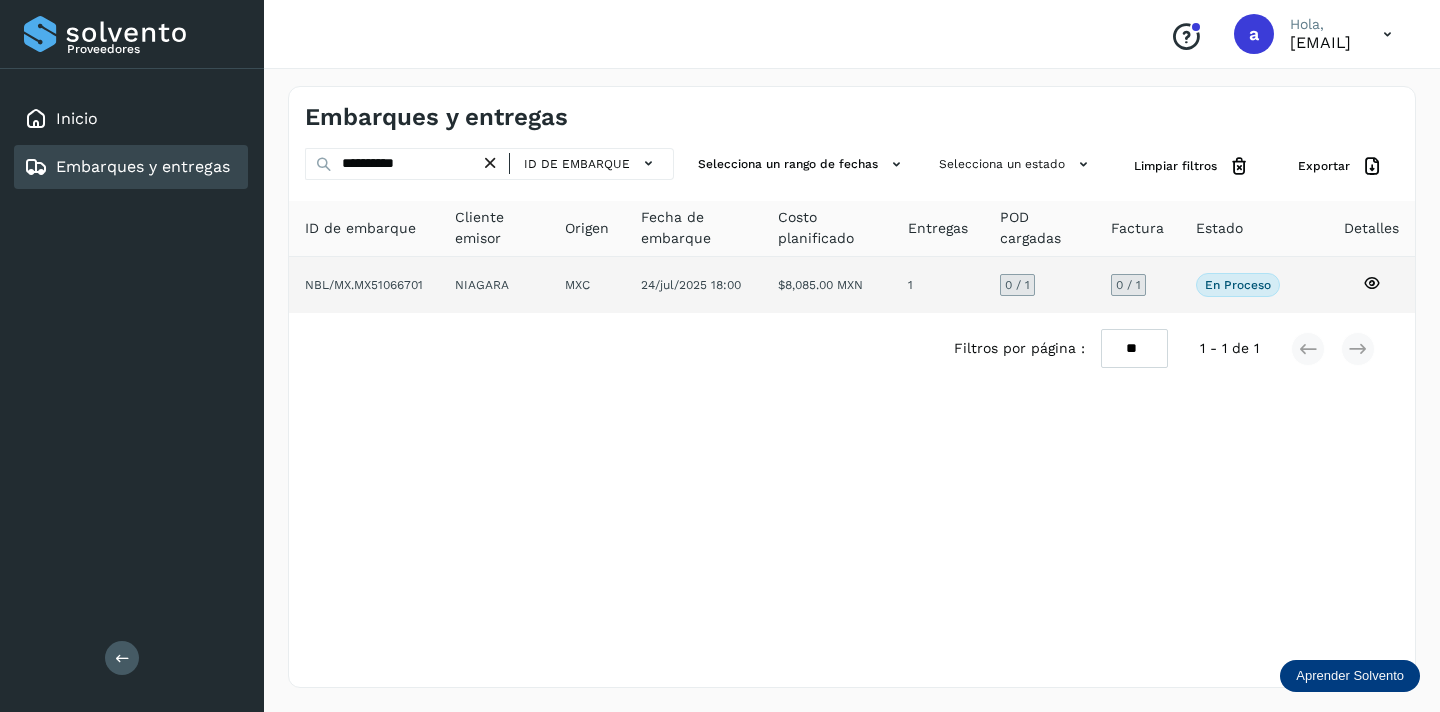 click on "0 / 1" at bounding box center [1128, 285] 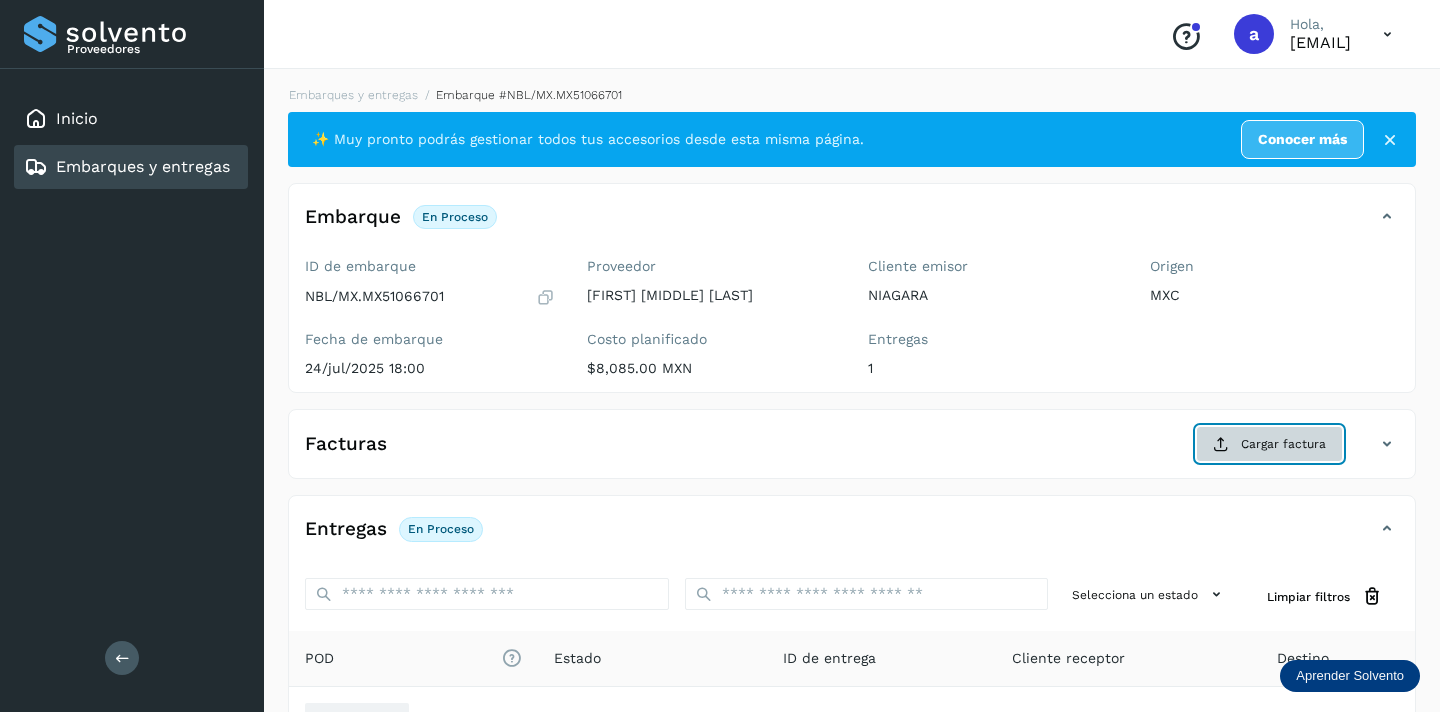 click on "Cargar factura" 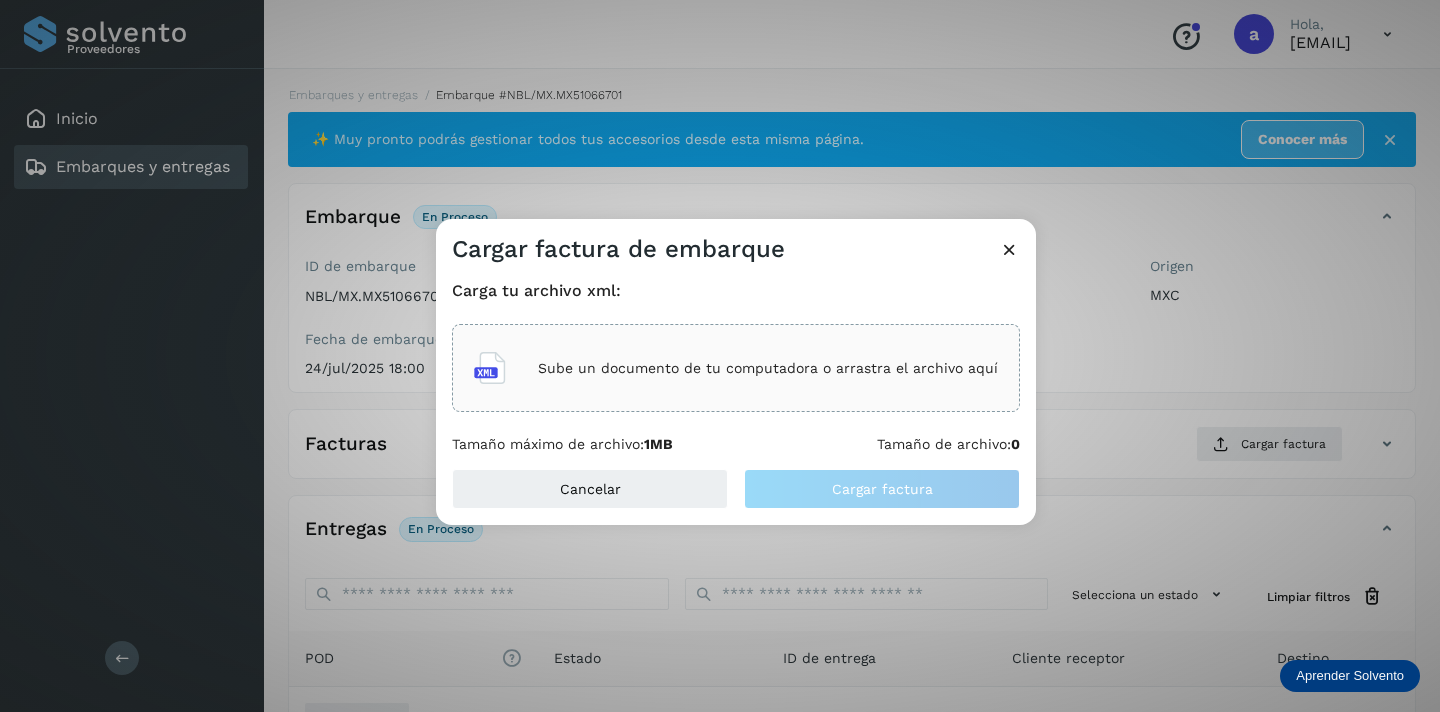 click on "Sube un documento de tu computadora o arrastra el archivo aquí" at bounding box center [768, 368] 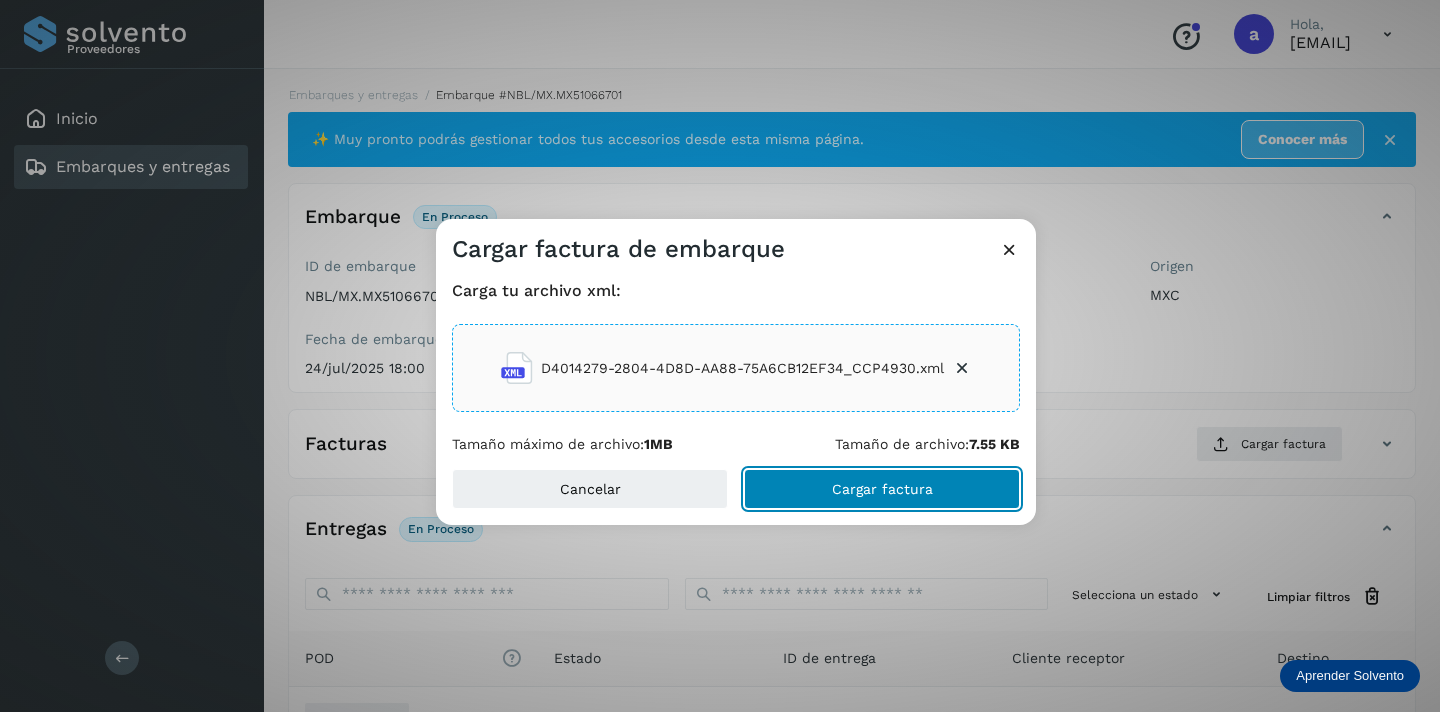 click on "Cargar factura" 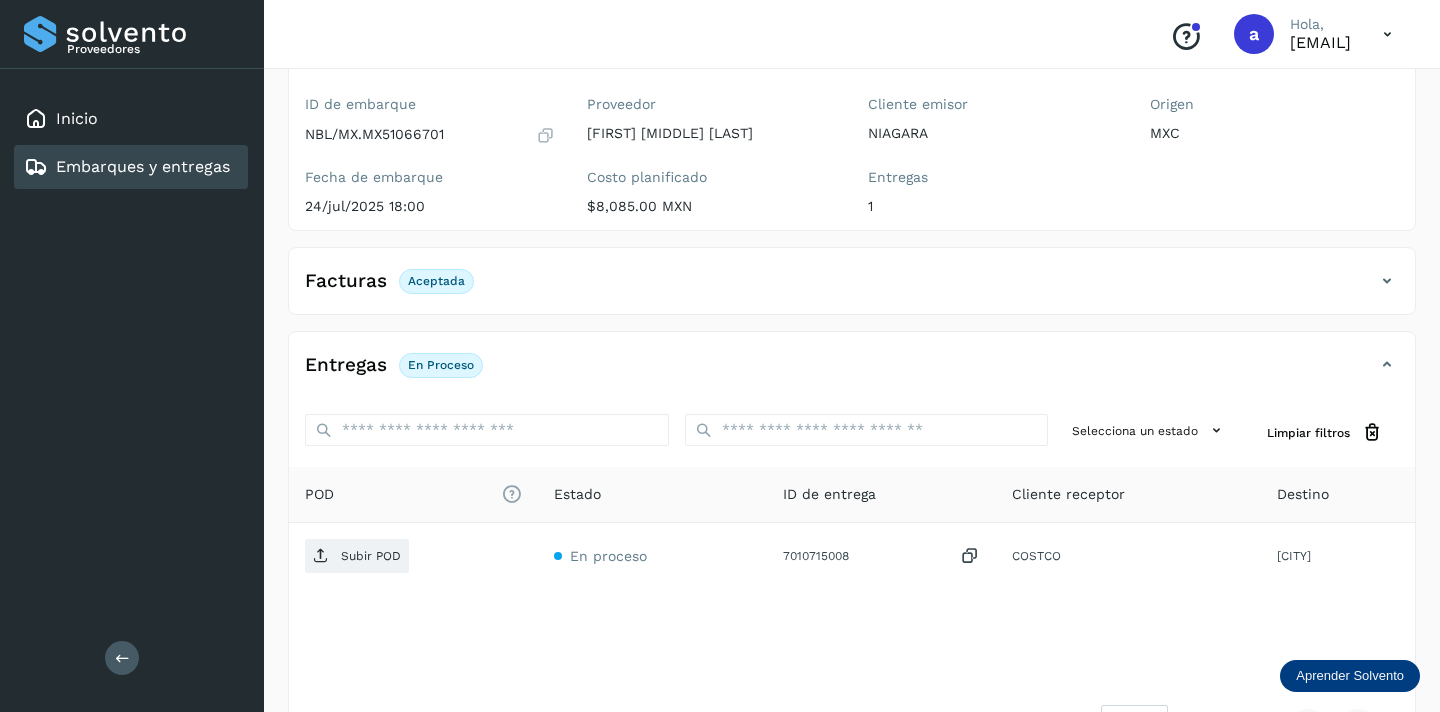 scroll, scrollTop: 235, scrollLeft: 0, axis: vertical 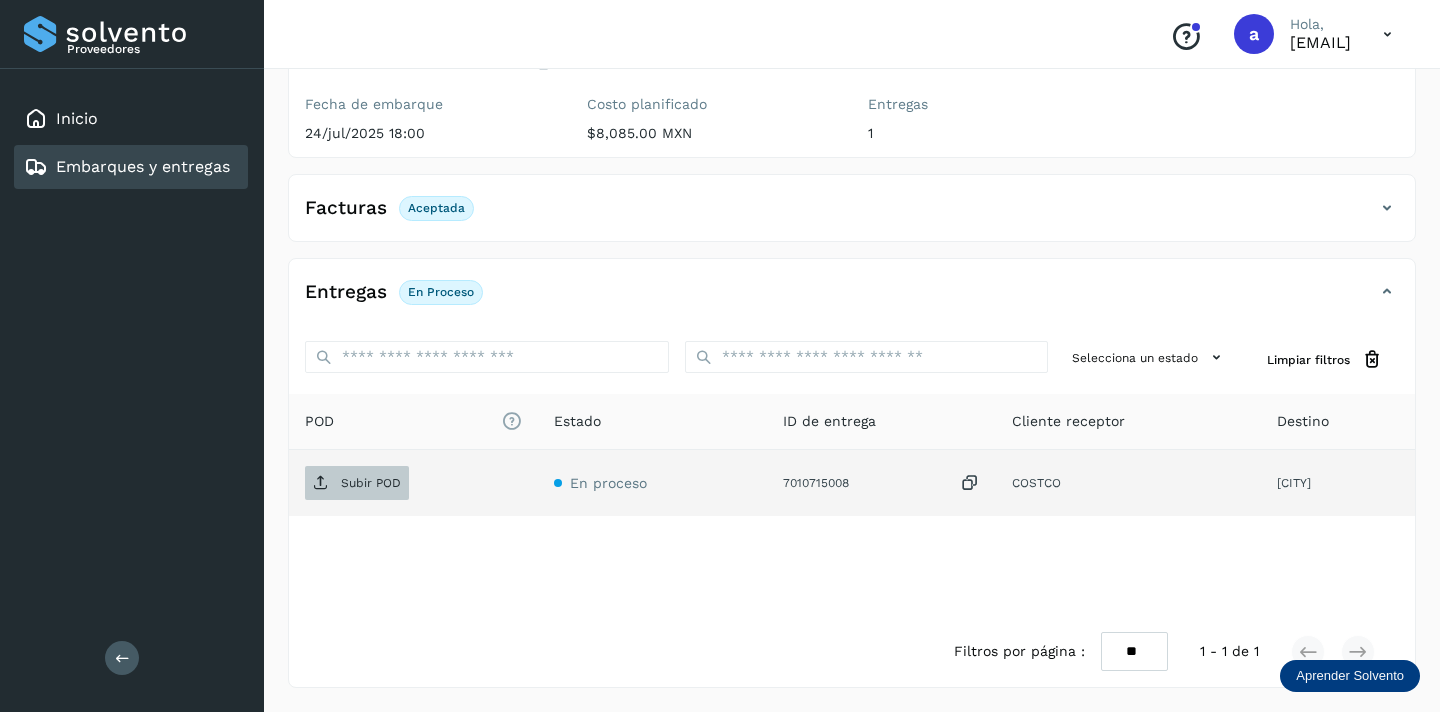 click on "Subir POD" at bounding box center [371, 483] 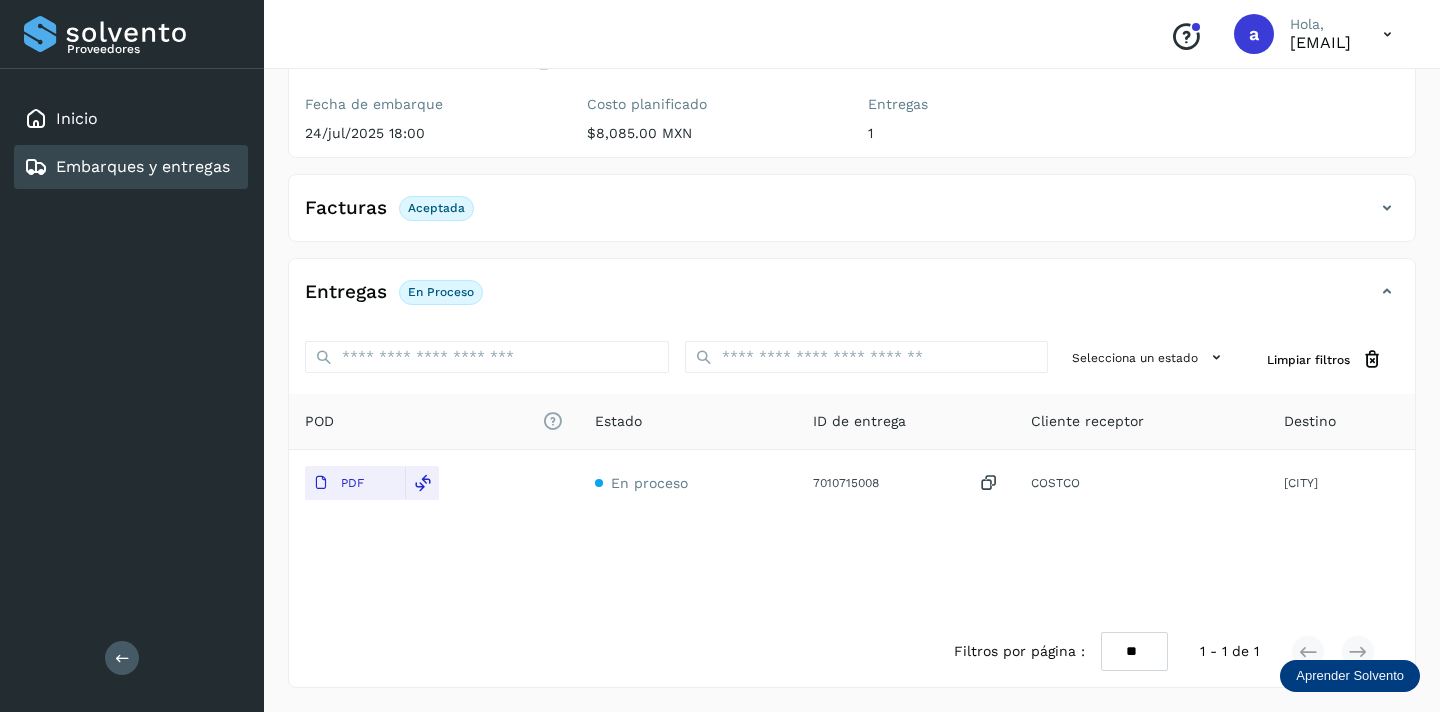 click on "Embarques y entregas" at bounding box center (143, 166) 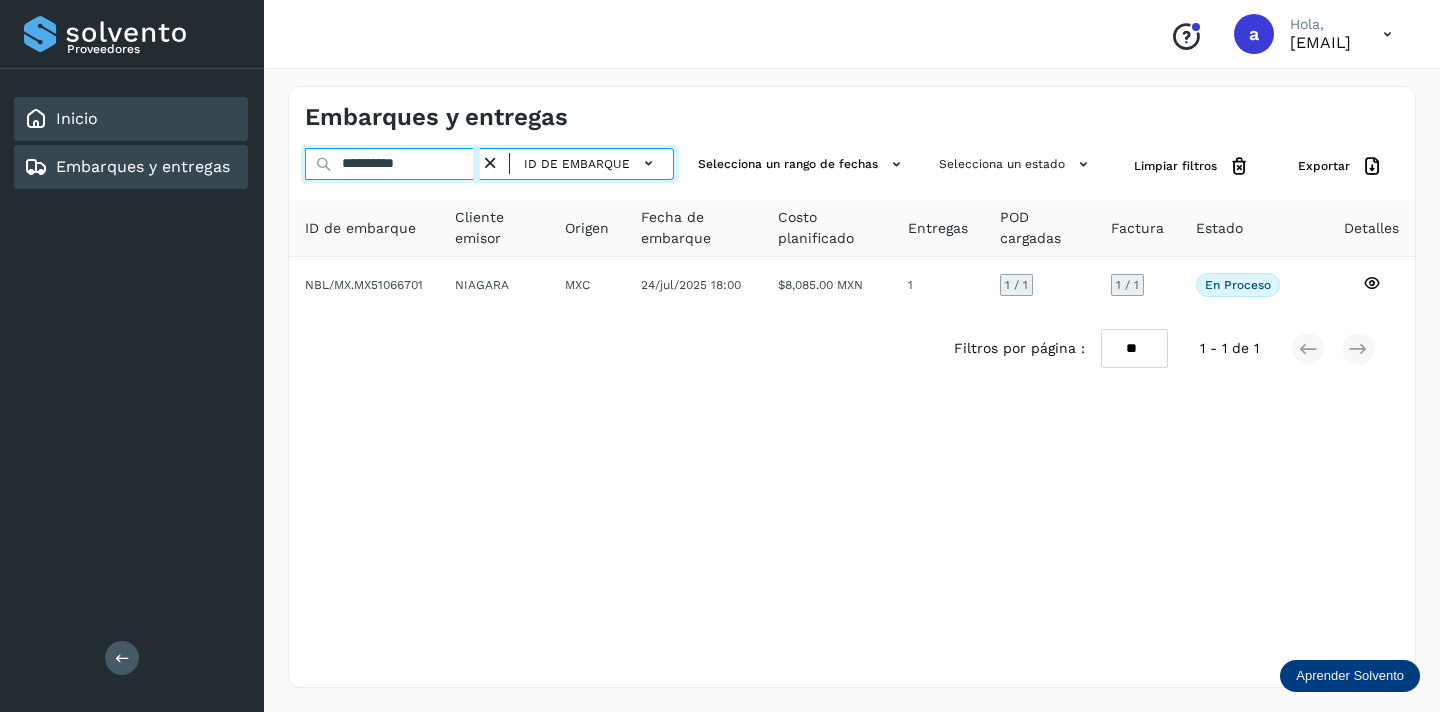 drag, startPoint x: 442, startPoint y: 167, endPoint x: 181, endPoint y: 136, distance: 262.83453 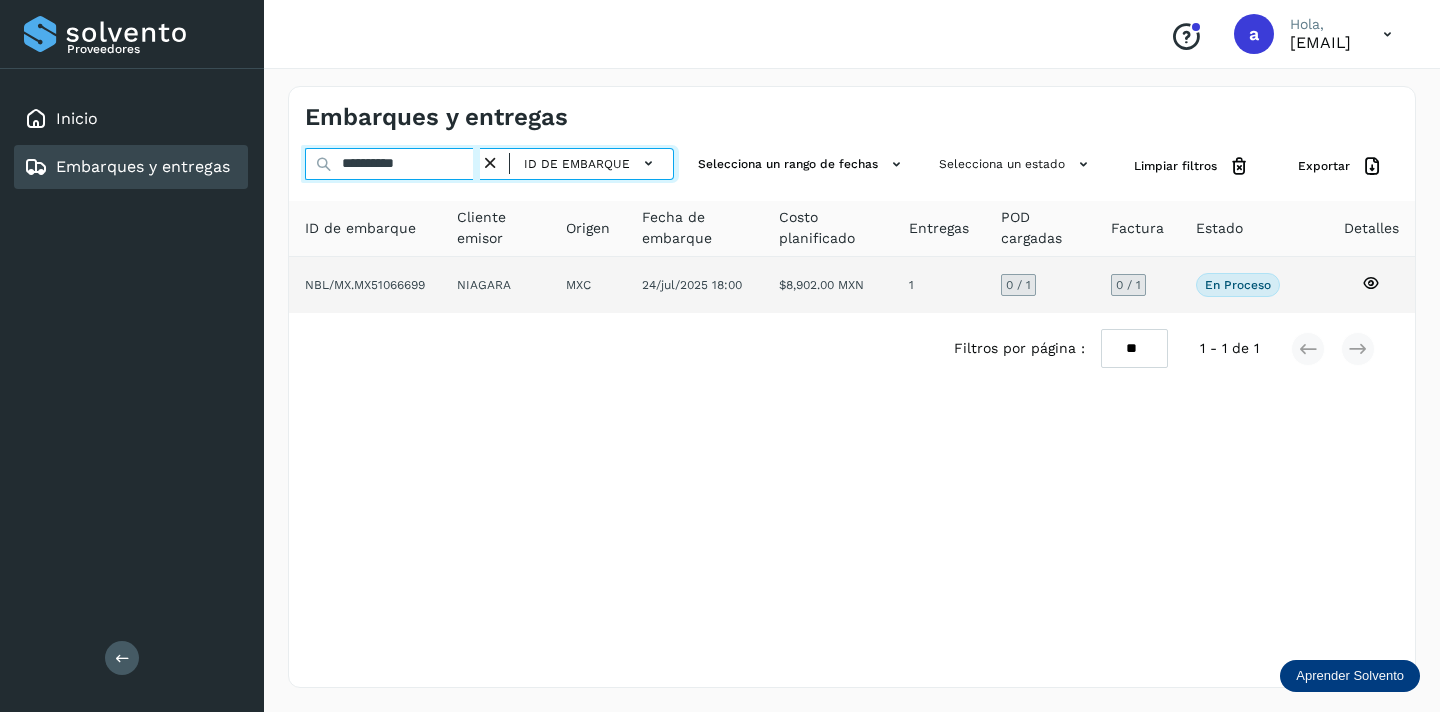 type on "**********" 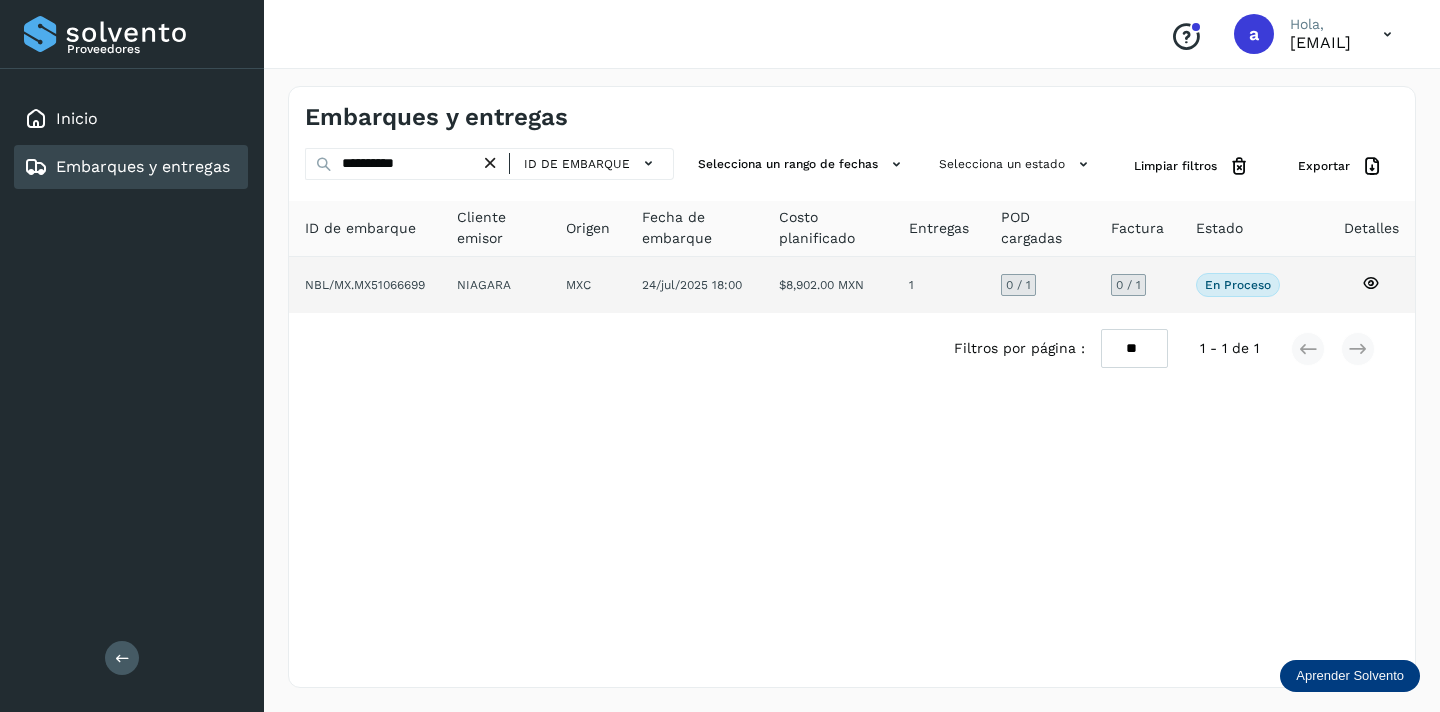 click on "0 / 1" at bounding box center [1128, 285] 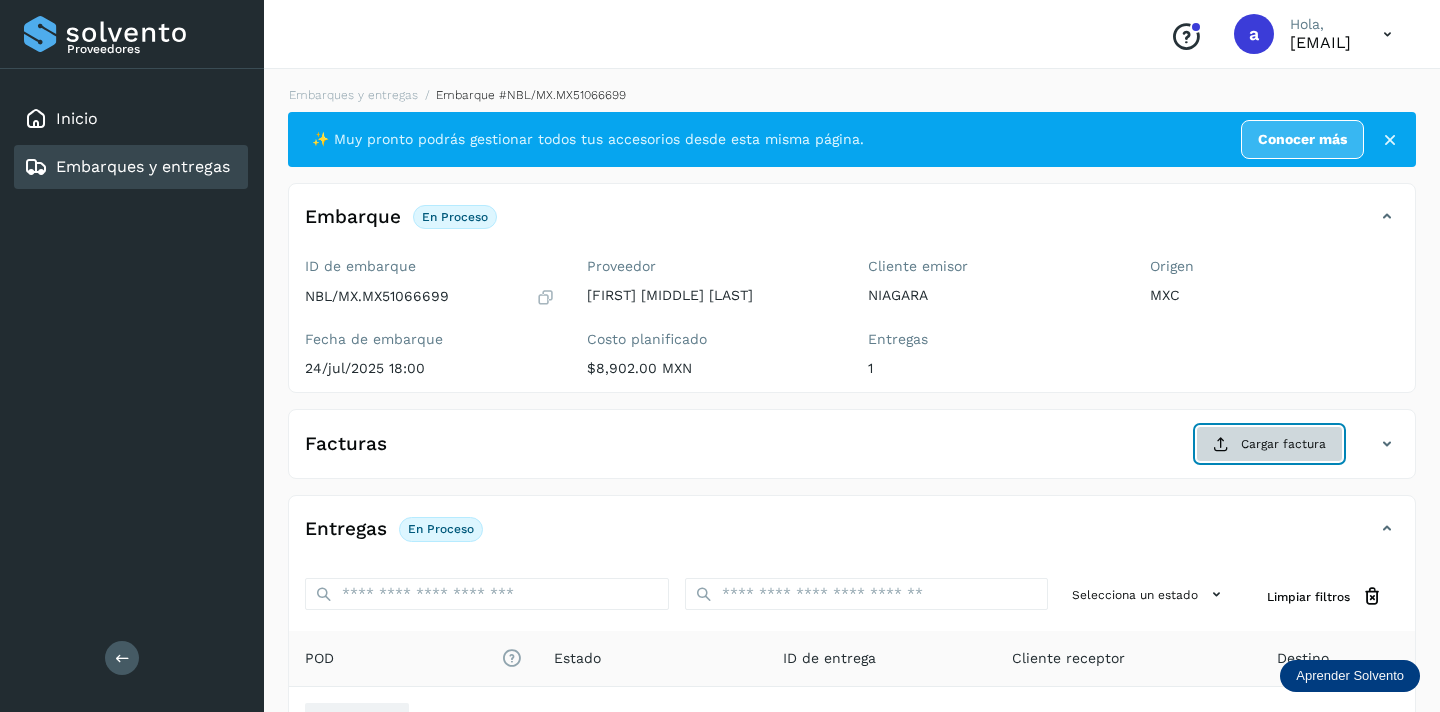 click on "Cargar factura" at bounding box center (1269, 444) 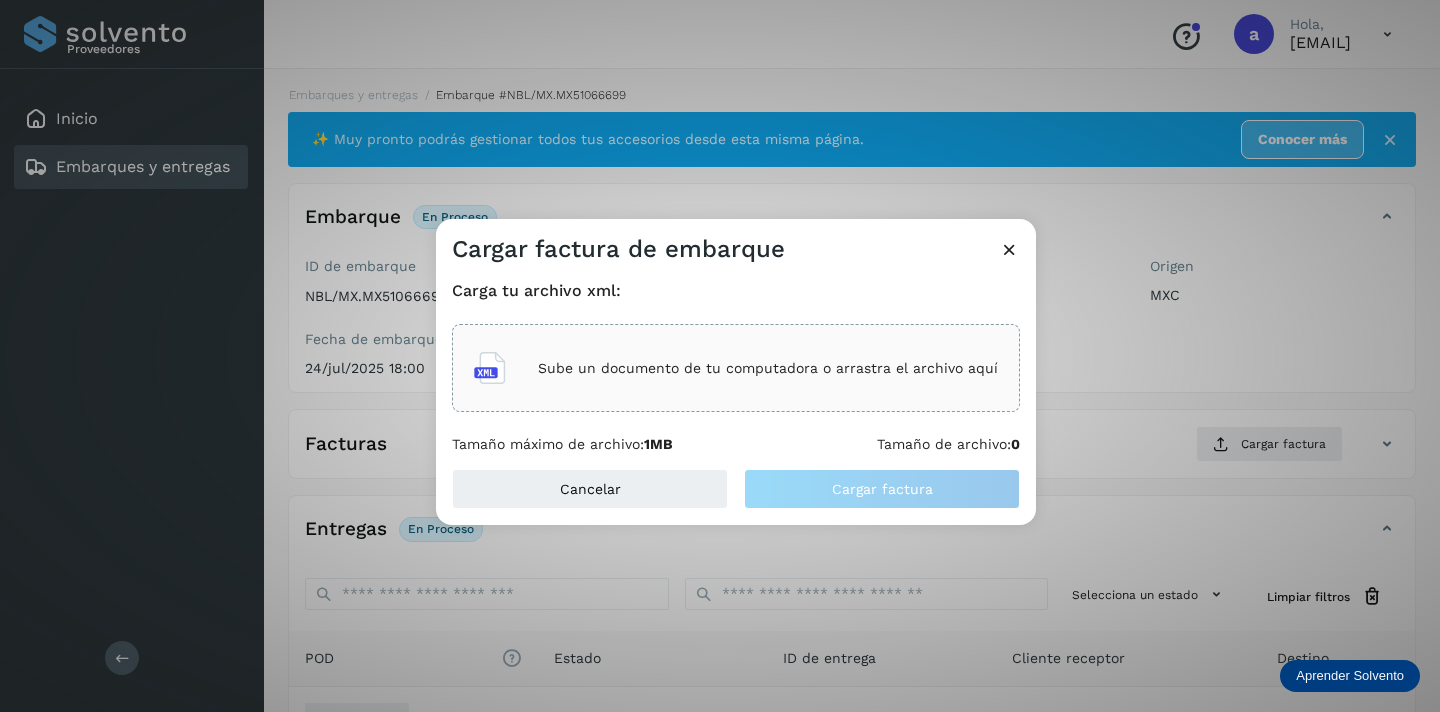 click on "Sube un documento de tu computadora o arrastra el archivo aquí" at bounding box center [768, 368] 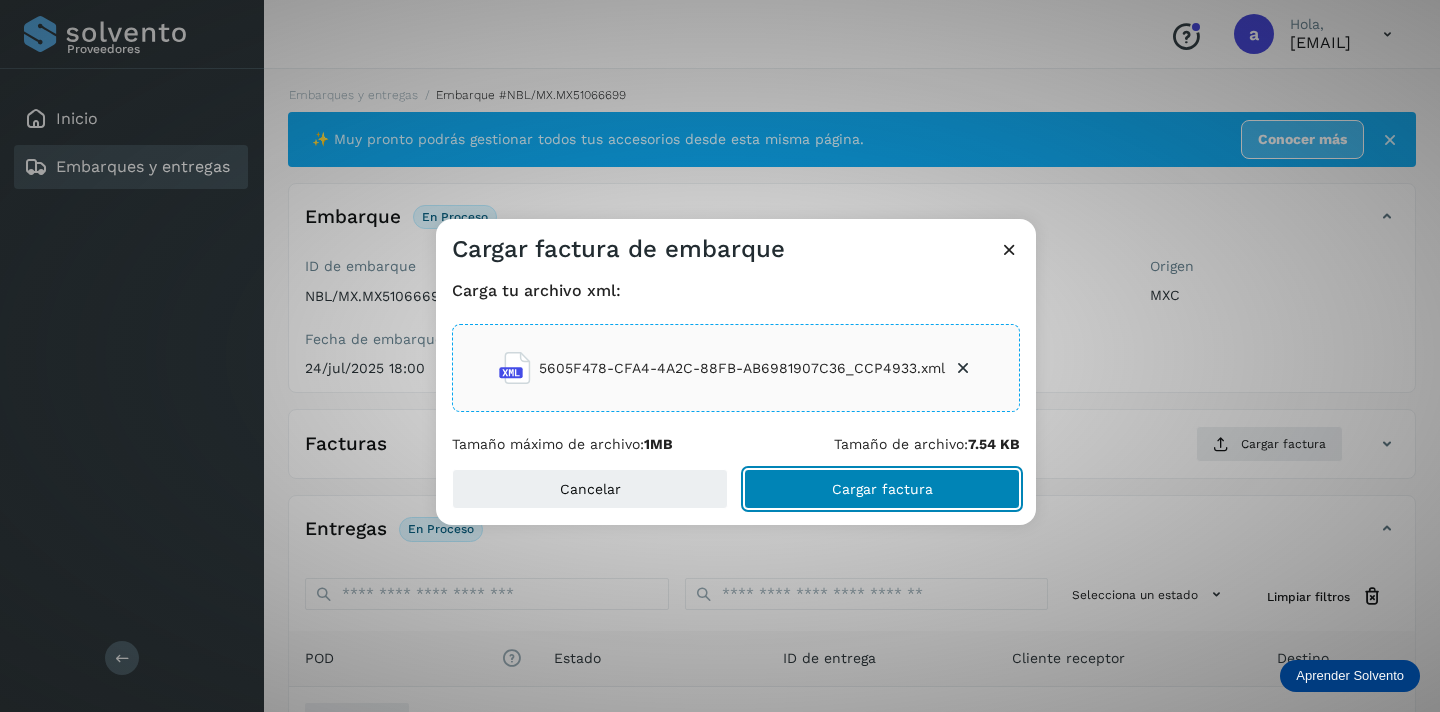 click on "Cargar factura" 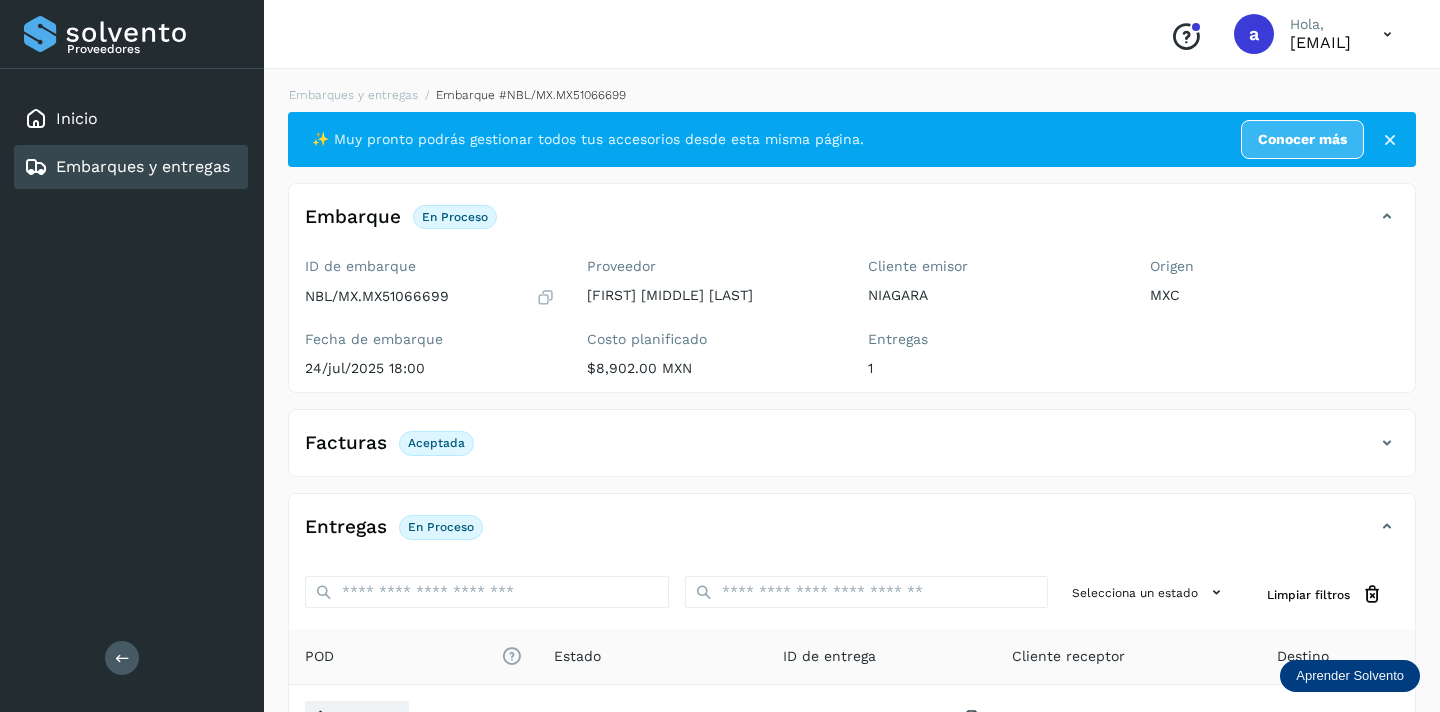 scroll, scrollTop: 235, scrollLeft: 0, axis: vertical 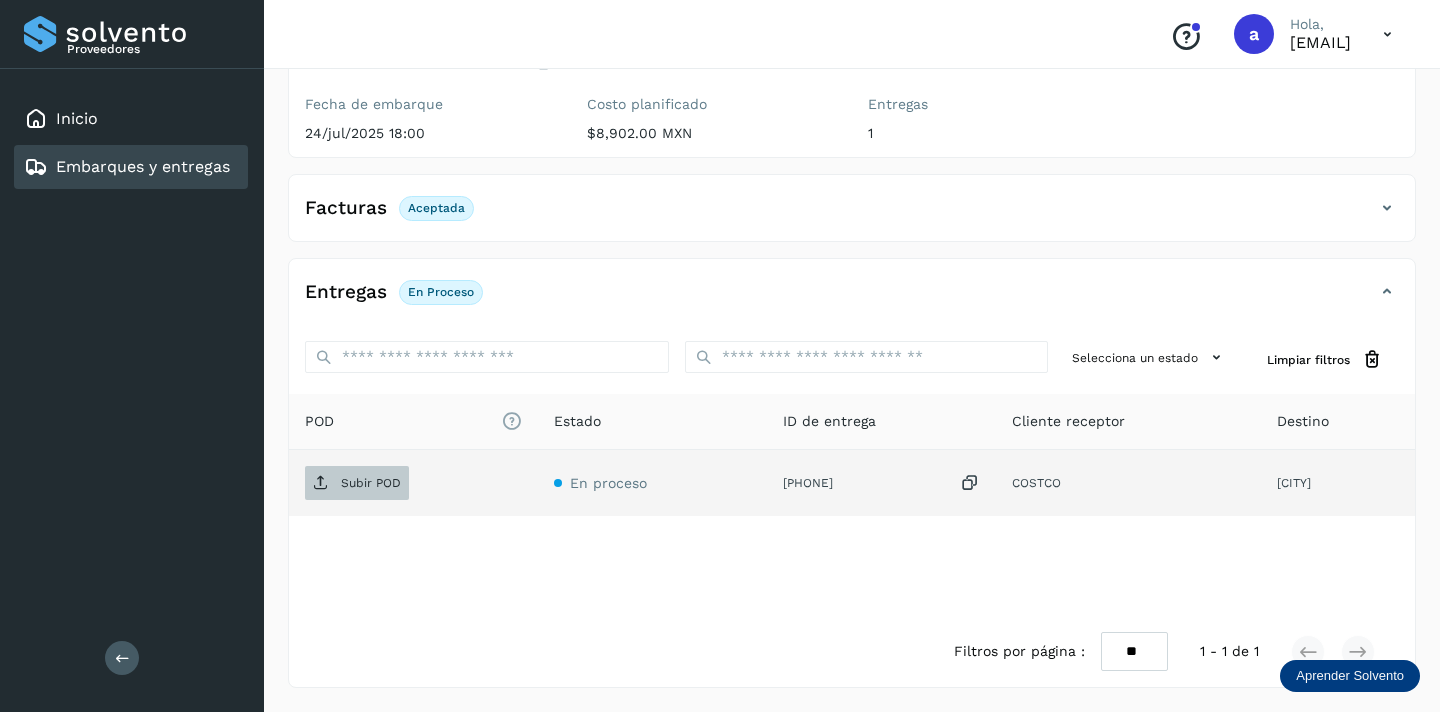 click on "Subir POD" at bounding box center [371, 483] 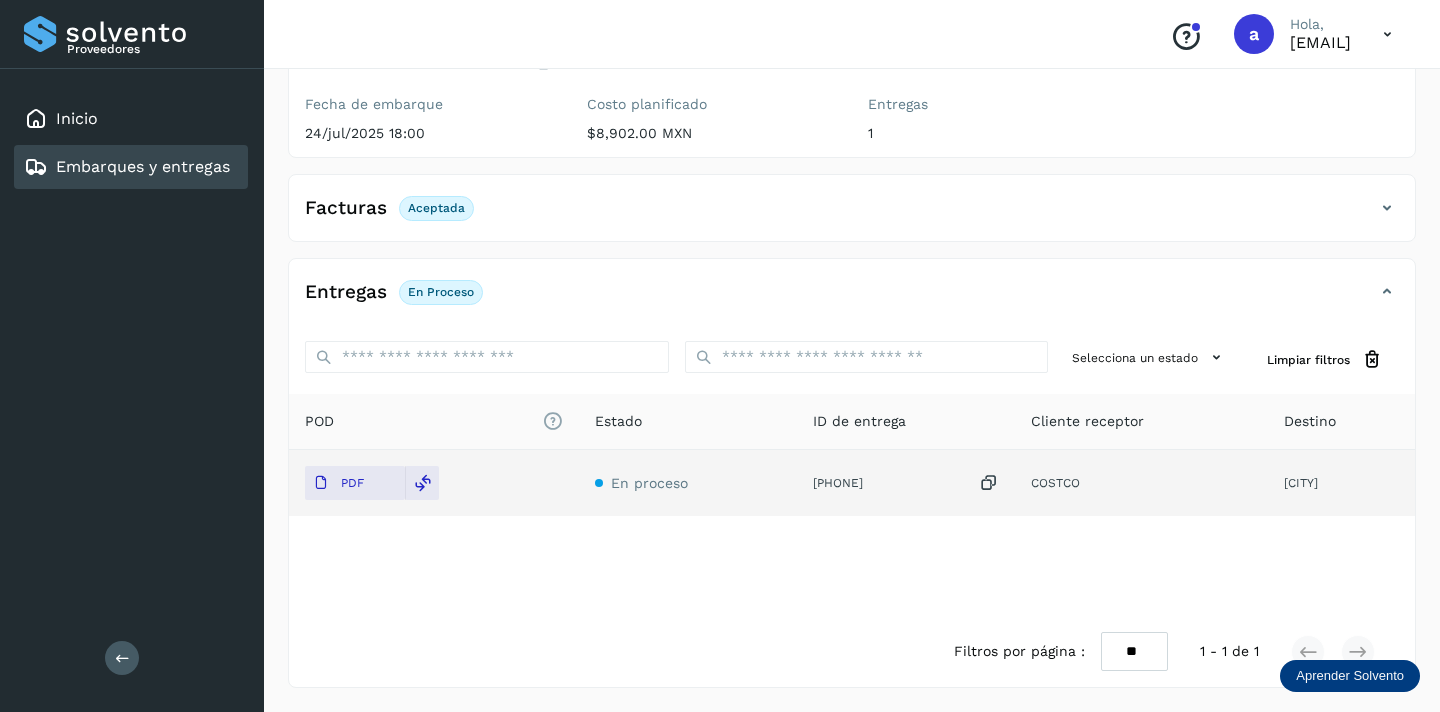 click on "Embarques y entregas" at bounding box center (143, 166) 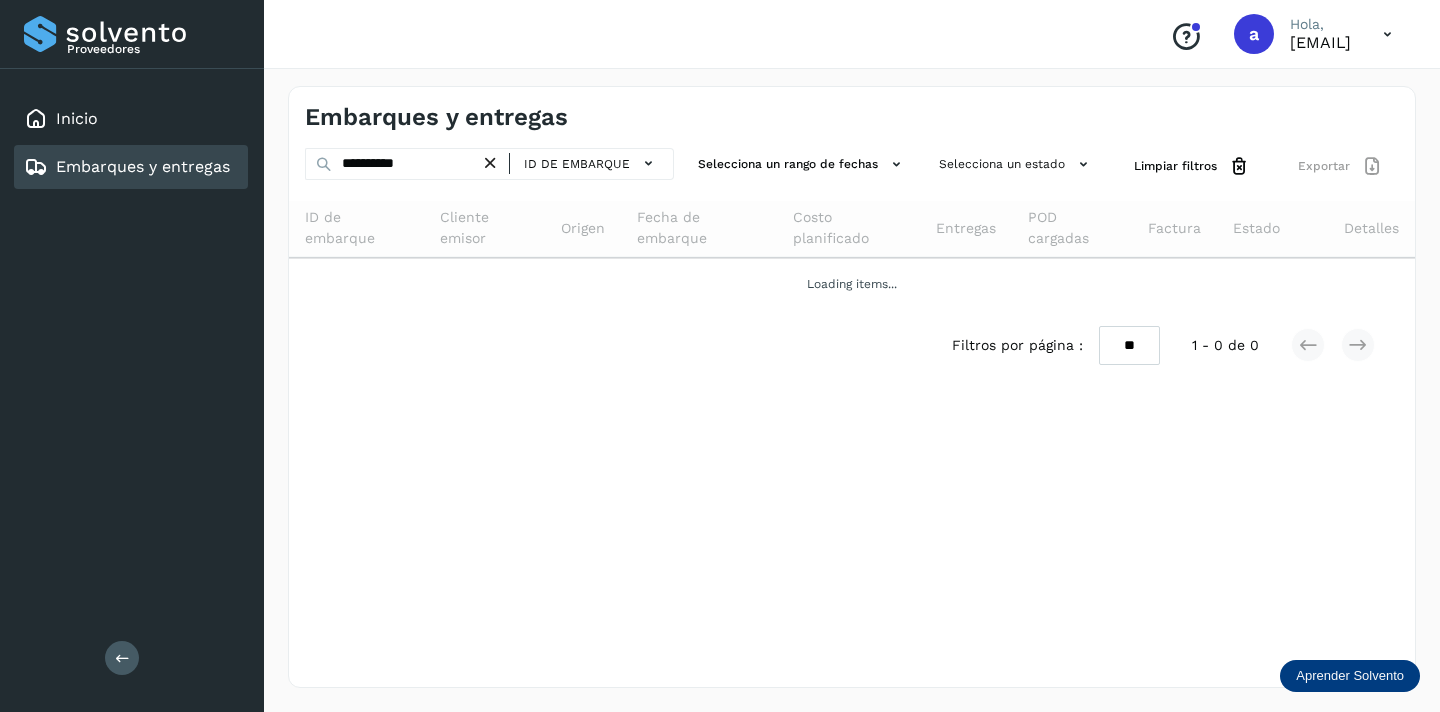 scroll, scrollTop: 0, scrollLeft: 0, axis: both 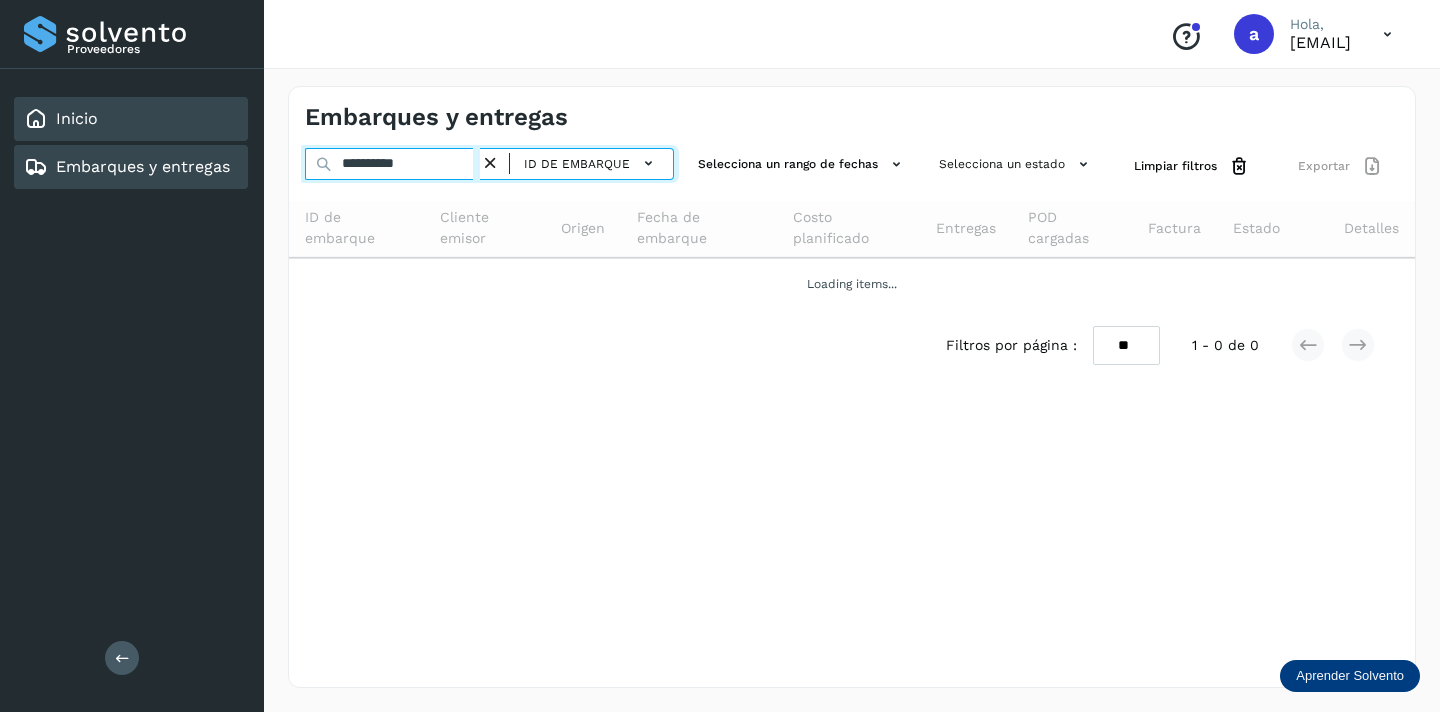 drag, startPoint x: 442, startPoint y: 163, endPoint x: 204, endPoint y: 114, distance: 242.99178 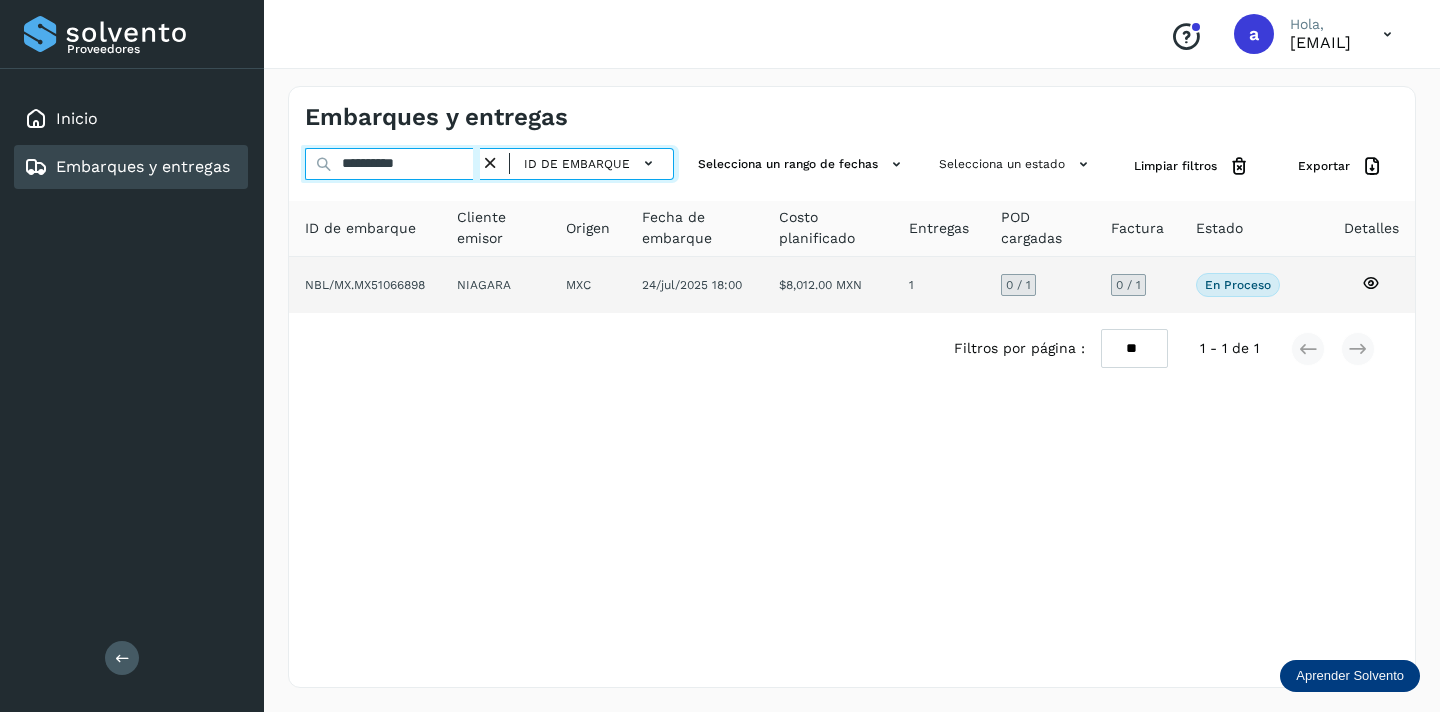 type on "**********" 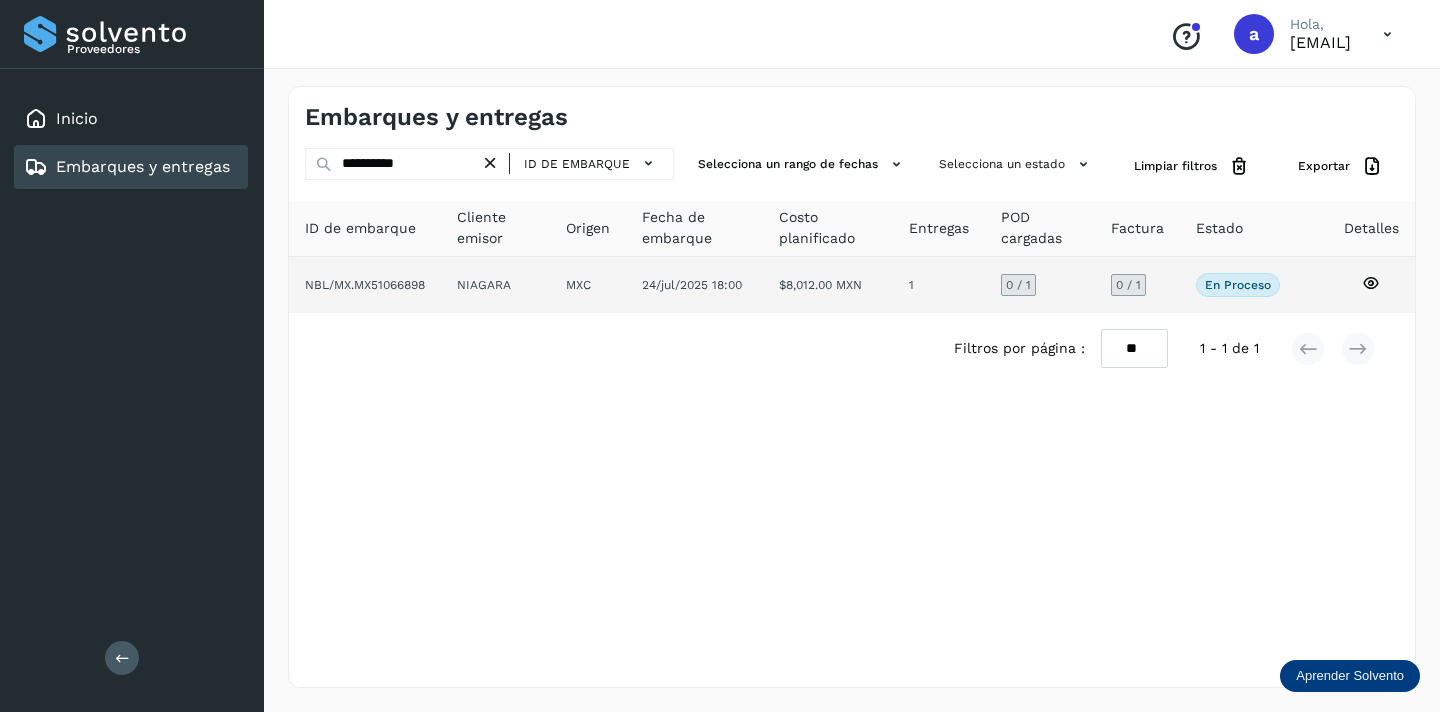 click on "0 / 1" at bounding box center (1128, 285) 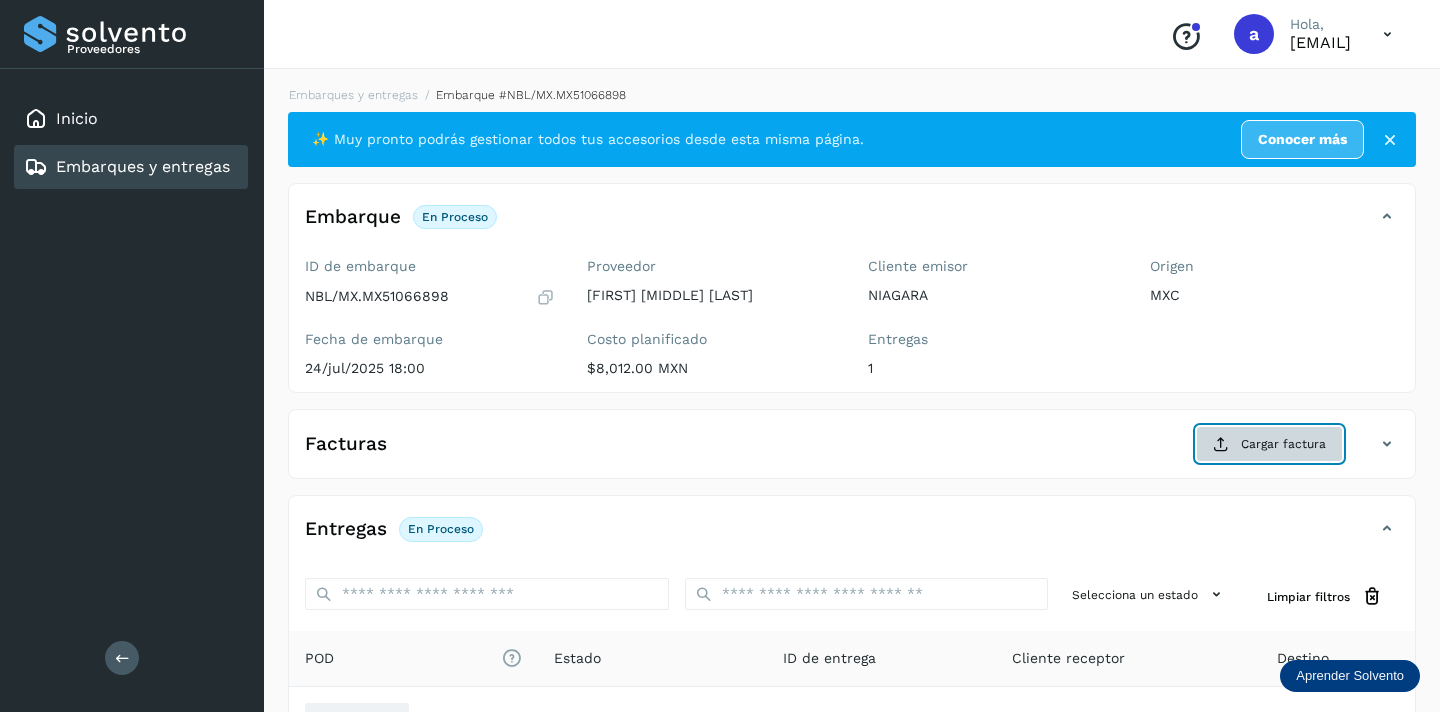 click on "Cargar factura" 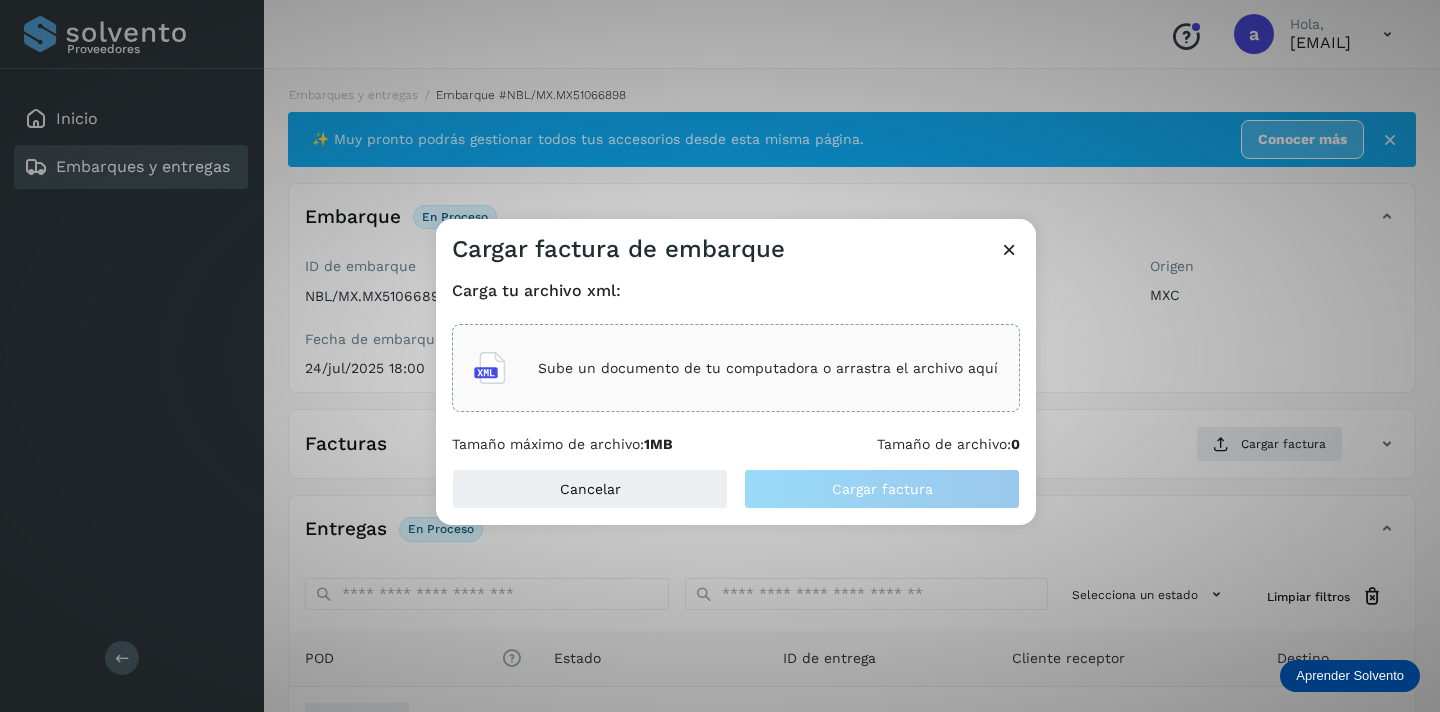 click on "Sube un documento de tu computadora o arrastra el archivo aquí" at bounding box center (768, 368) 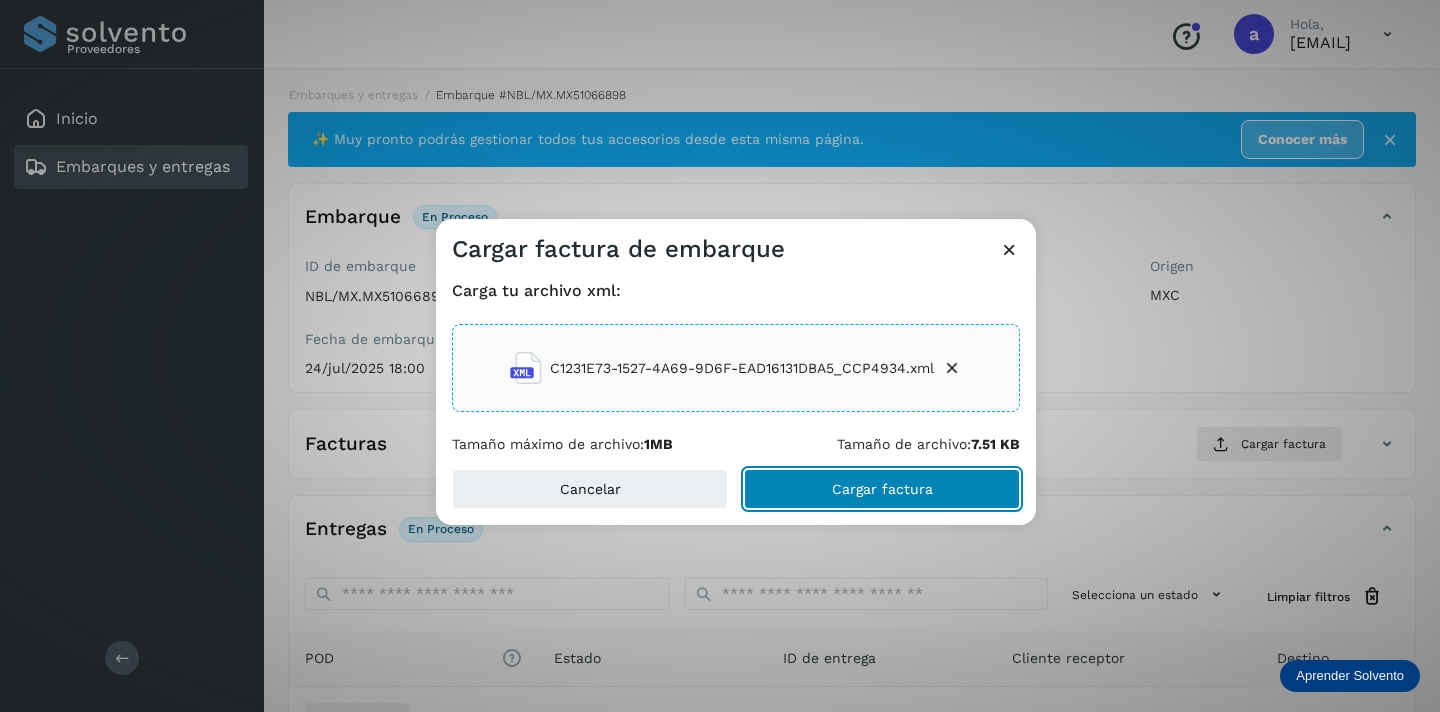 click on "Cargar factura" 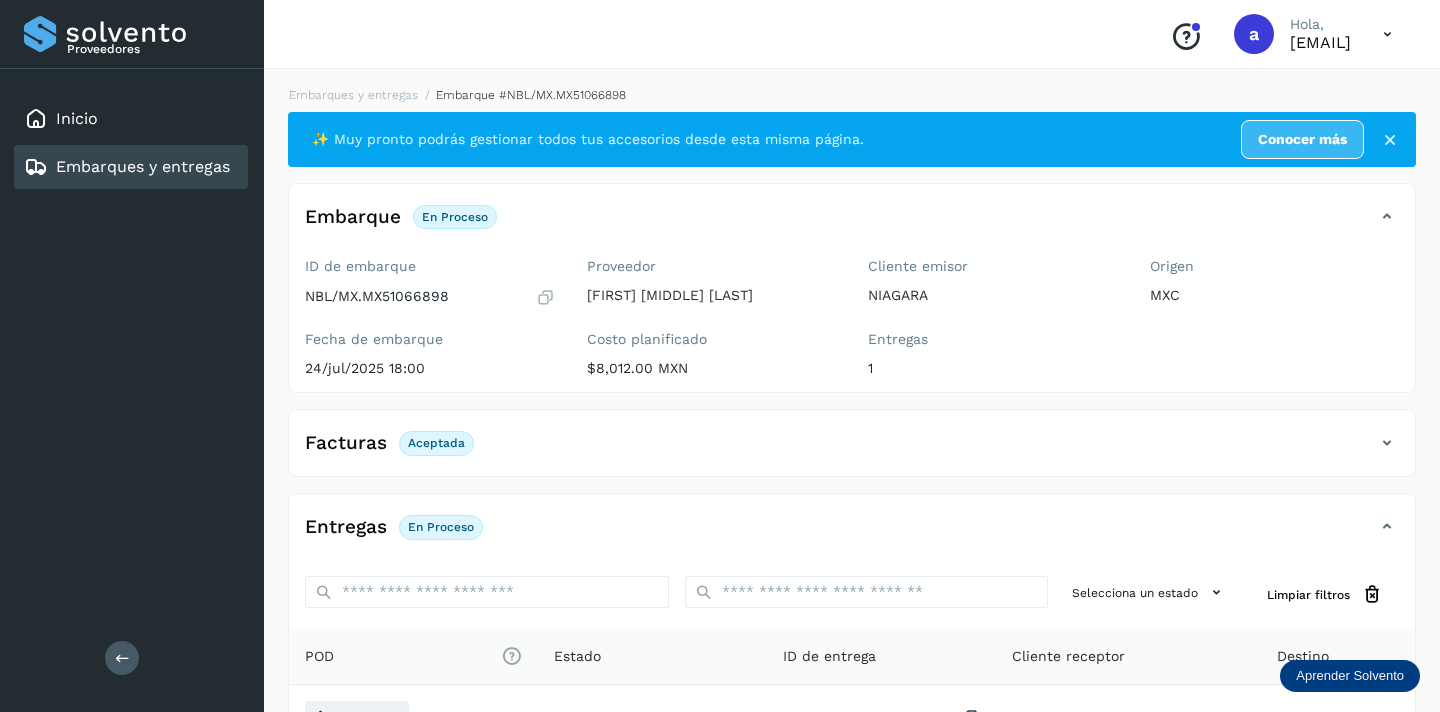 scroll, scrollTop: 235, scrollLeft: 0, axis: vertical 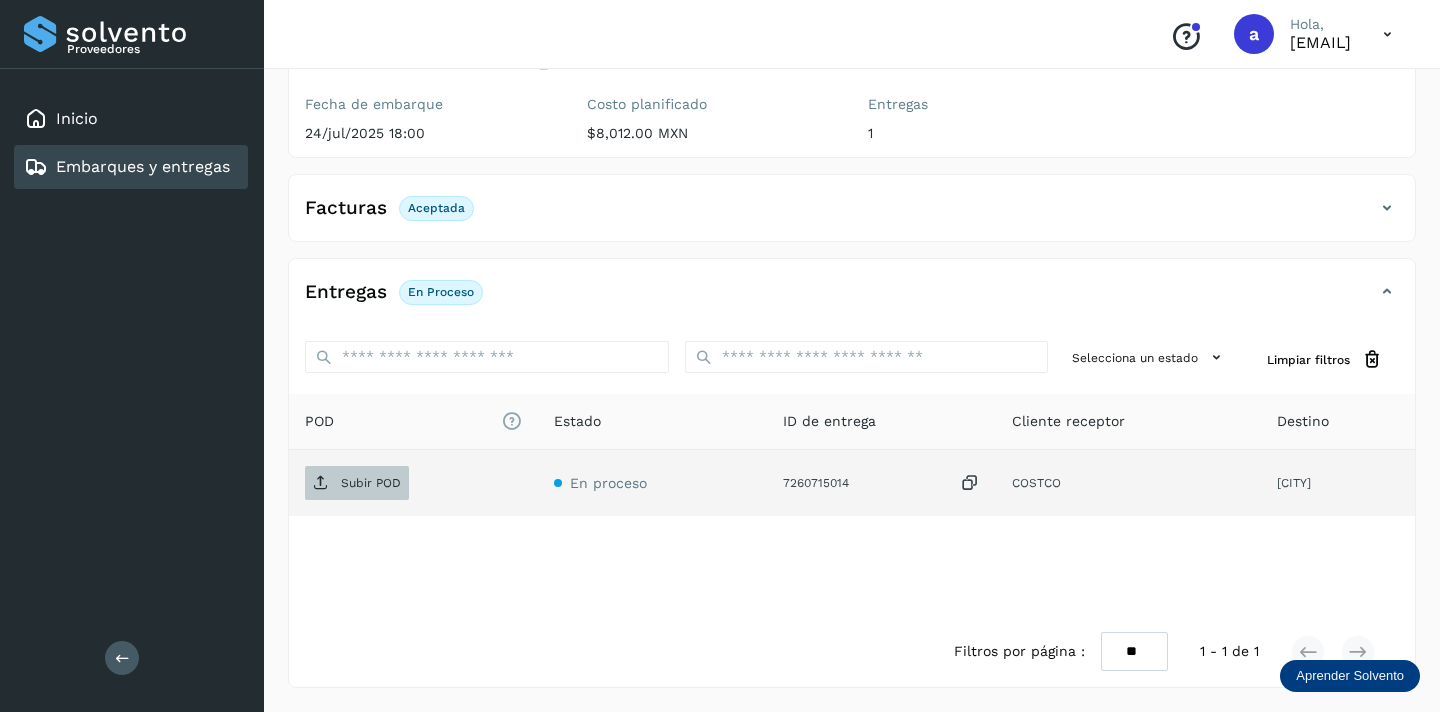 click on "Subir POD" at bounding box center [357, 483] 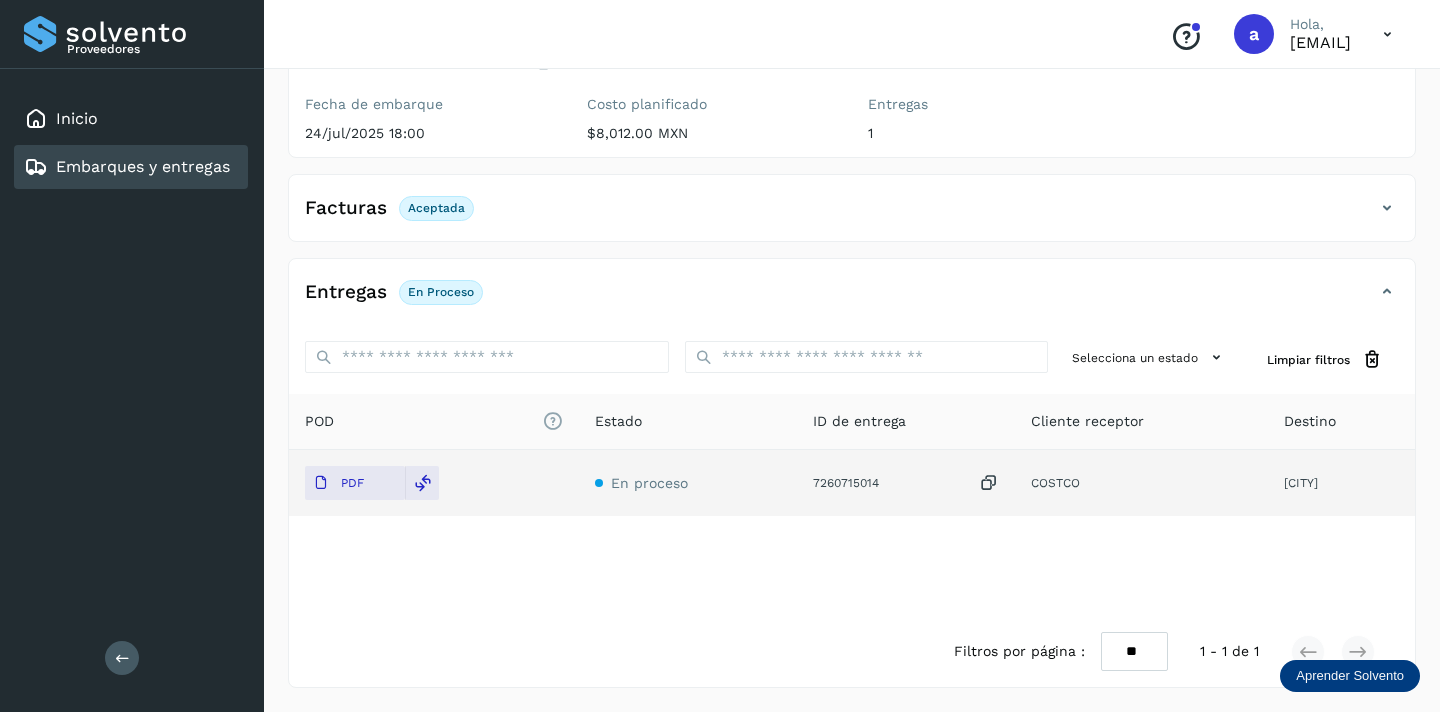 click on "Embarques y entregas" at bounding box center [143, 166] 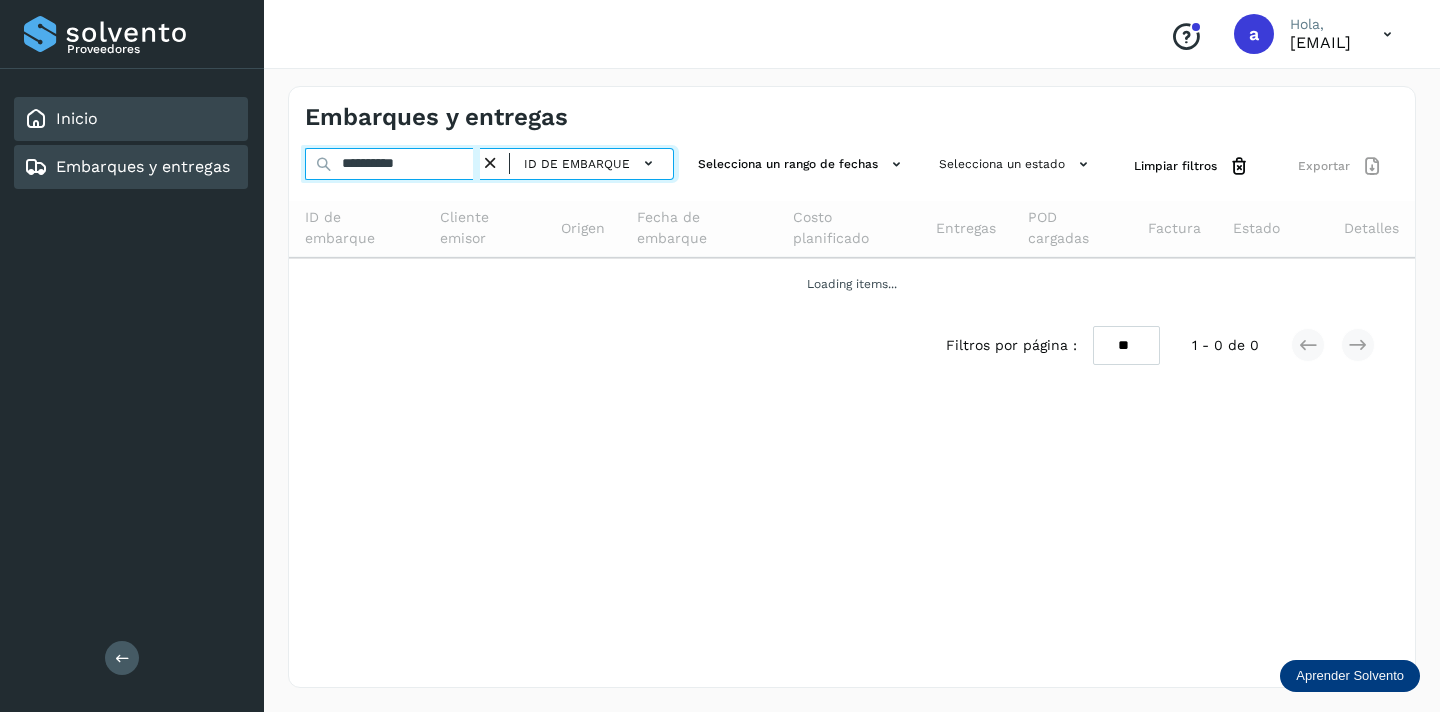 drag, startPoint x: 449, startPoint y: 165, endPoint x: 125, endPoint y: 139, distance: 325.04153 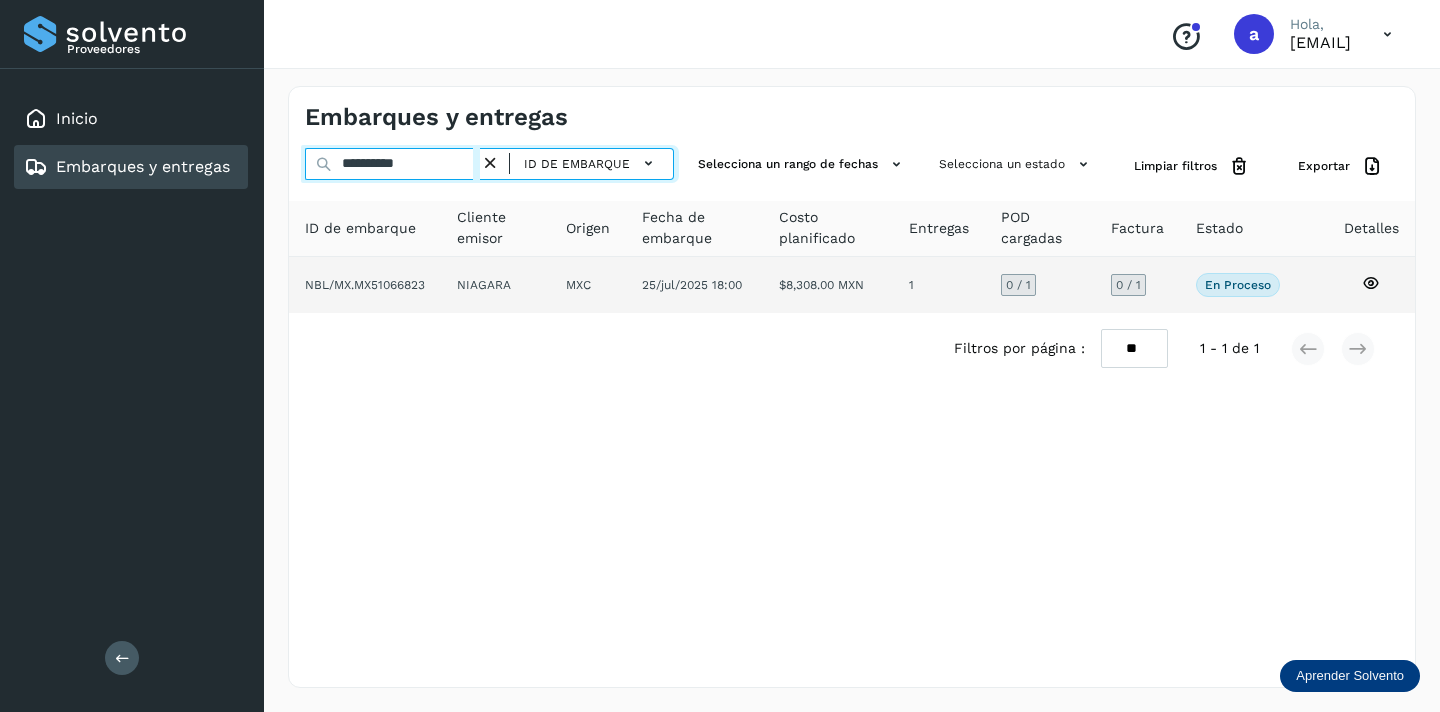 type on "**********" 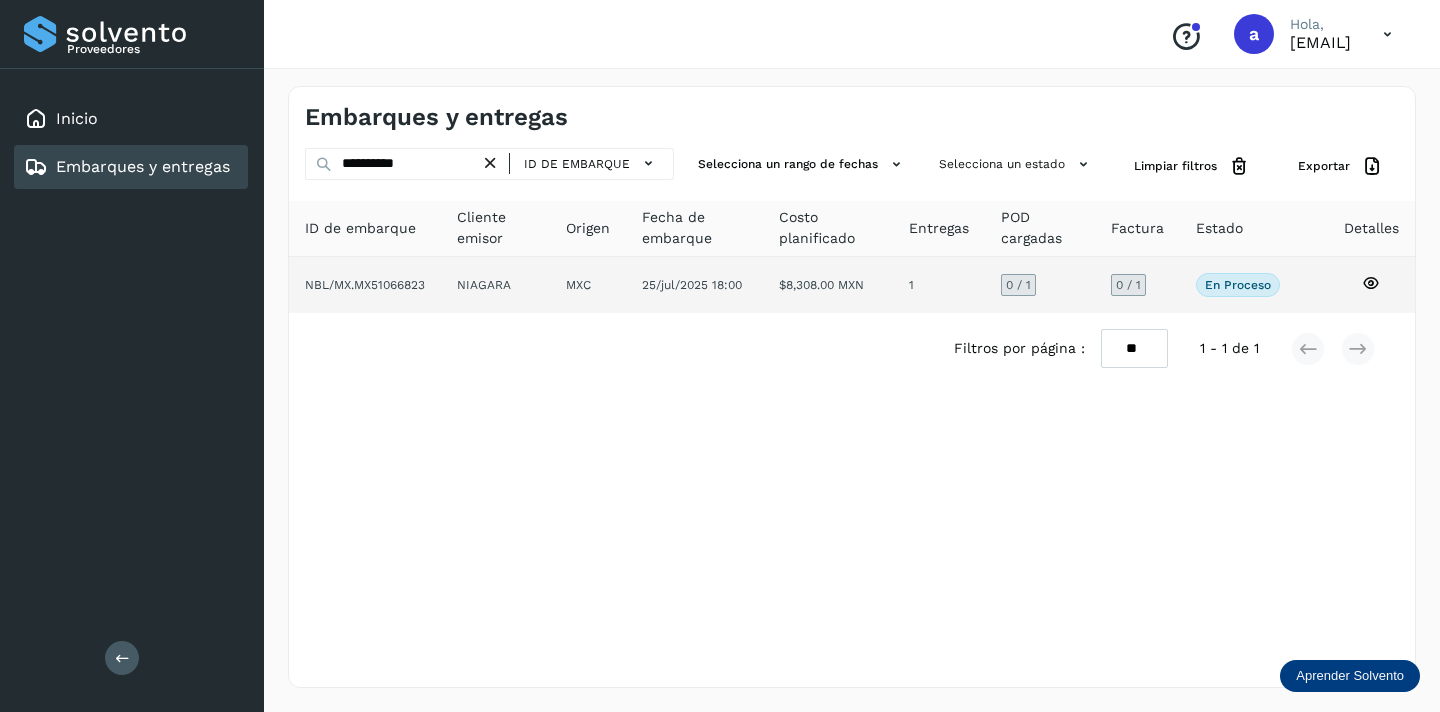 click on "0 / 1" at bounding box center (1128, 285) 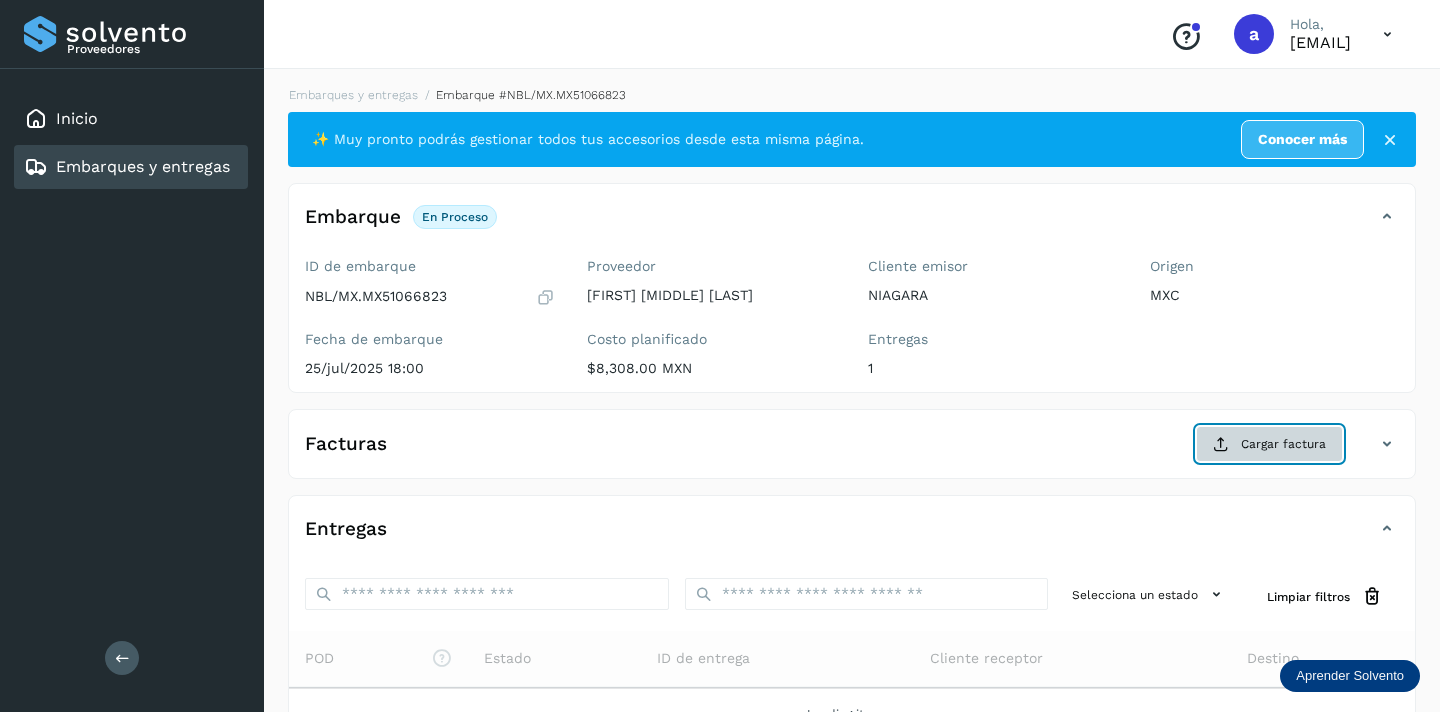 click on "Cargar factura" 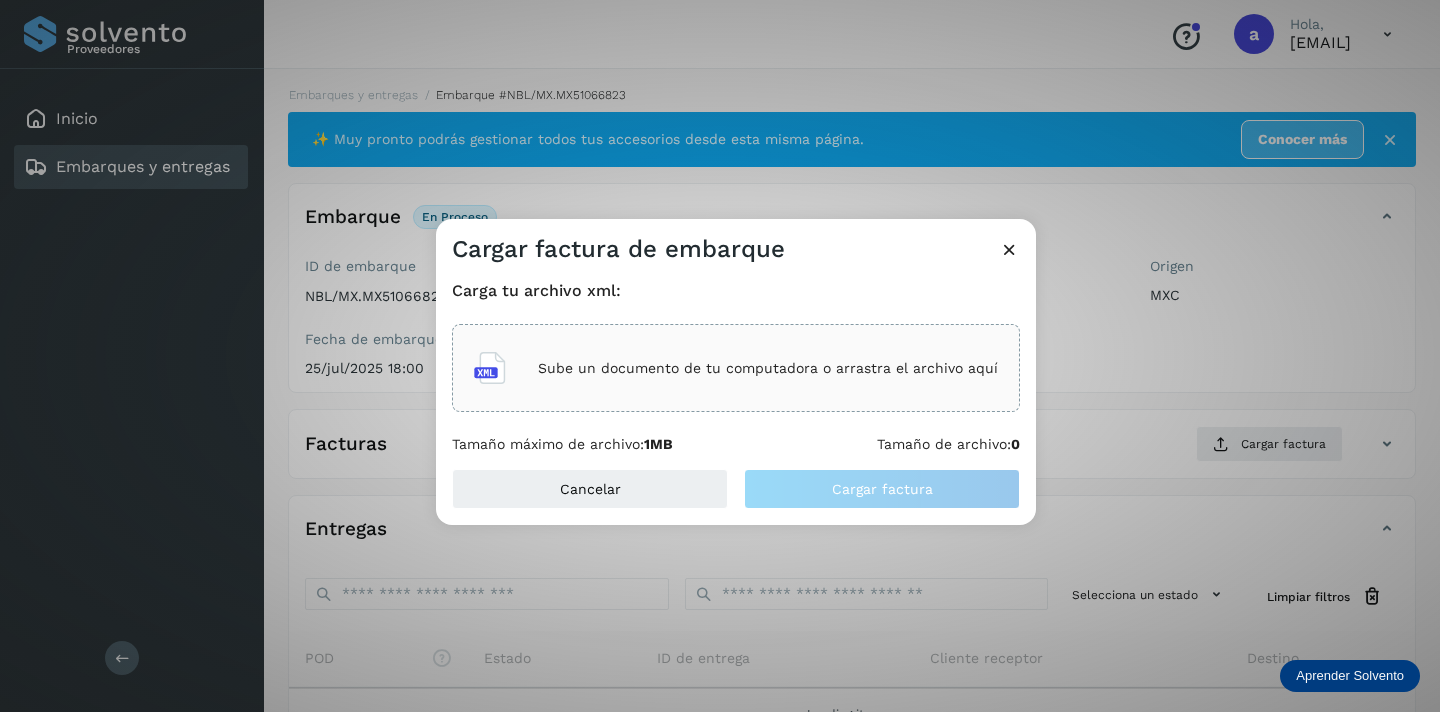 click on "Sube un documento de tu computadora o arrastra el archivo aquí" at bounding box center [768, 368] 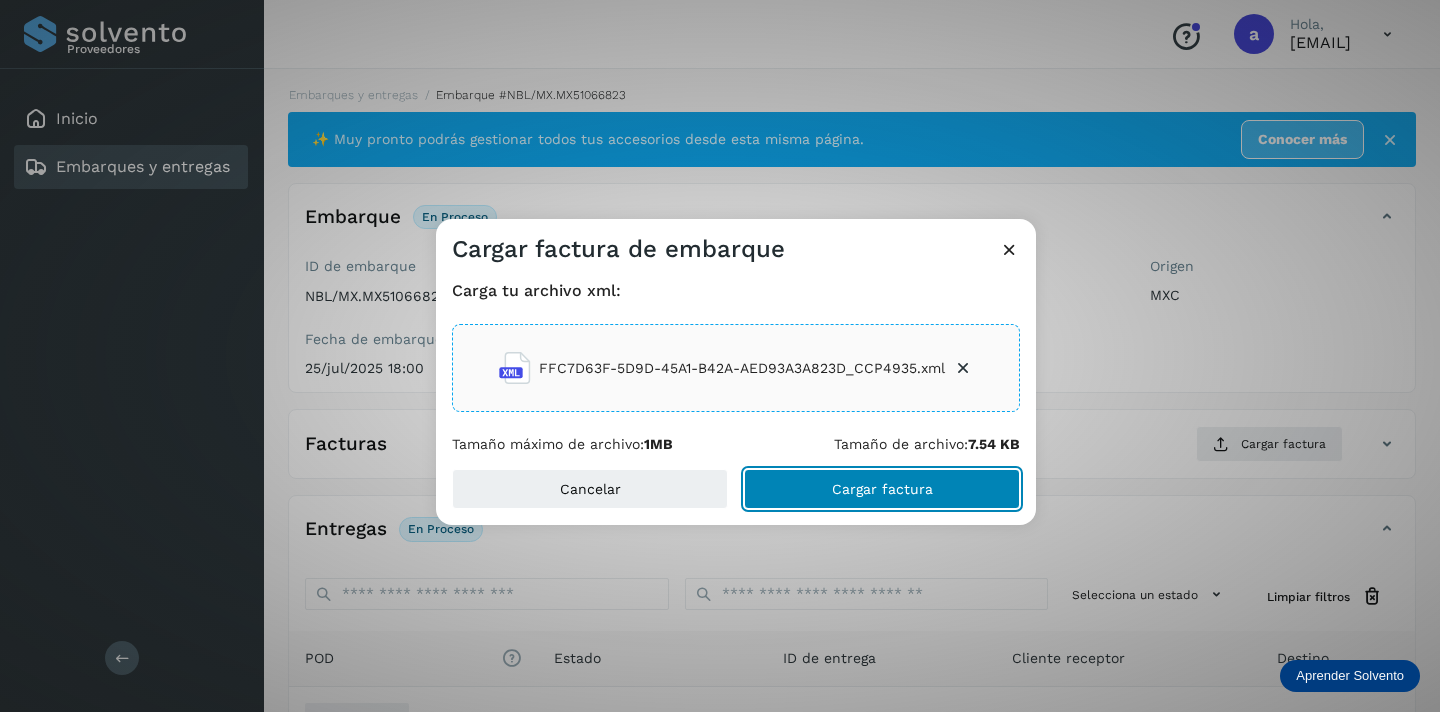 click on "Cargar factura" 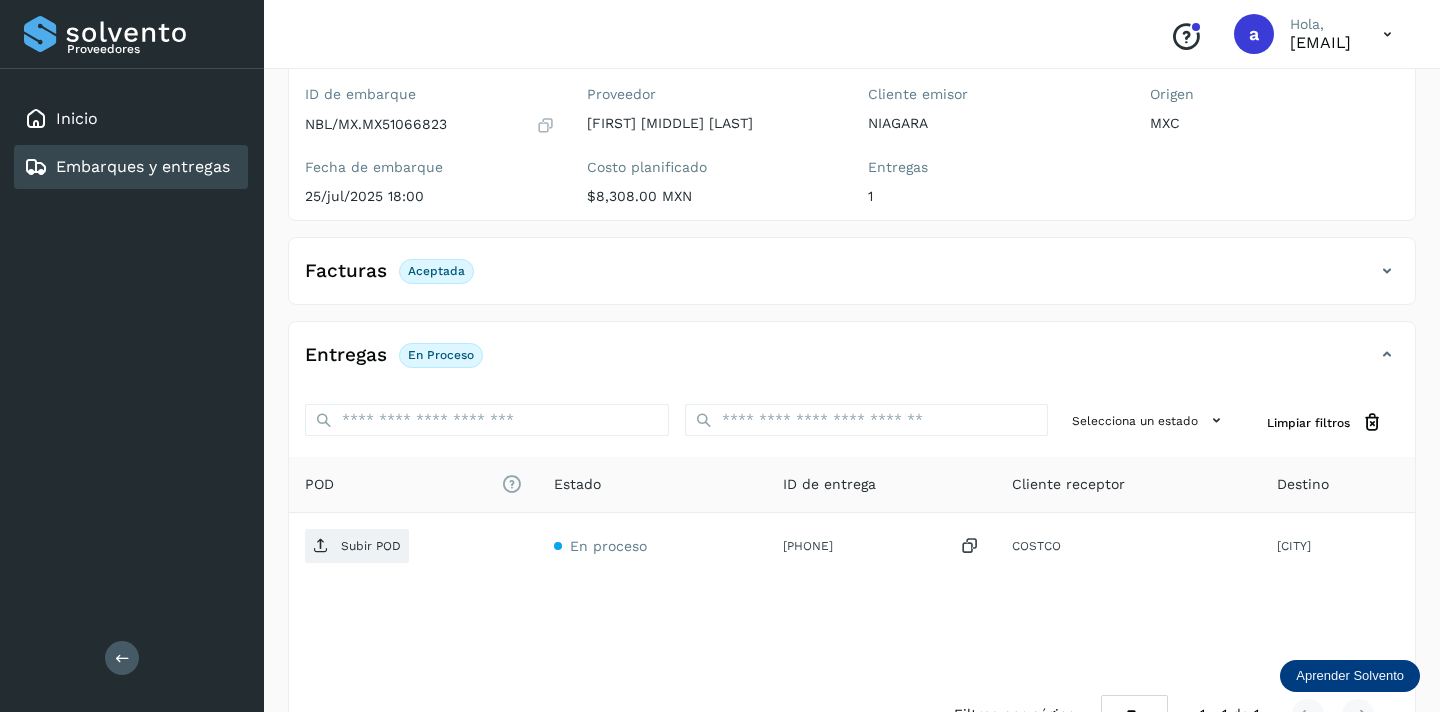scroll, scrollTop: 235, scrollLeft: 0, axis: vertical 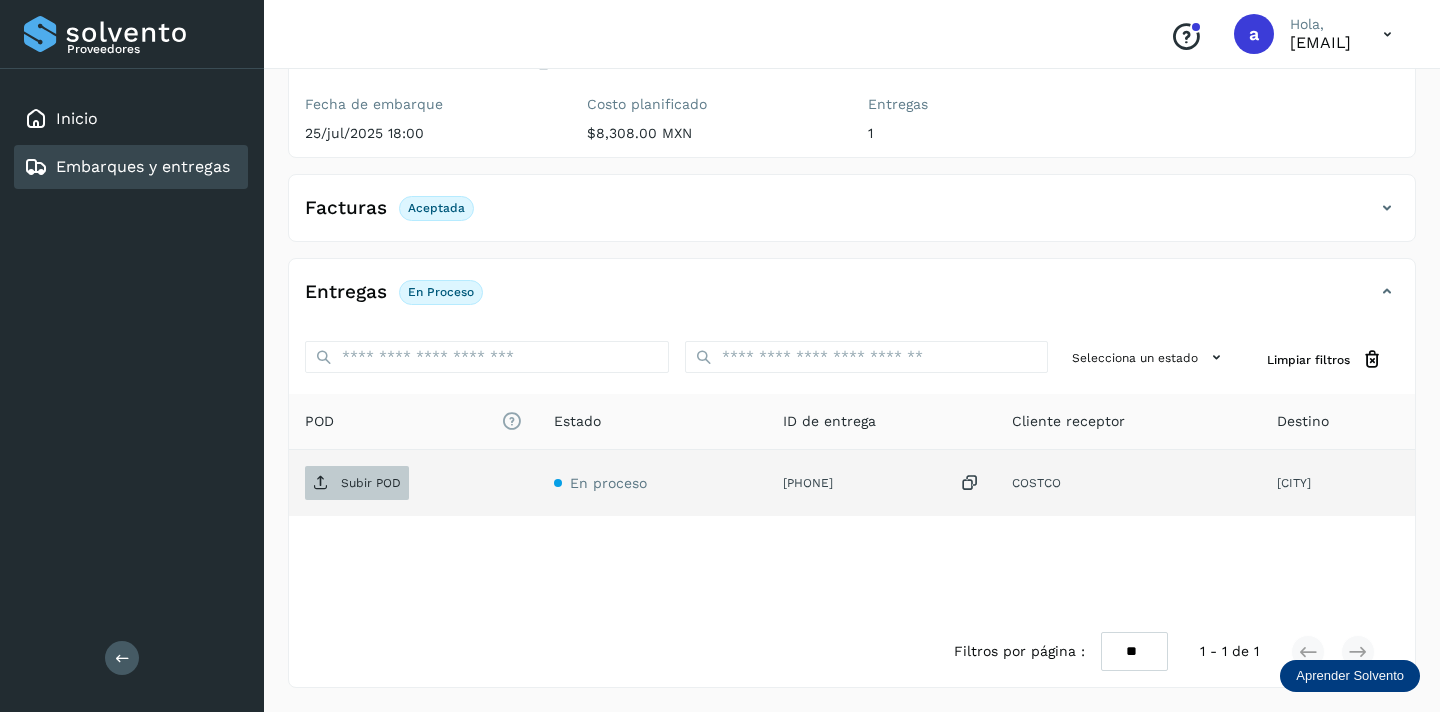 click on "Subir POD" at bounding box center [371, 483] 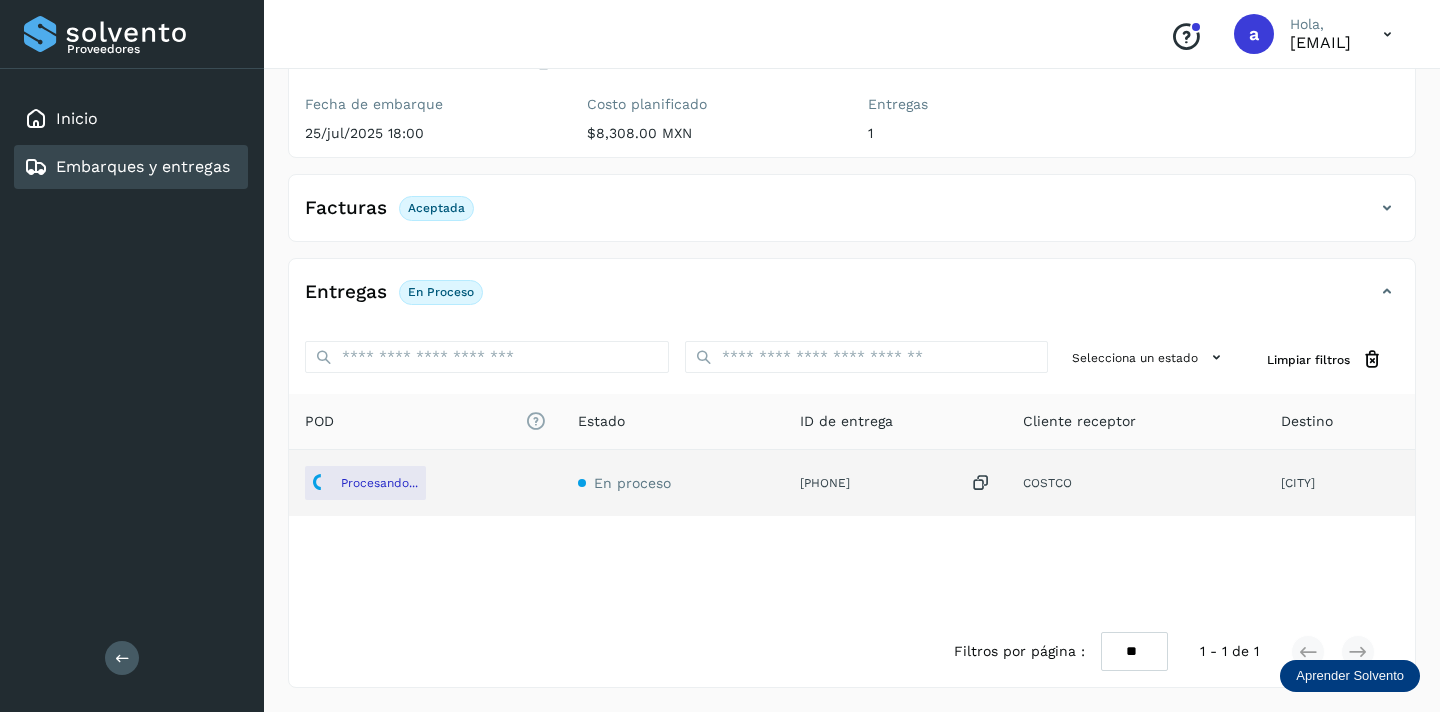 click on "Embarques y entregas" at bounding box center (143, 166) 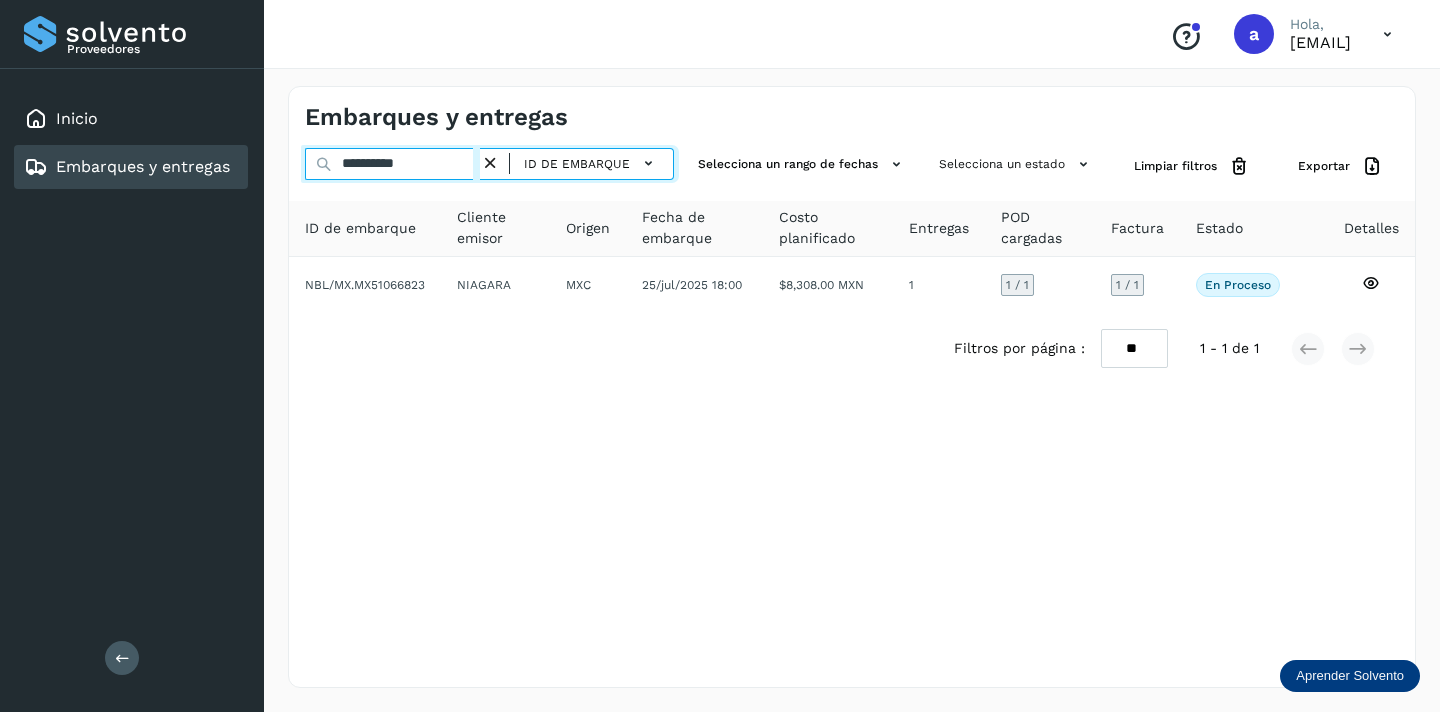 drag, startPoint x: 438, startPoint y: 156, endPoint x: 131, endPoint y: 183, distance: 308.185 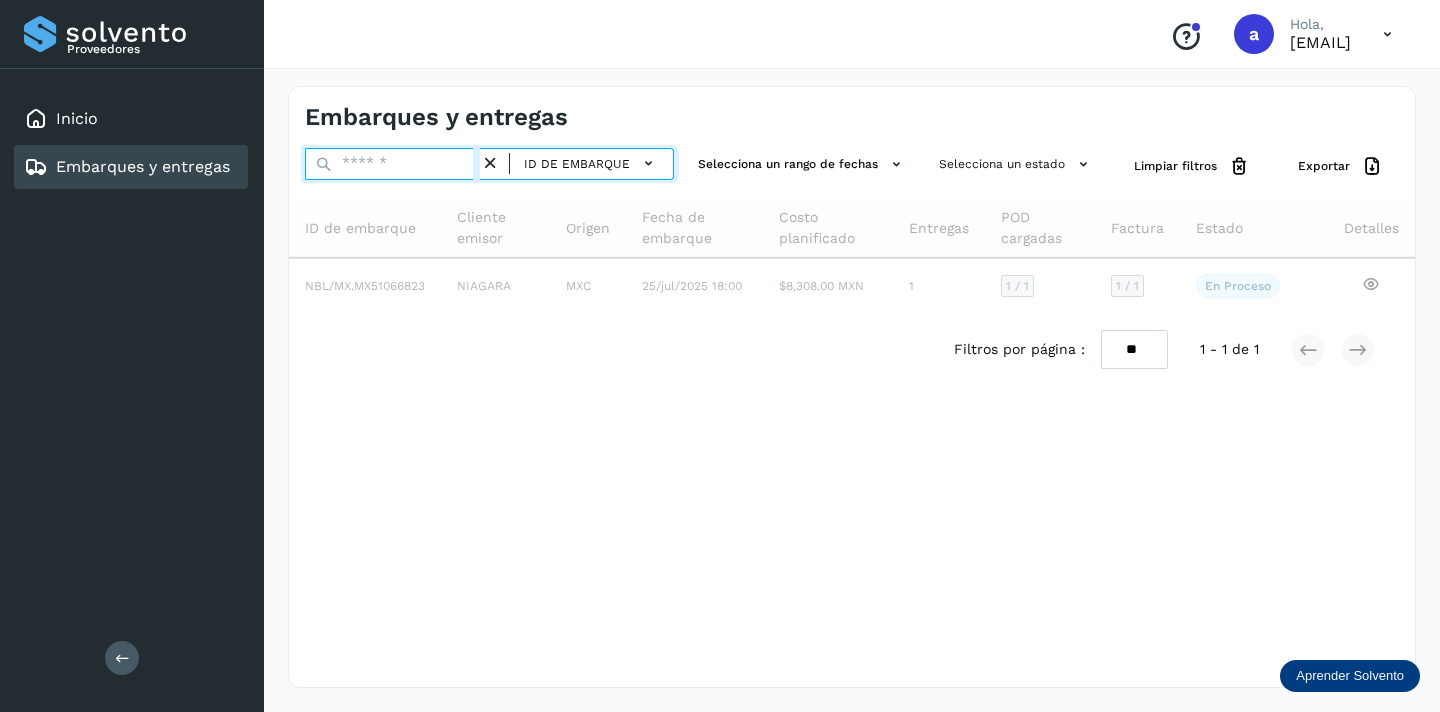 paste on "**********" 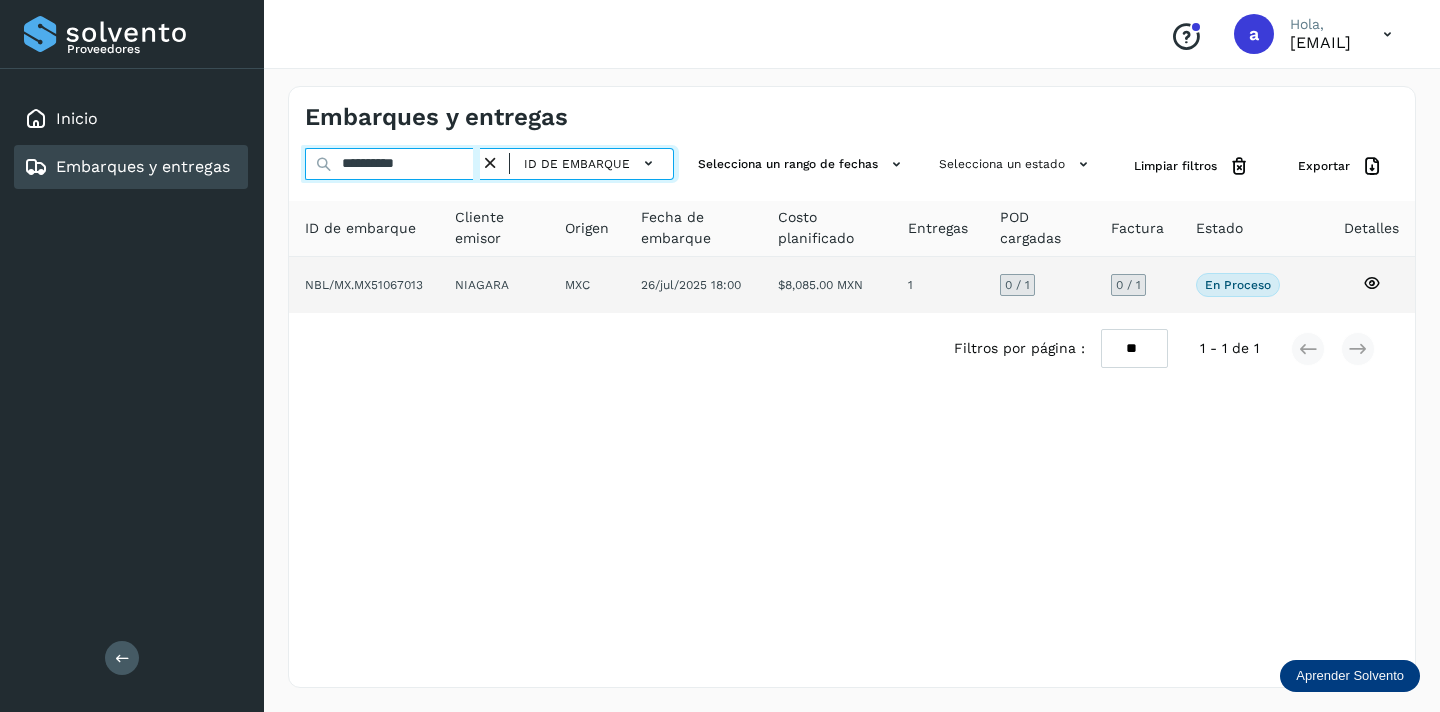 type on "**********" 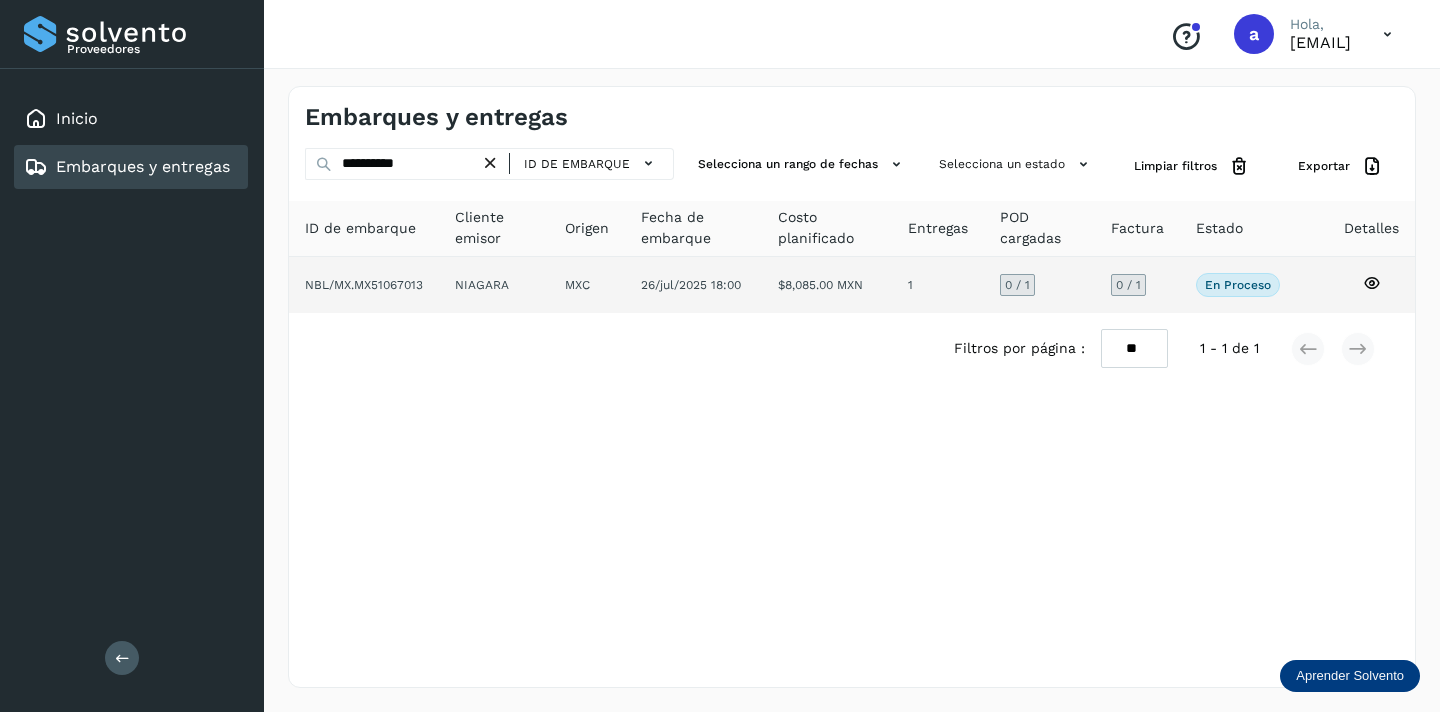 click on "0 / 1" at bounding box center [1128, 285] 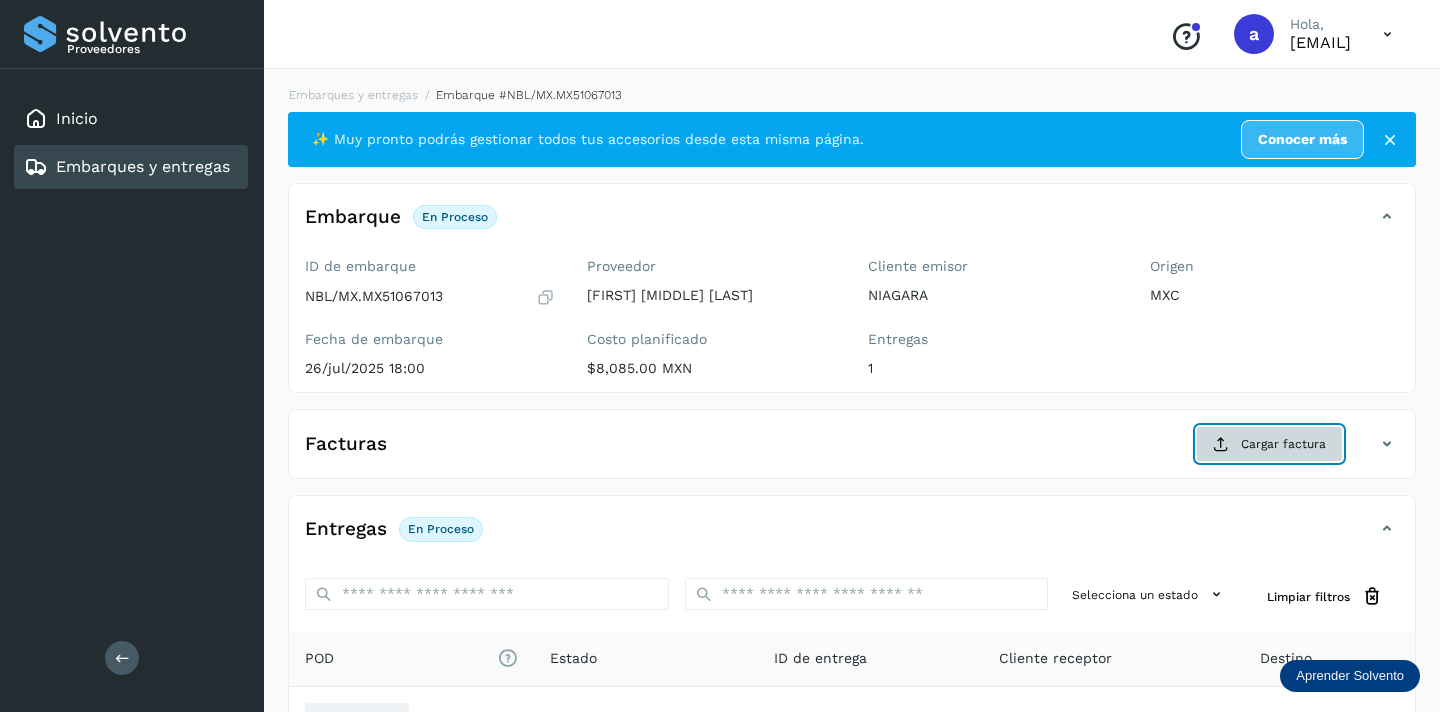 click on "Cargar factura" at bounding box center [1269, 444] 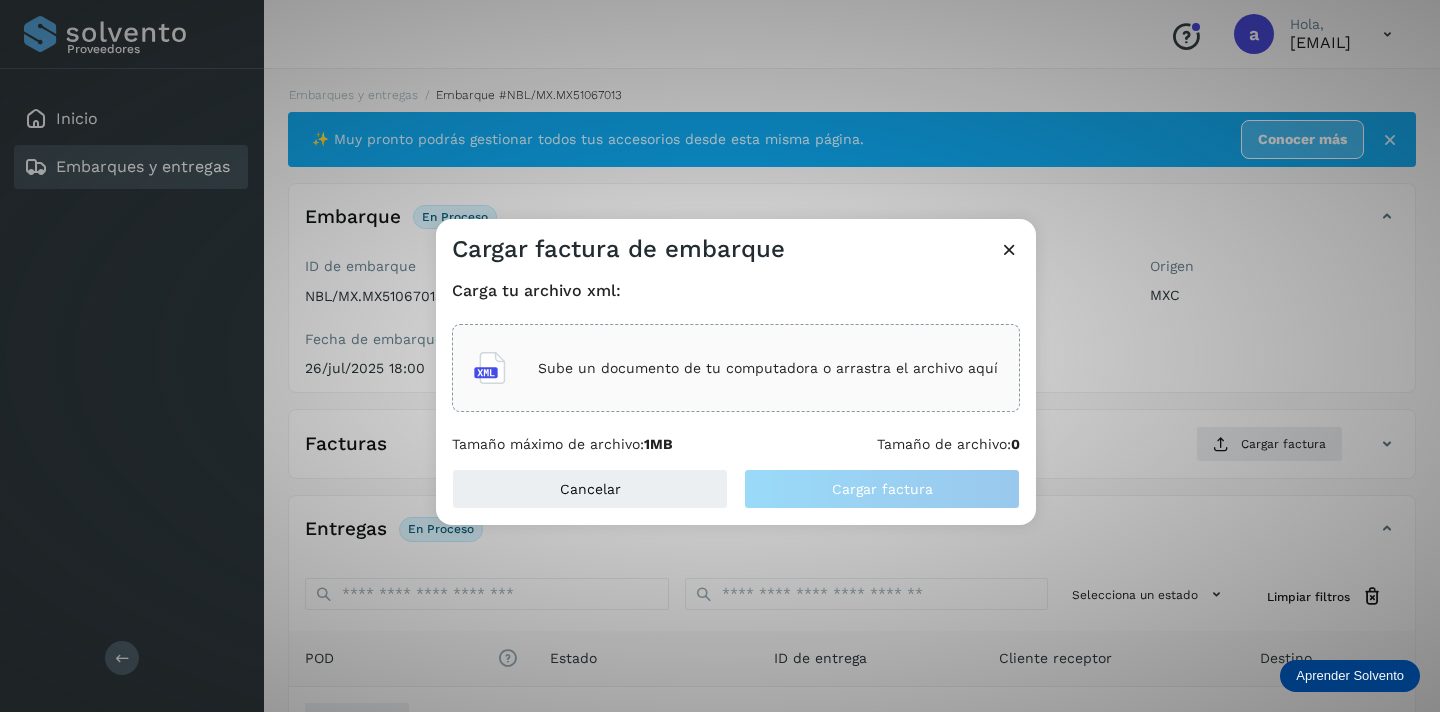 click on "Sube un documento de tu computadora o arrastra el archivo aquí" 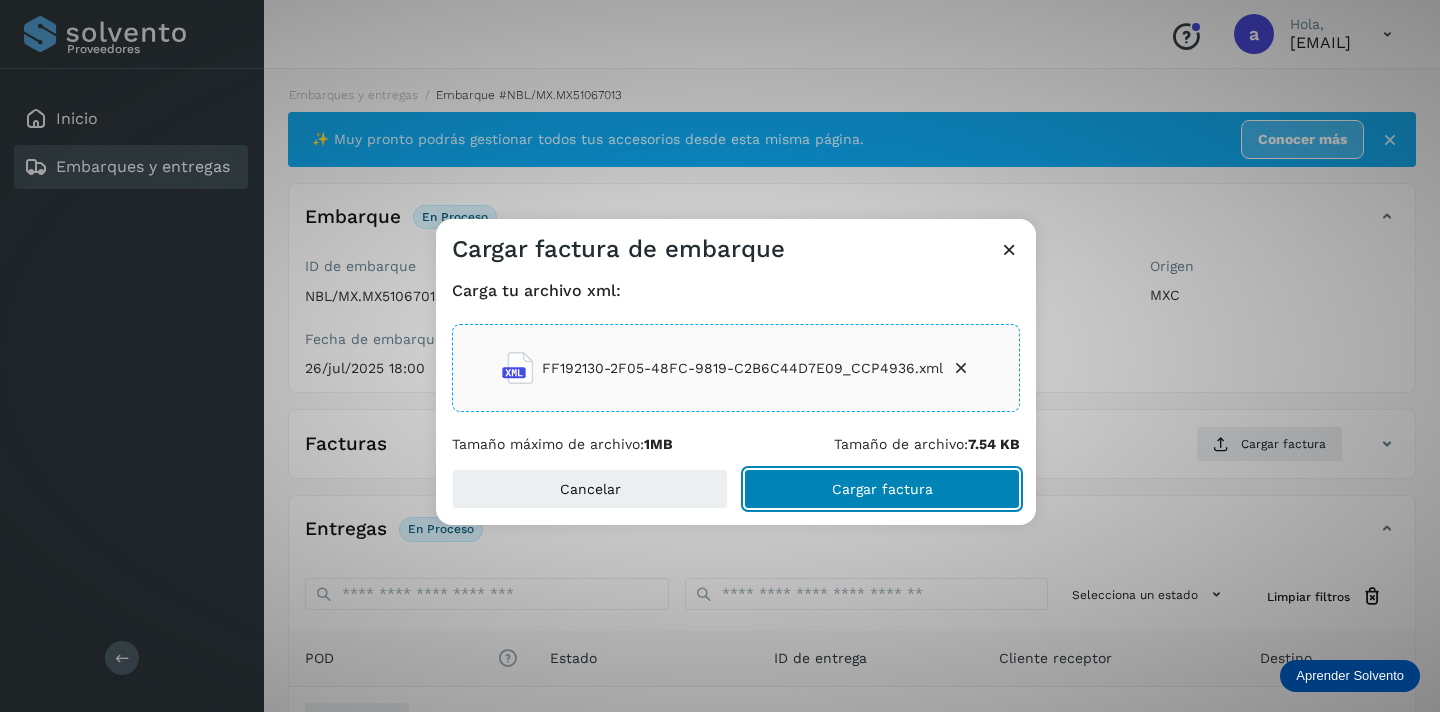 click on "Cargar factura" 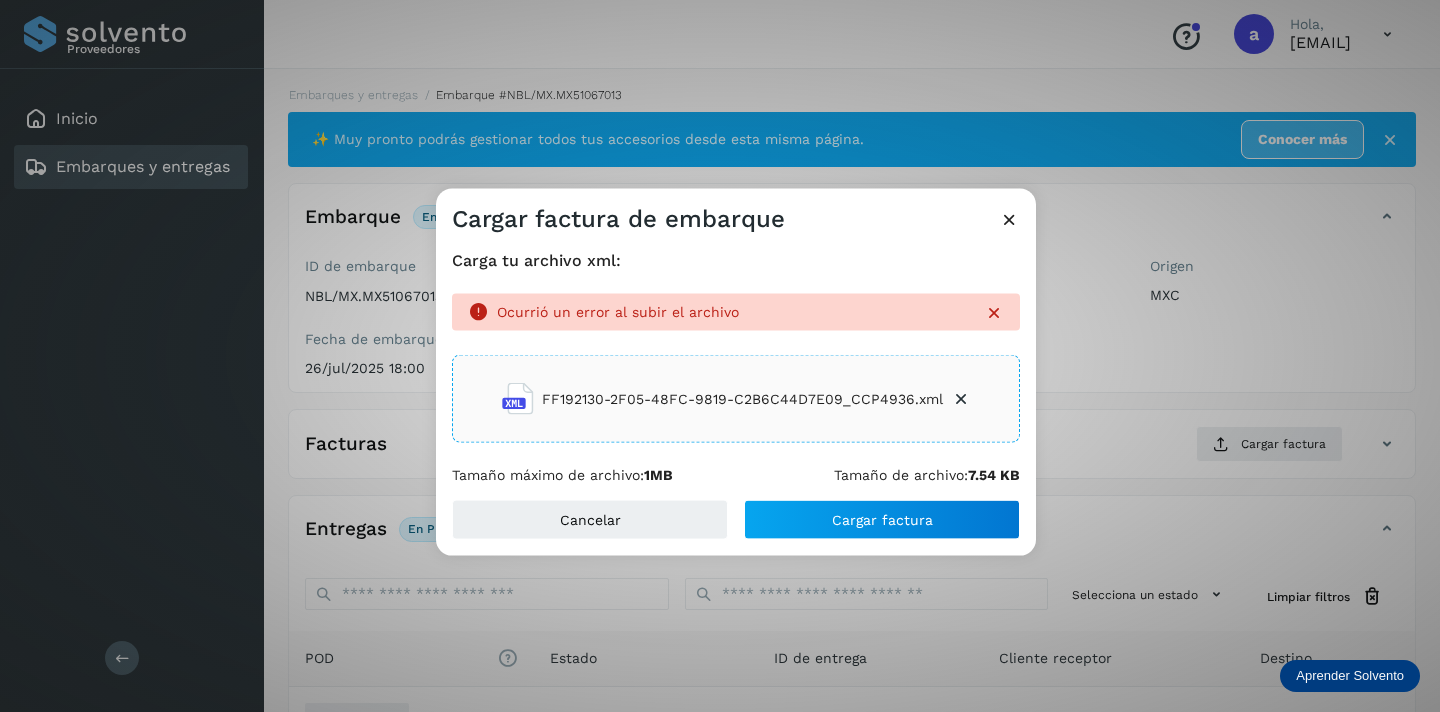 click at bounding box center [994, 312] 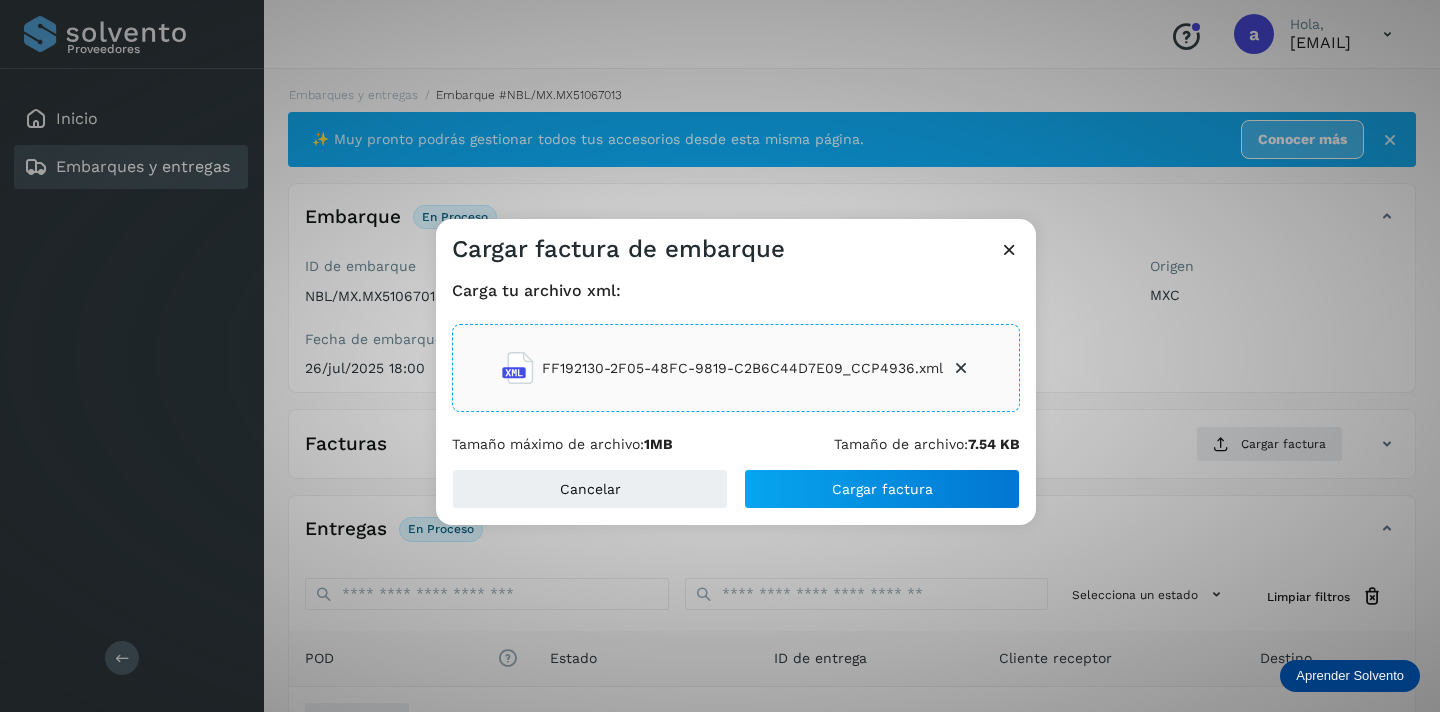 click at bounding box center [1009, 249] 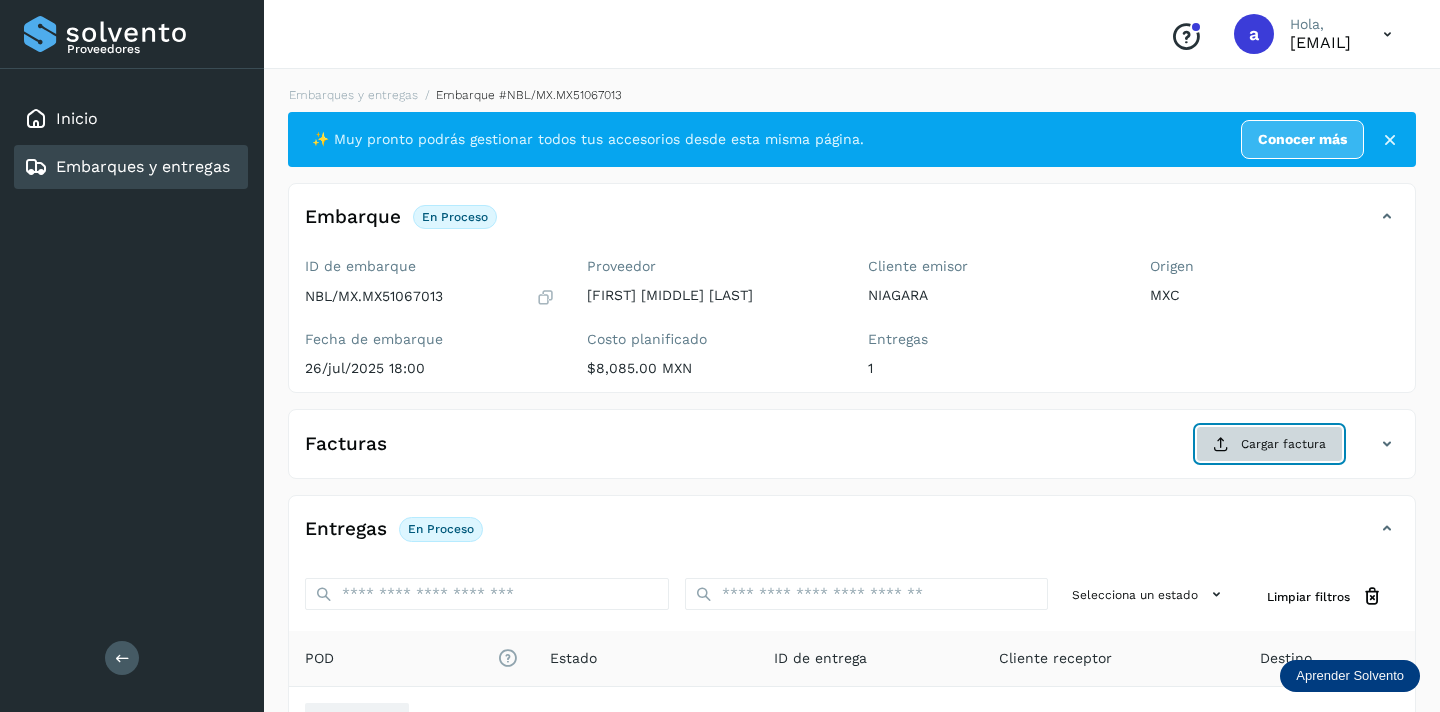 click on "Cargar factura" 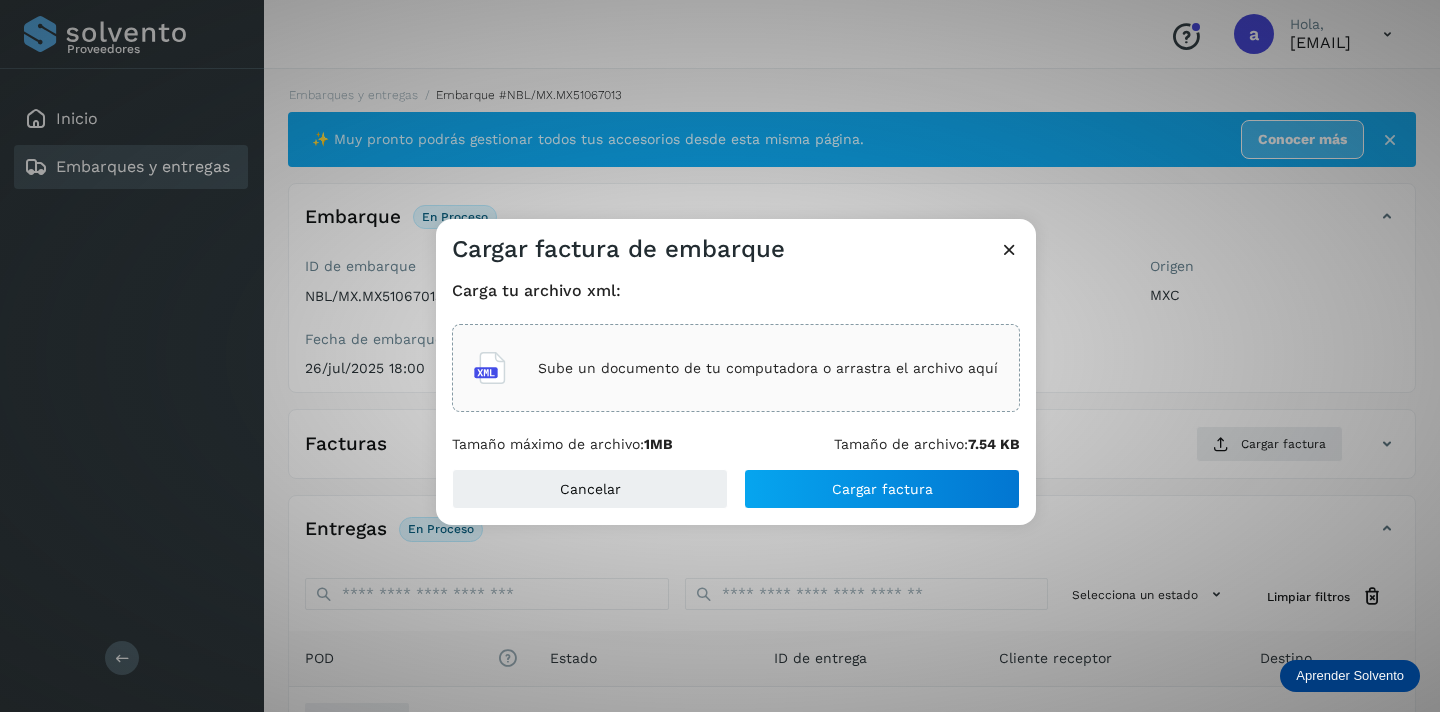 click on "Sube un documento de tu computadora o arrastra el archivo aquí" 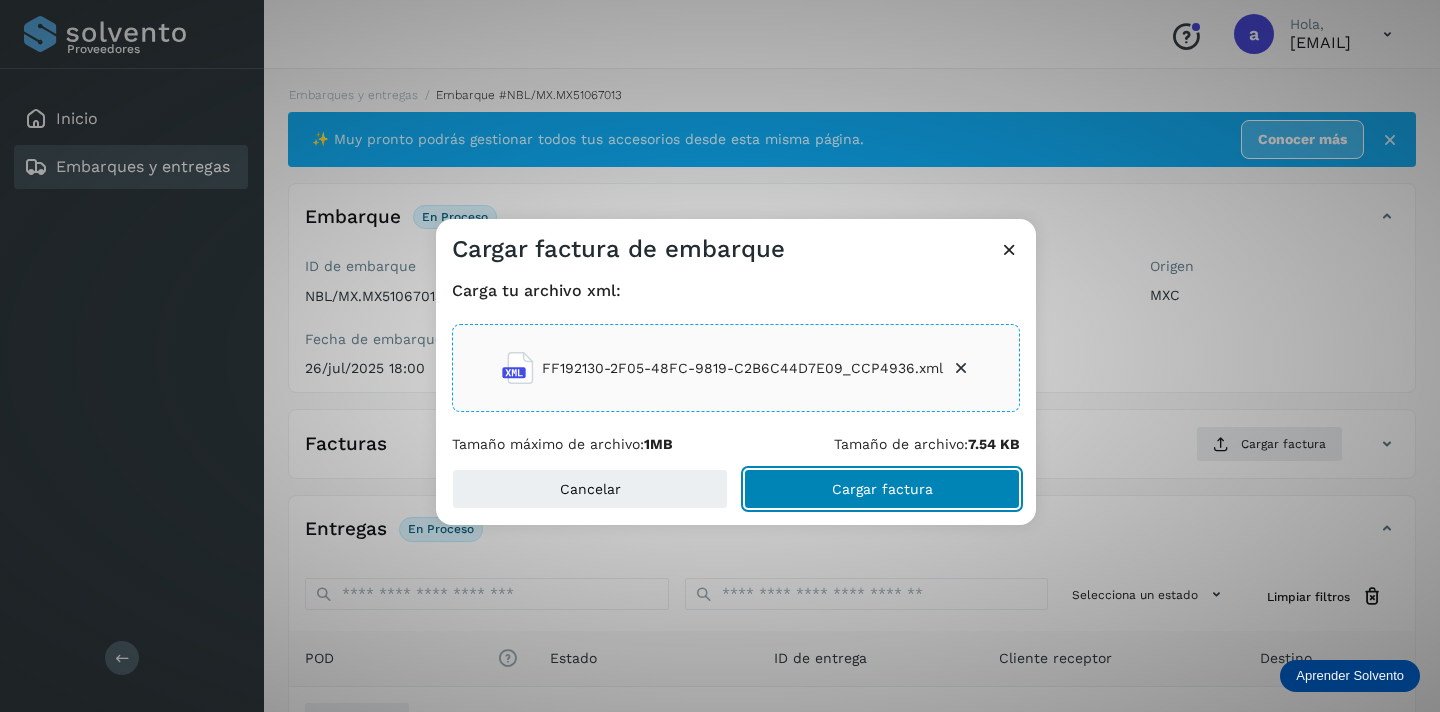click on "Cargar factura" 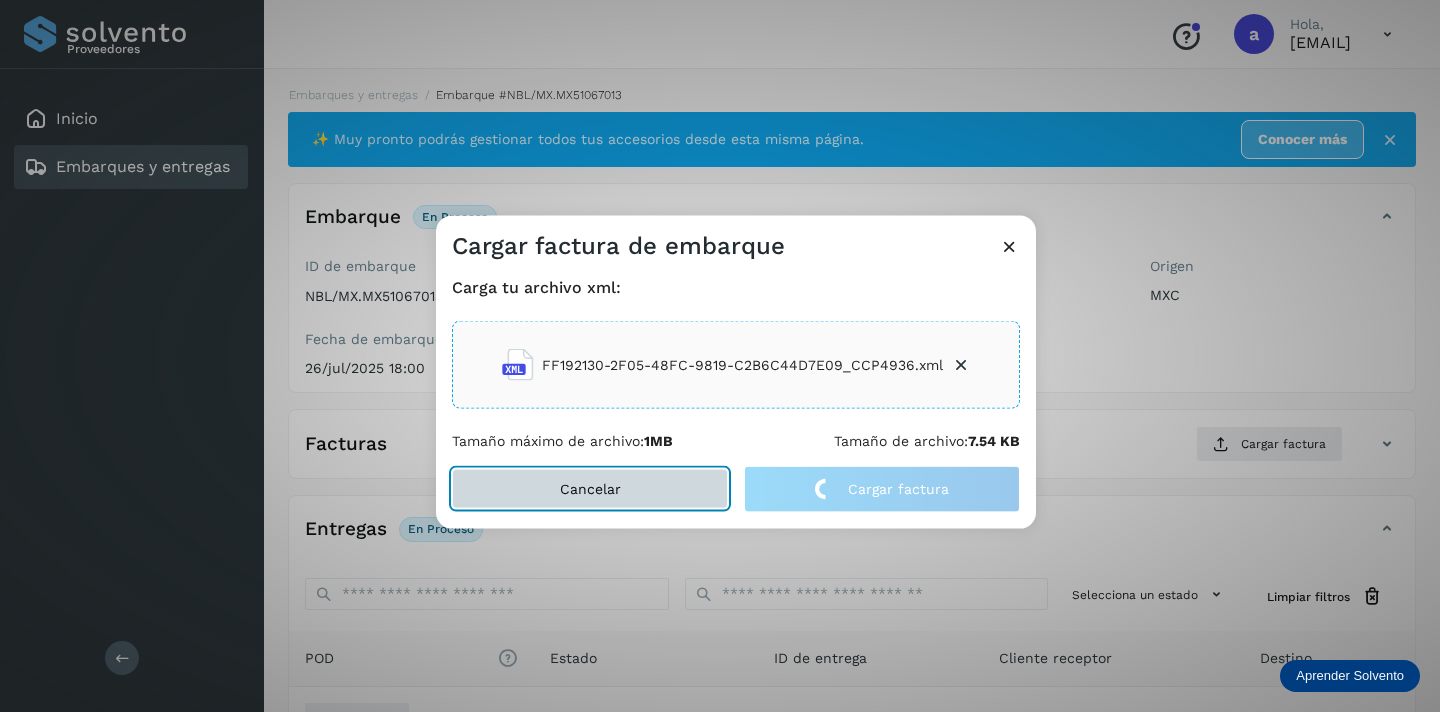 click on "Cancelar" 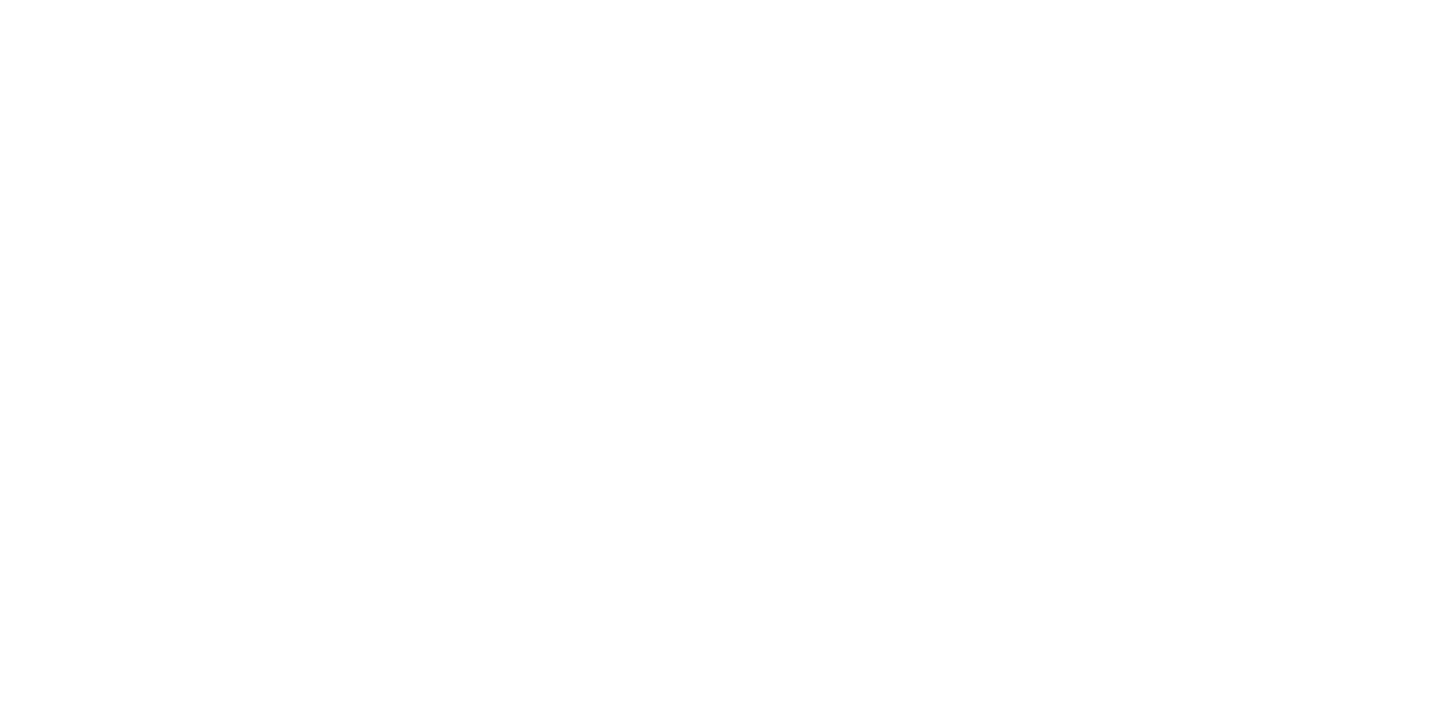 scroll, scrollTop: 0, scrollLeft: 0, axis: both 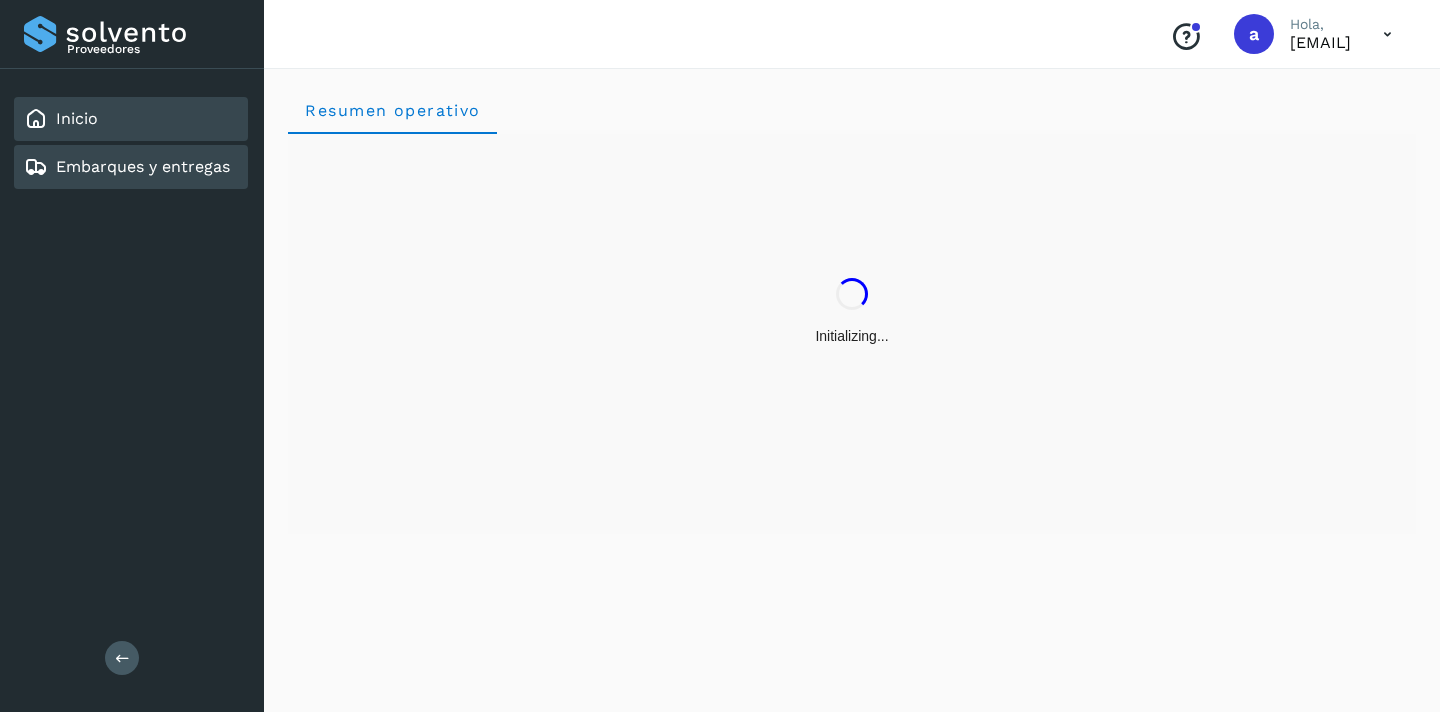 click on "Embarques y entregas" at bounding box center (127, 167) 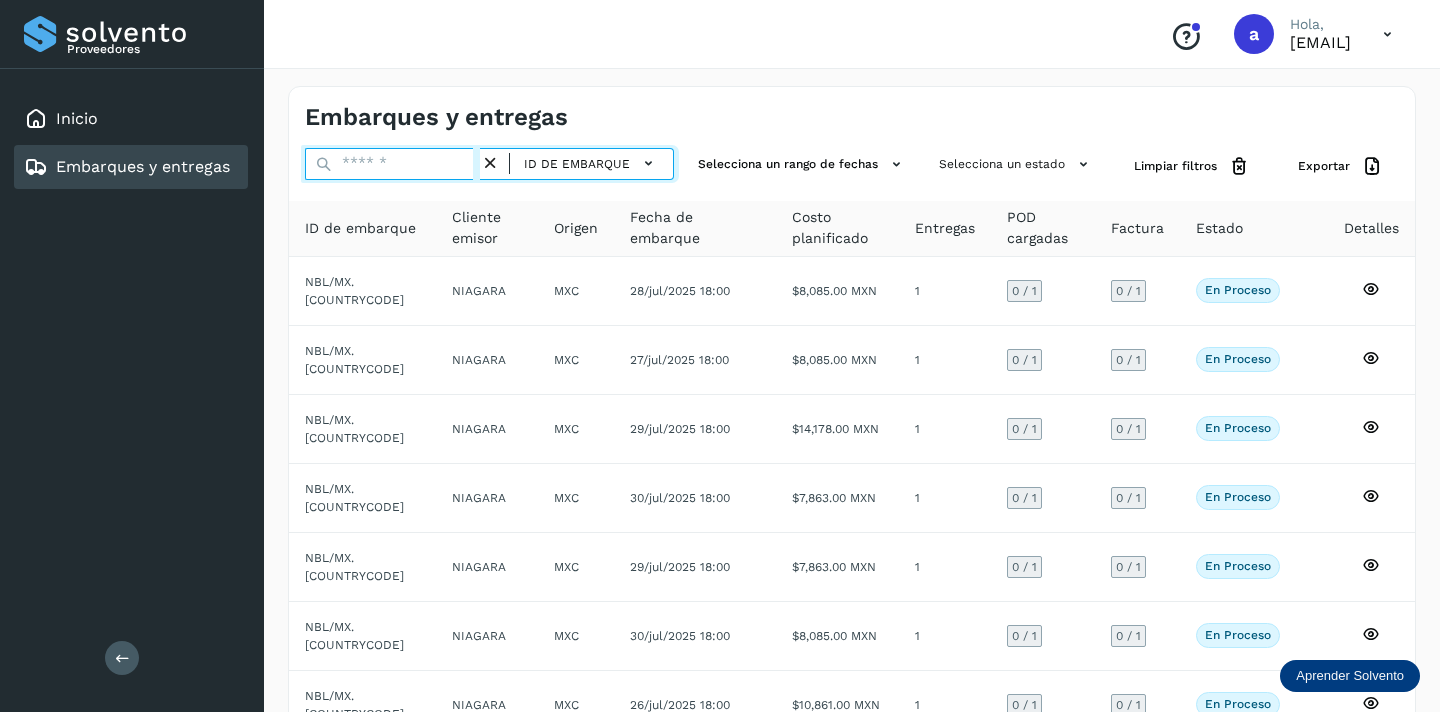click at bounding box center [392, 164] 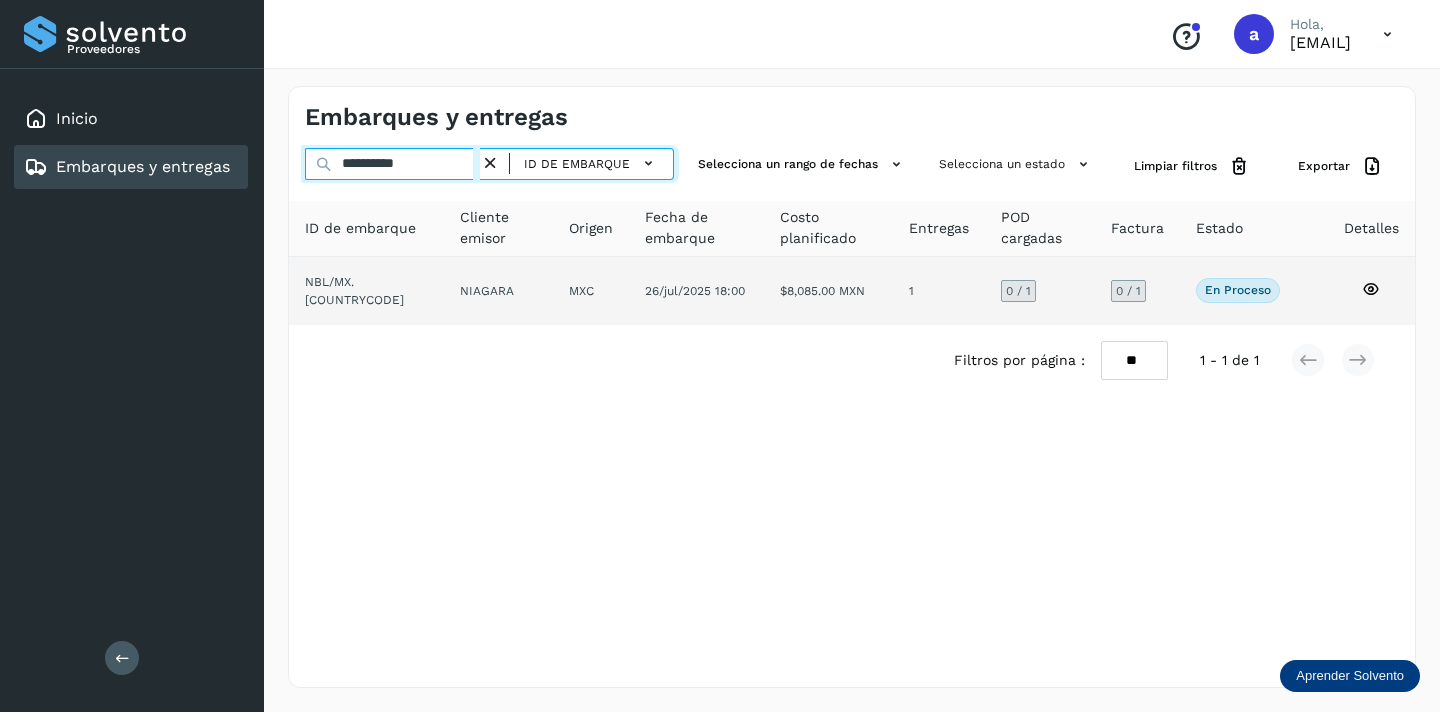 type on "**********" 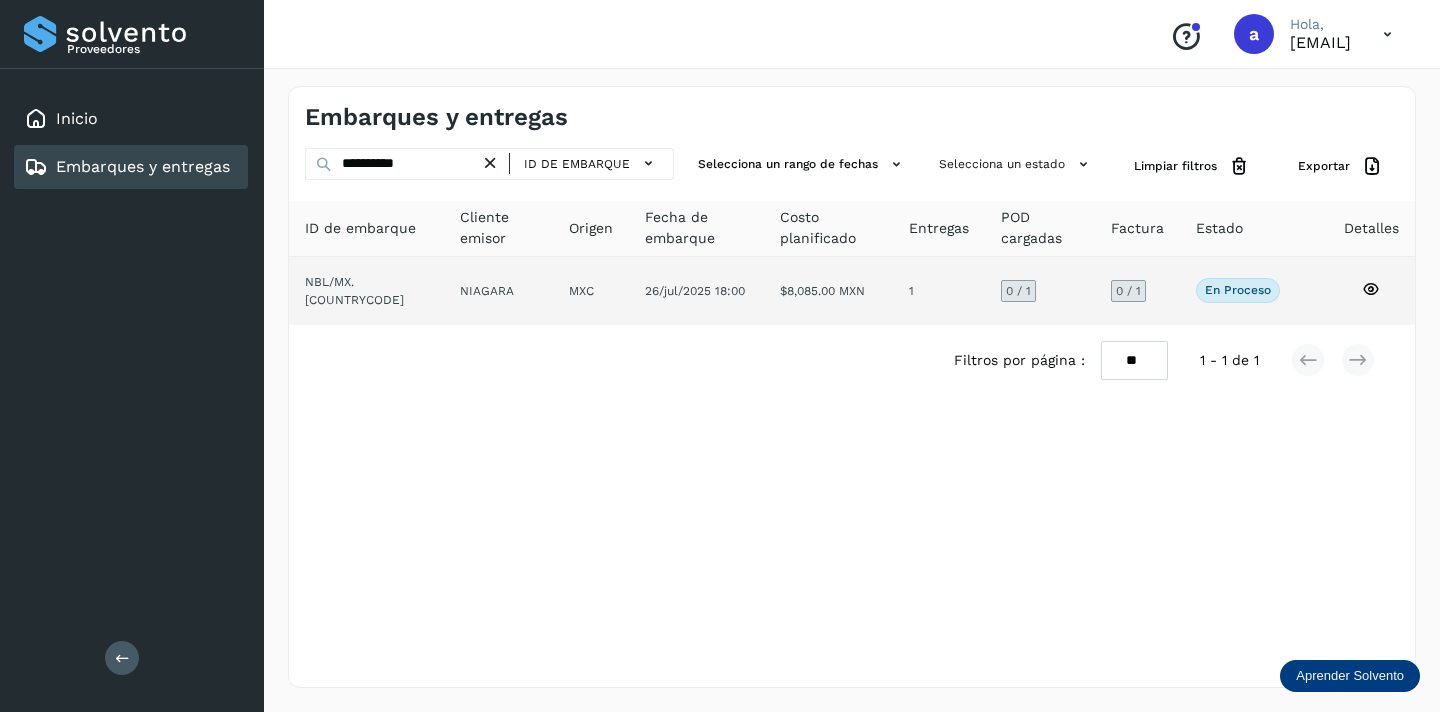 click on "0 / 1" at bounding box center (1128, 291) 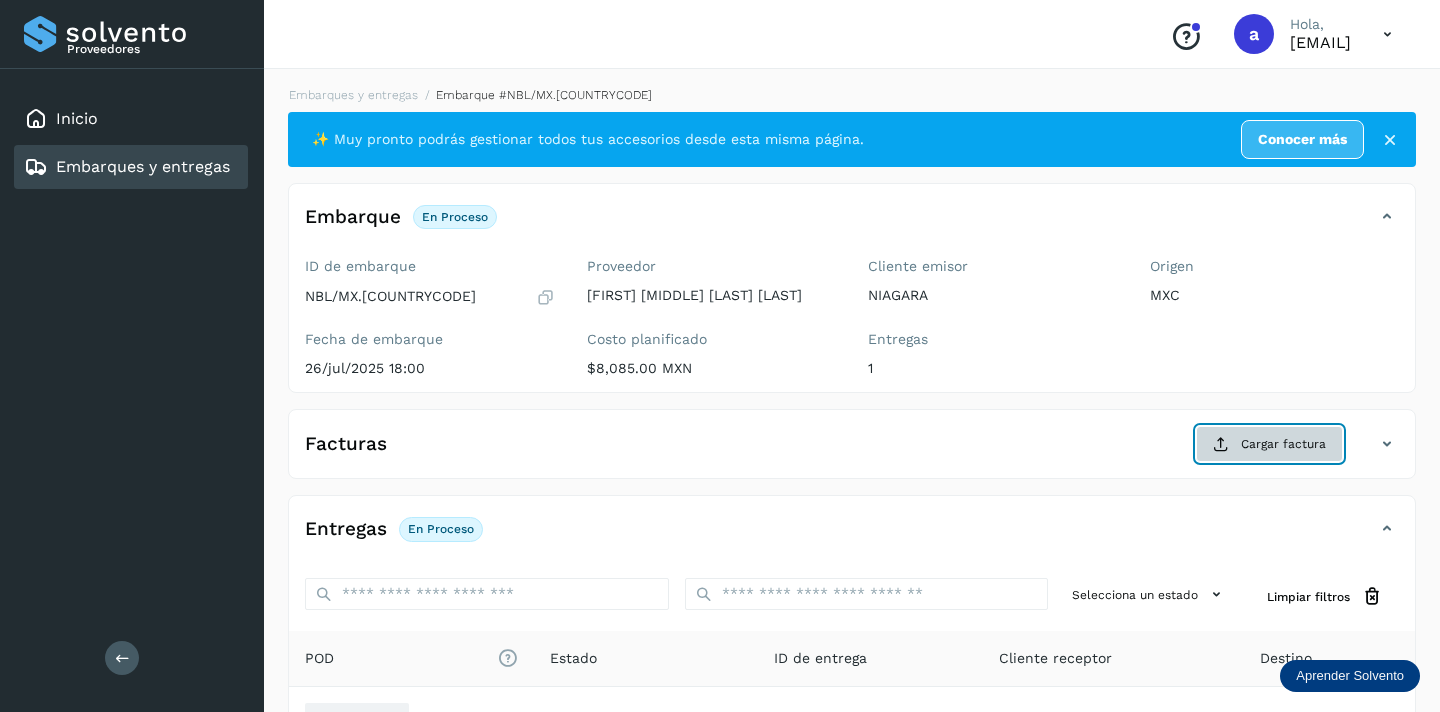 click on "Cargar factura" 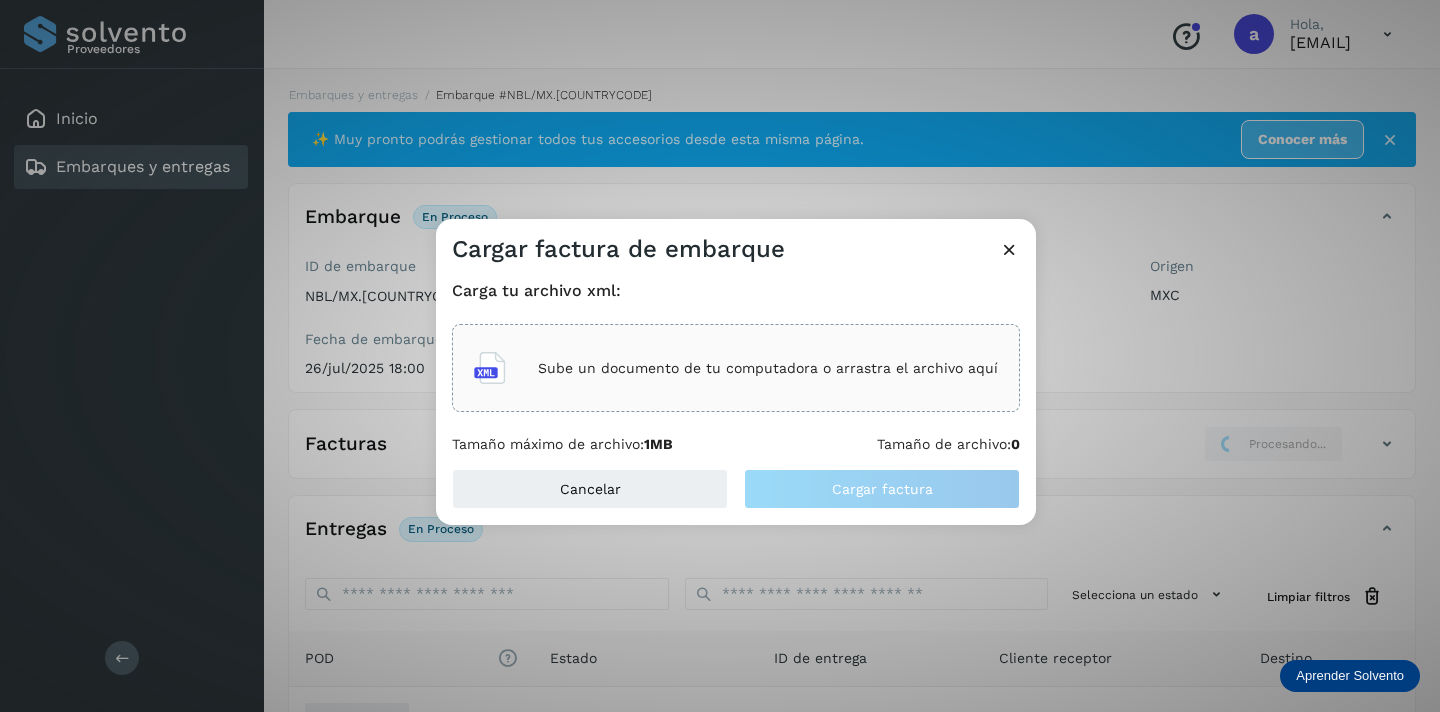 click on "Sube un documento de tu computadora o arrastra el archivo aquí" 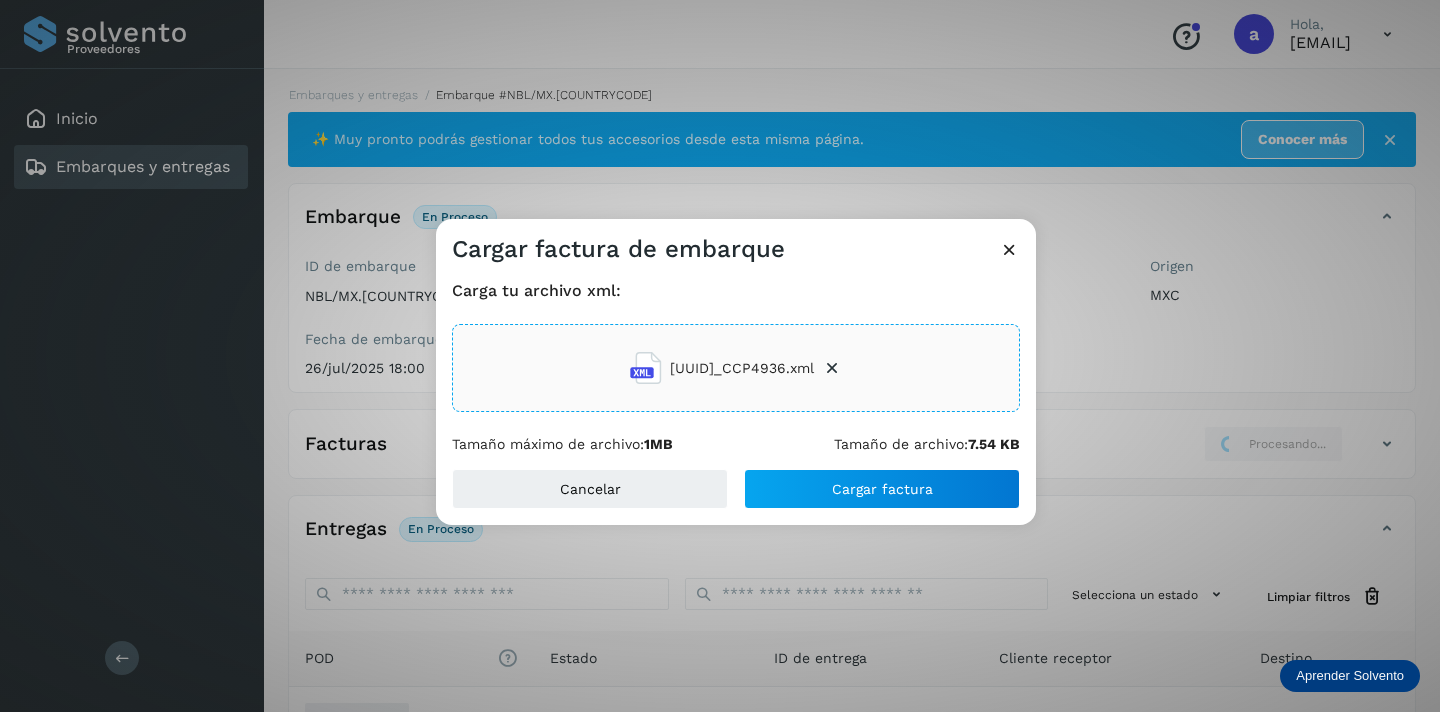 click on "Carga tu archivo xml: FF192130-2F05-48FC-9819-C2B6C44D7E09_CCP4936.xml Tamaño máximo de archivo:  1MB Tamaño de archivo:  7.54 KB" at bounding box center (736, 367) 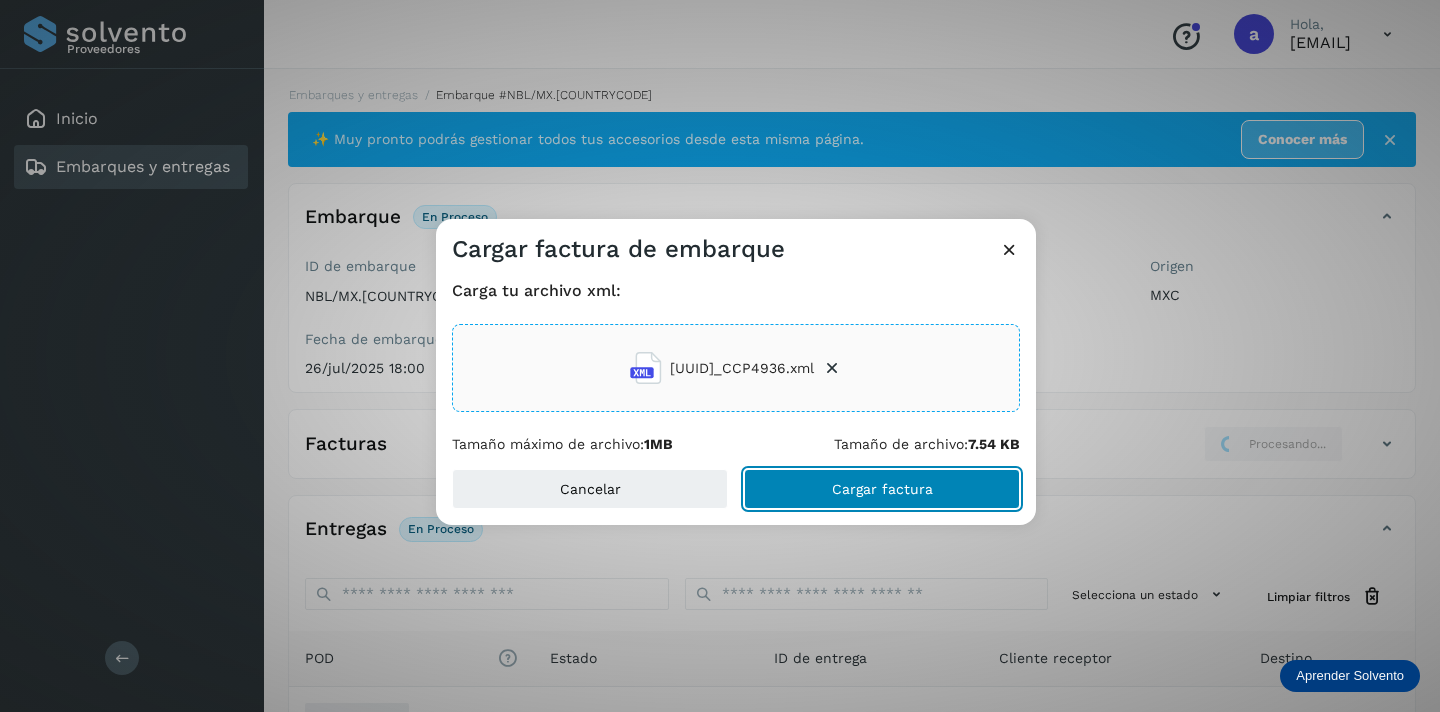 click on "Cargar factura" 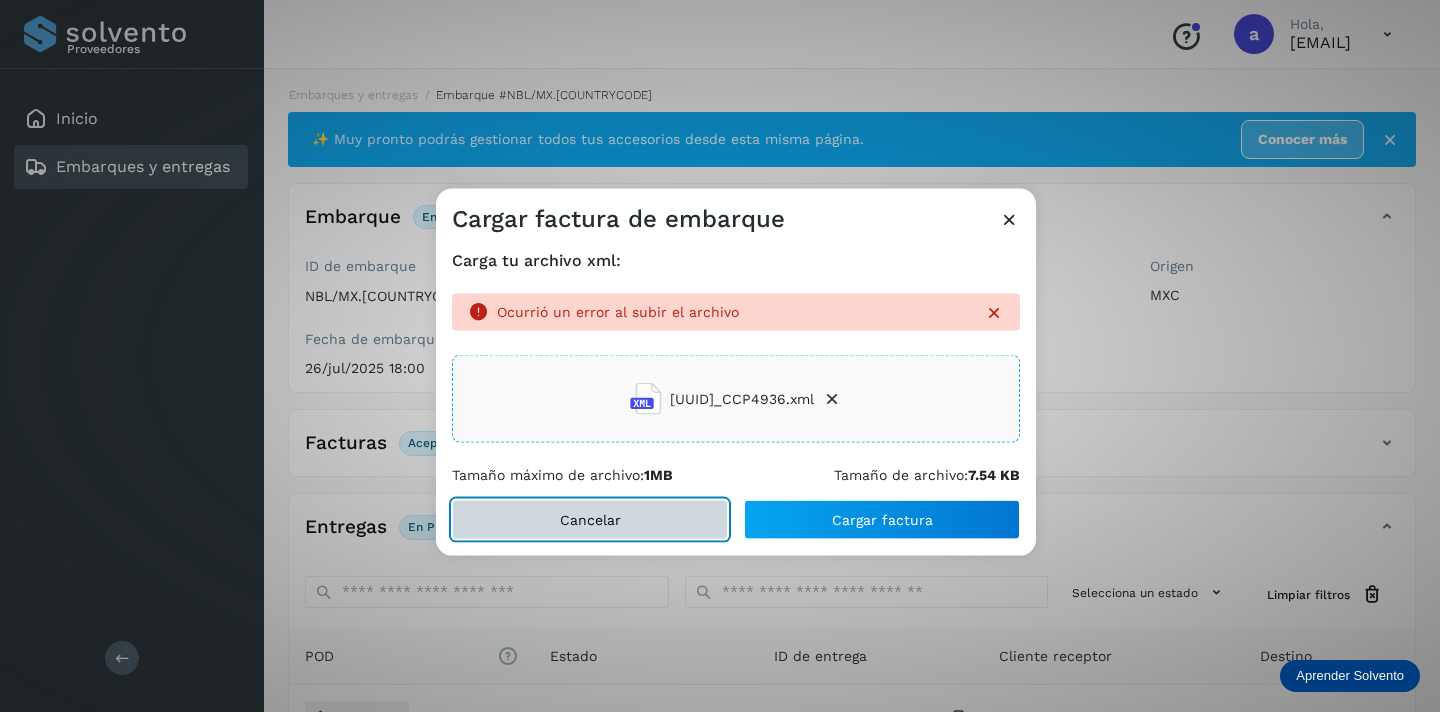 click on "Cancelar" 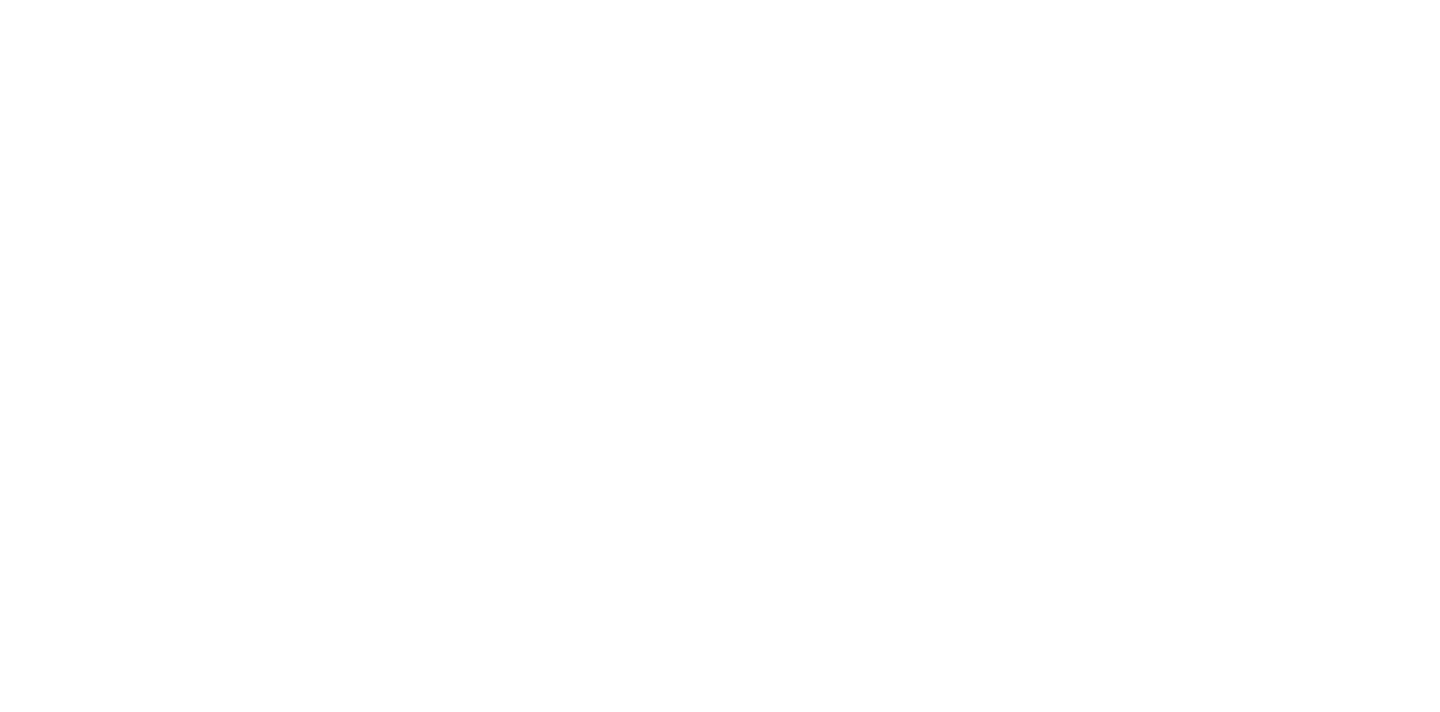 scroll, scrollTop: 0, scrollLeft: 0, axis: both 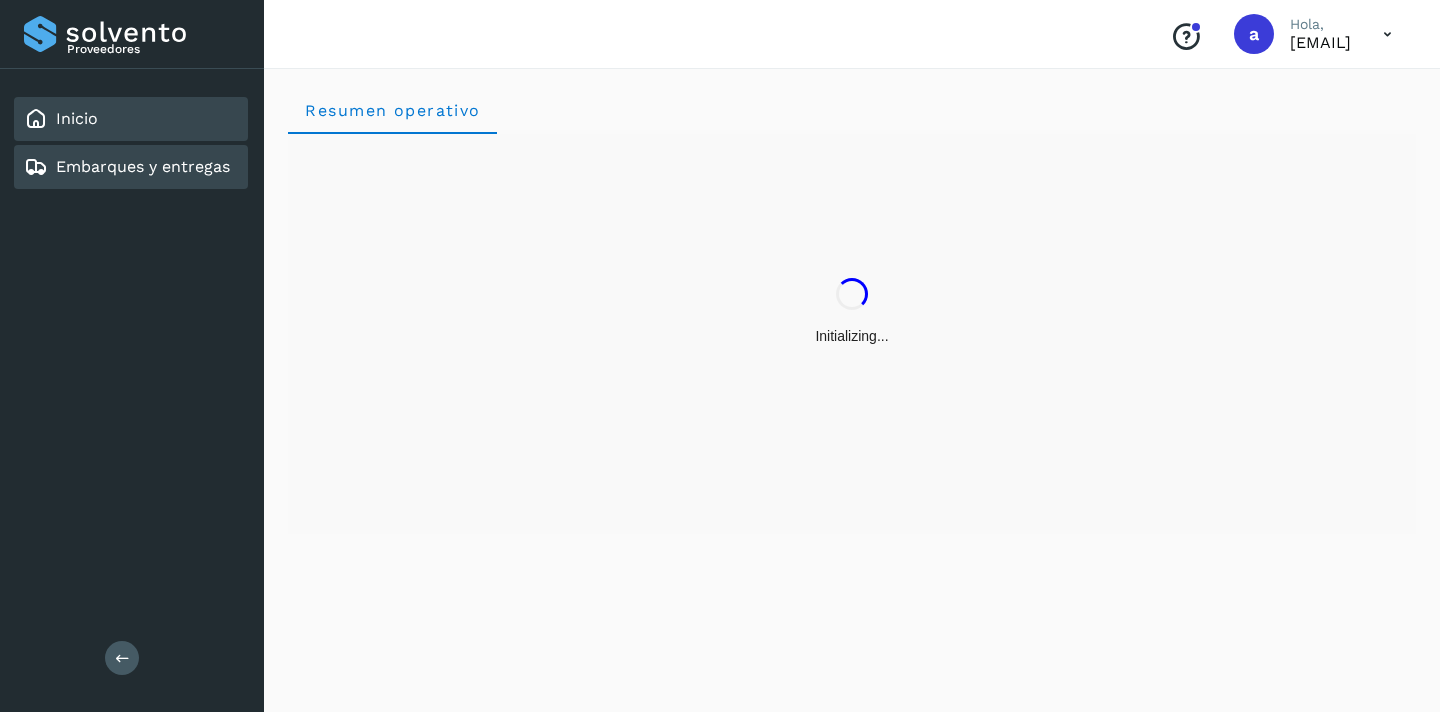 click on "Embarques y entregas" at bounding box center (143, 166) 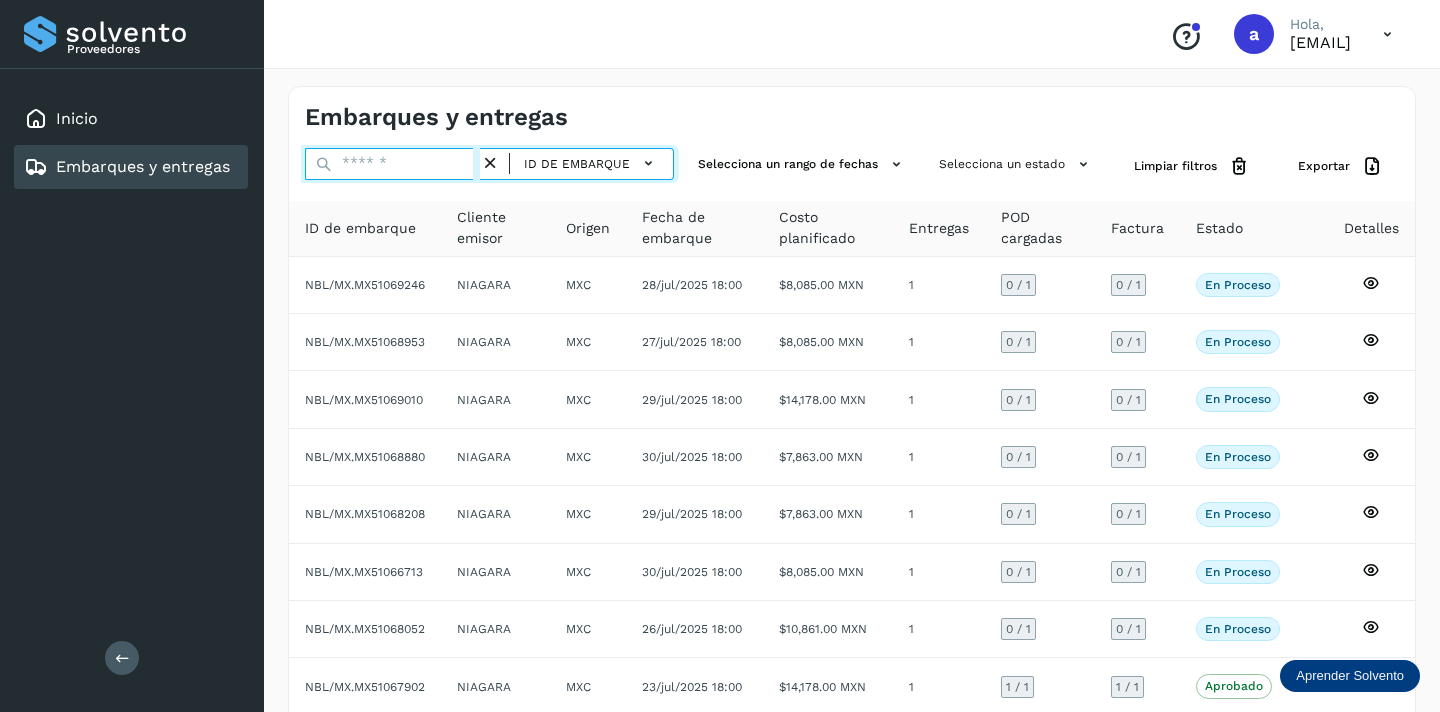 click at bounding box center (392, 164) 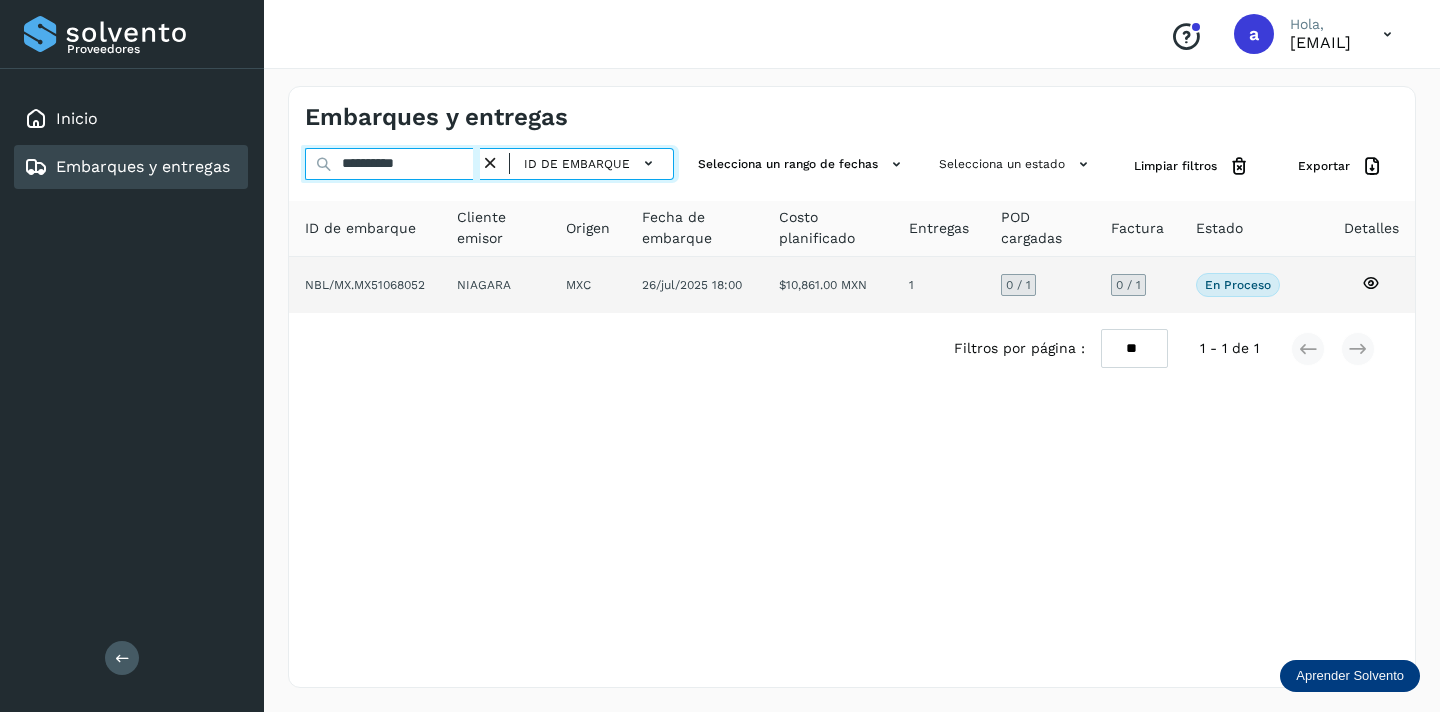 type on "**********" 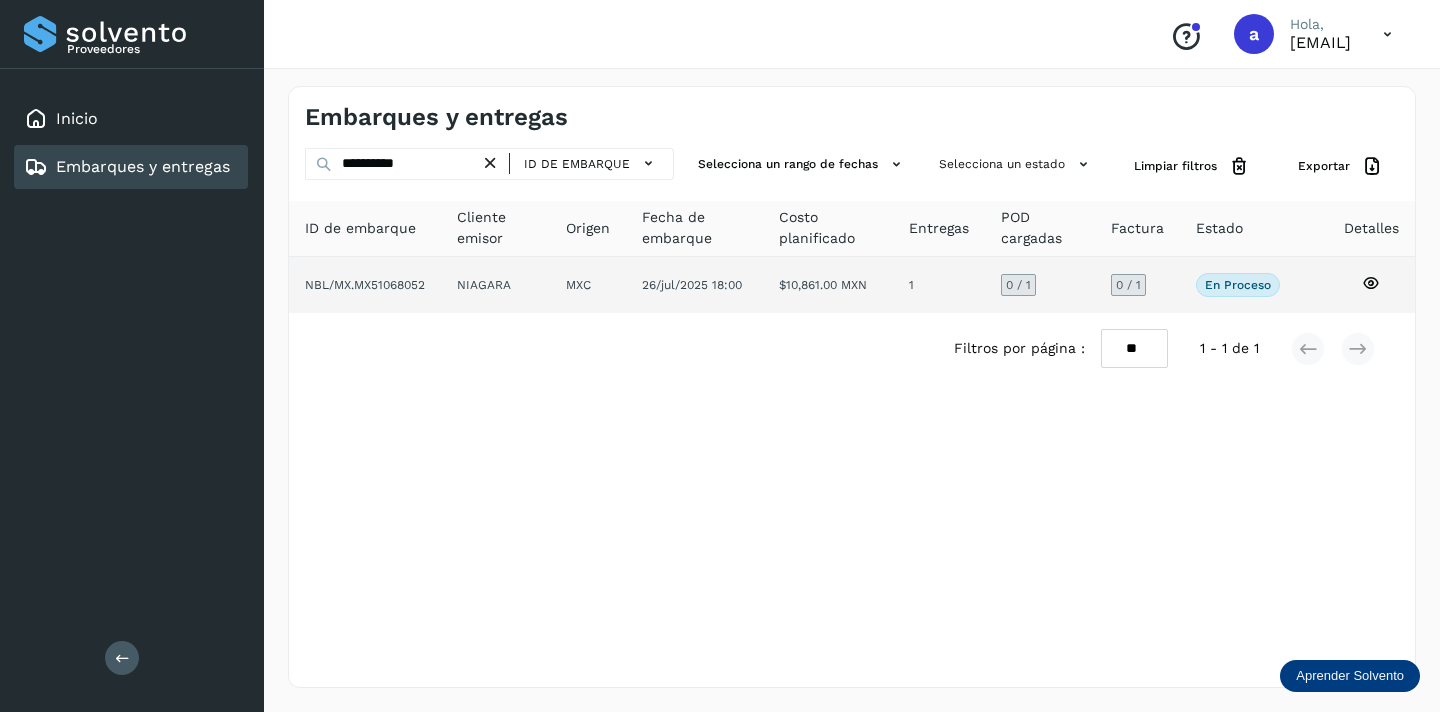 click on "0 / 1" at bounding box center (1128, 285) 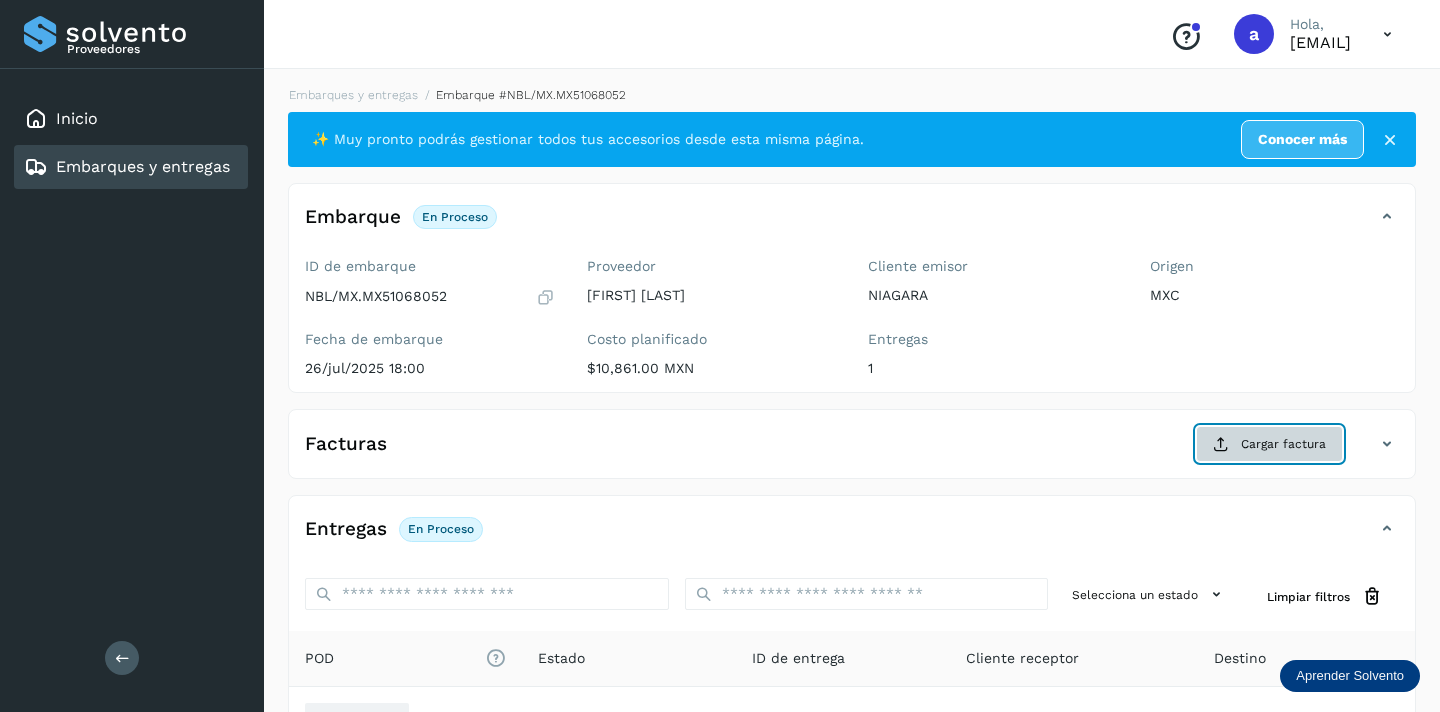 click on "Cargar factura" 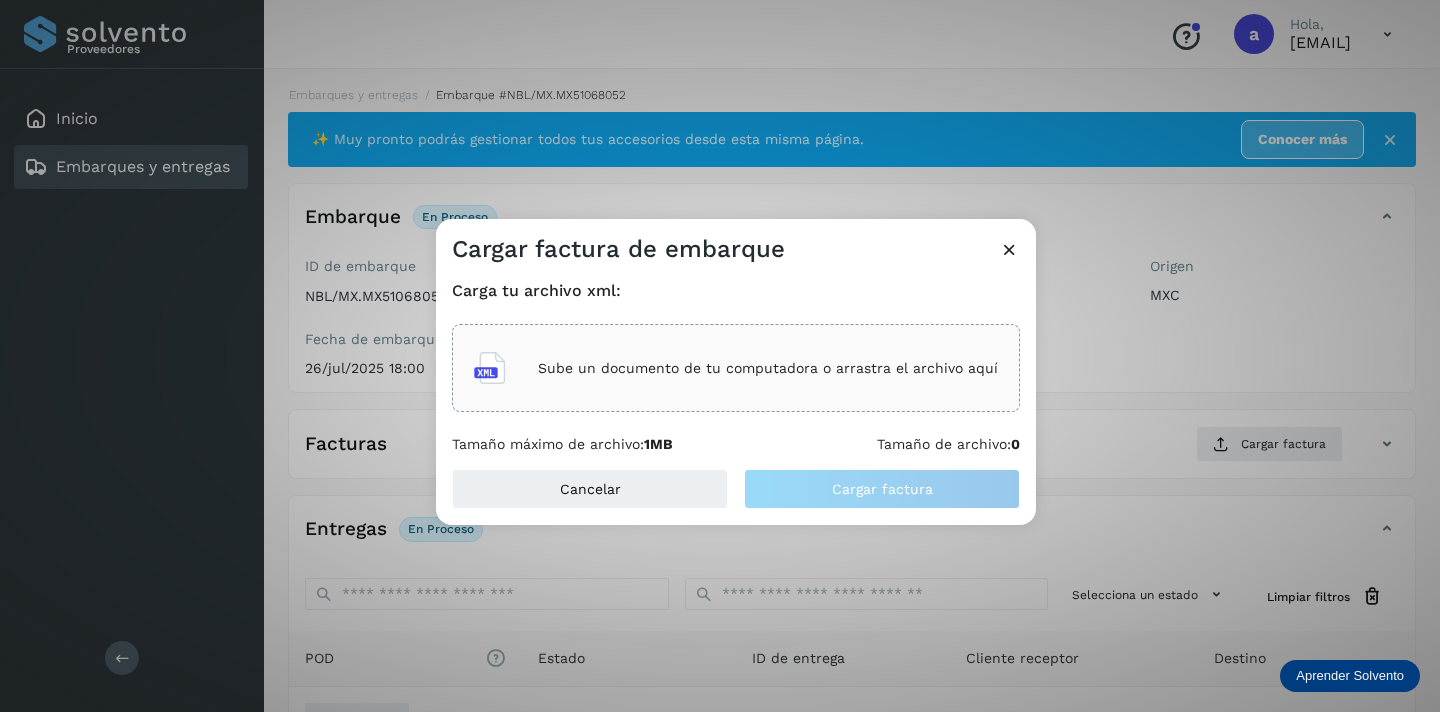 click on "Sube un documento de tu computadora o arrastra el archivo aquí" at bounding box center [768, 368] 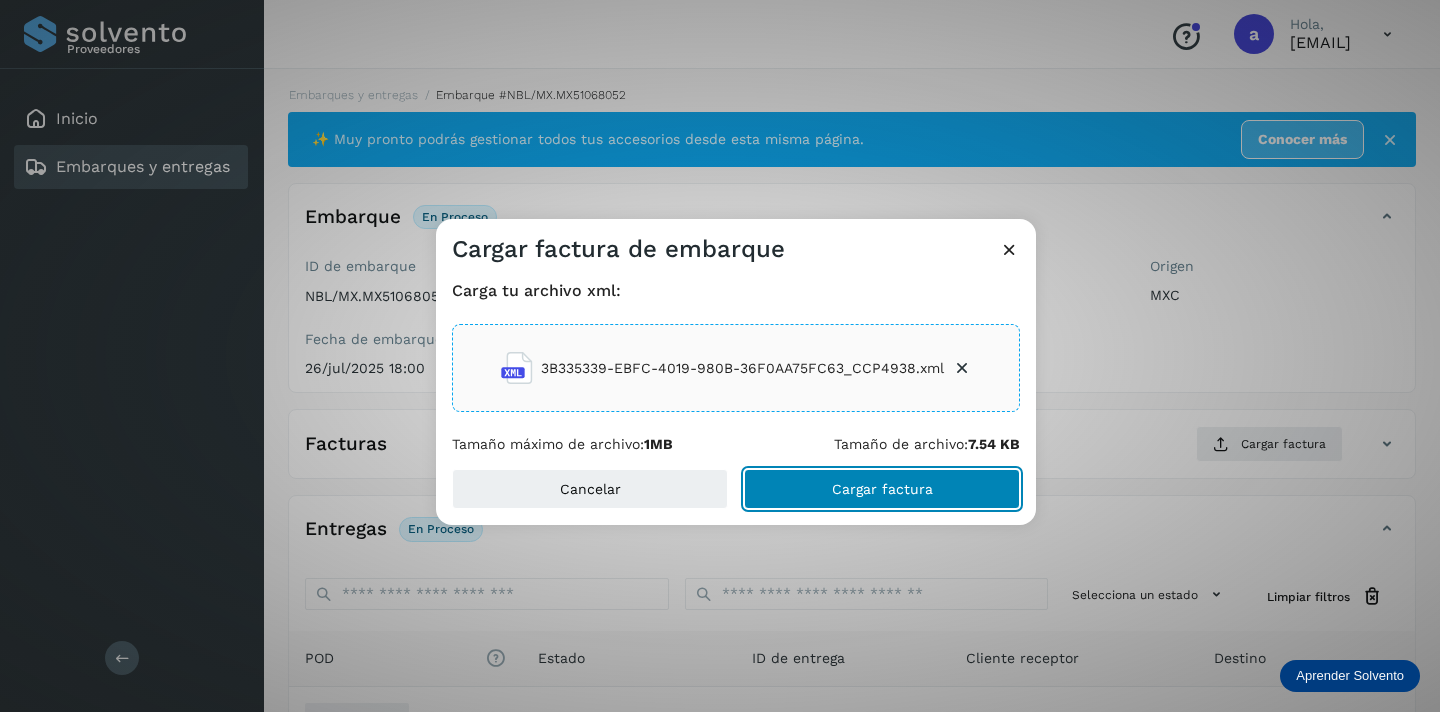 click on "Cargar factura" 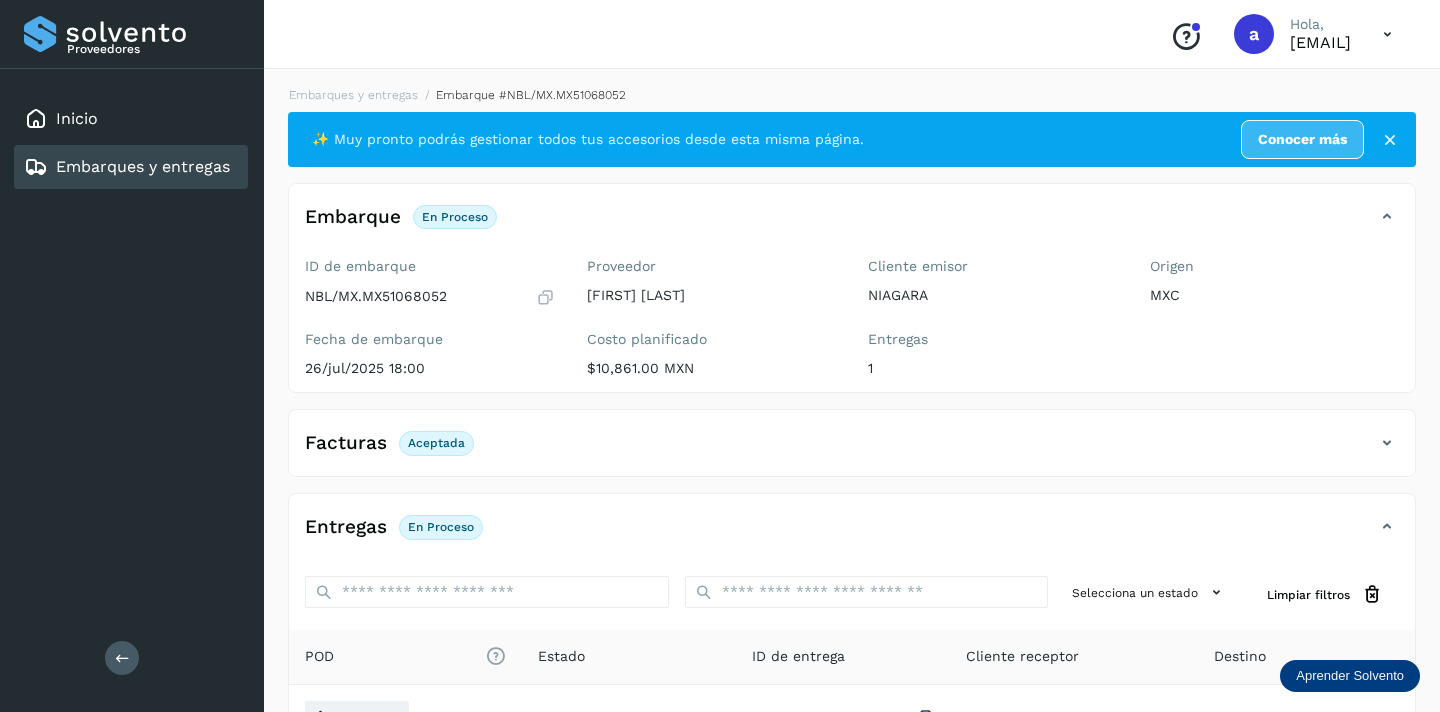 scroll, scrollTop: 235, scrollLeft: 0, axis: vertical 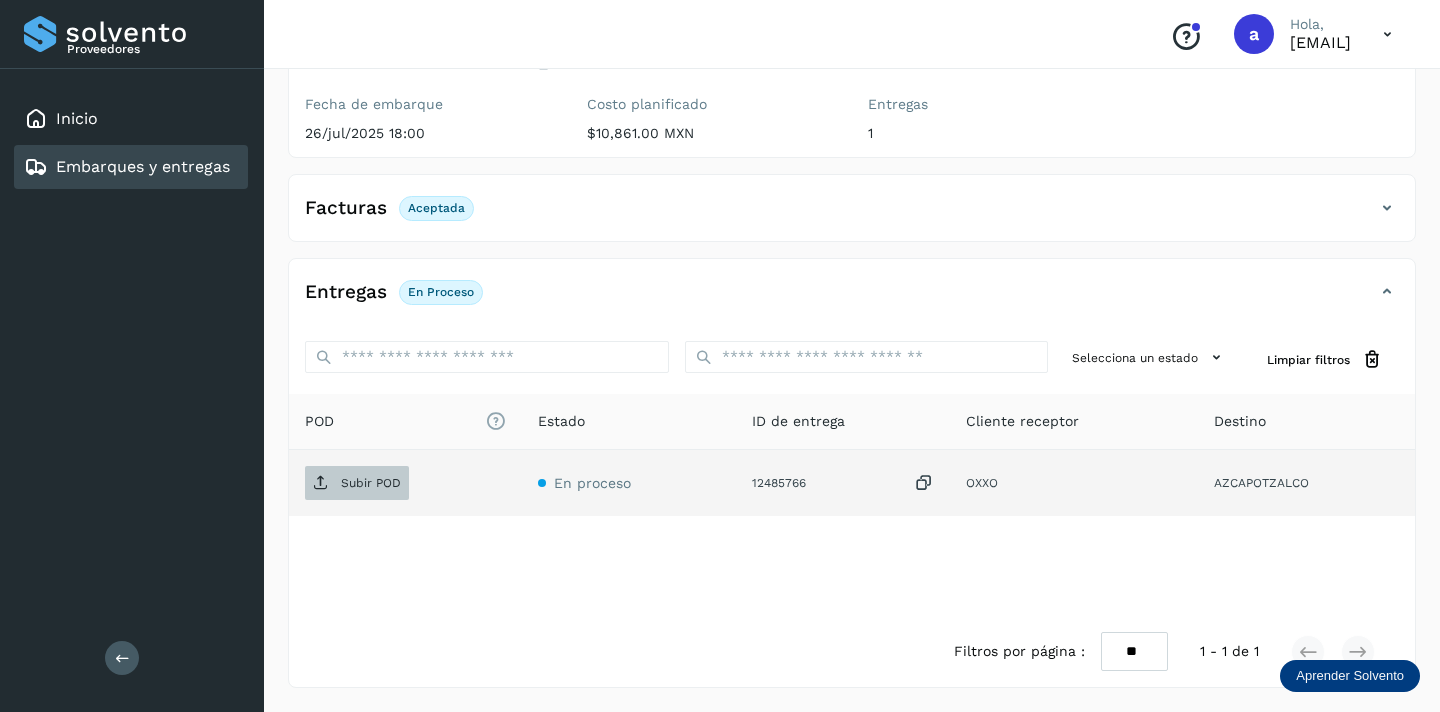 click on "Subir POD" at bounding box center (371, 483) 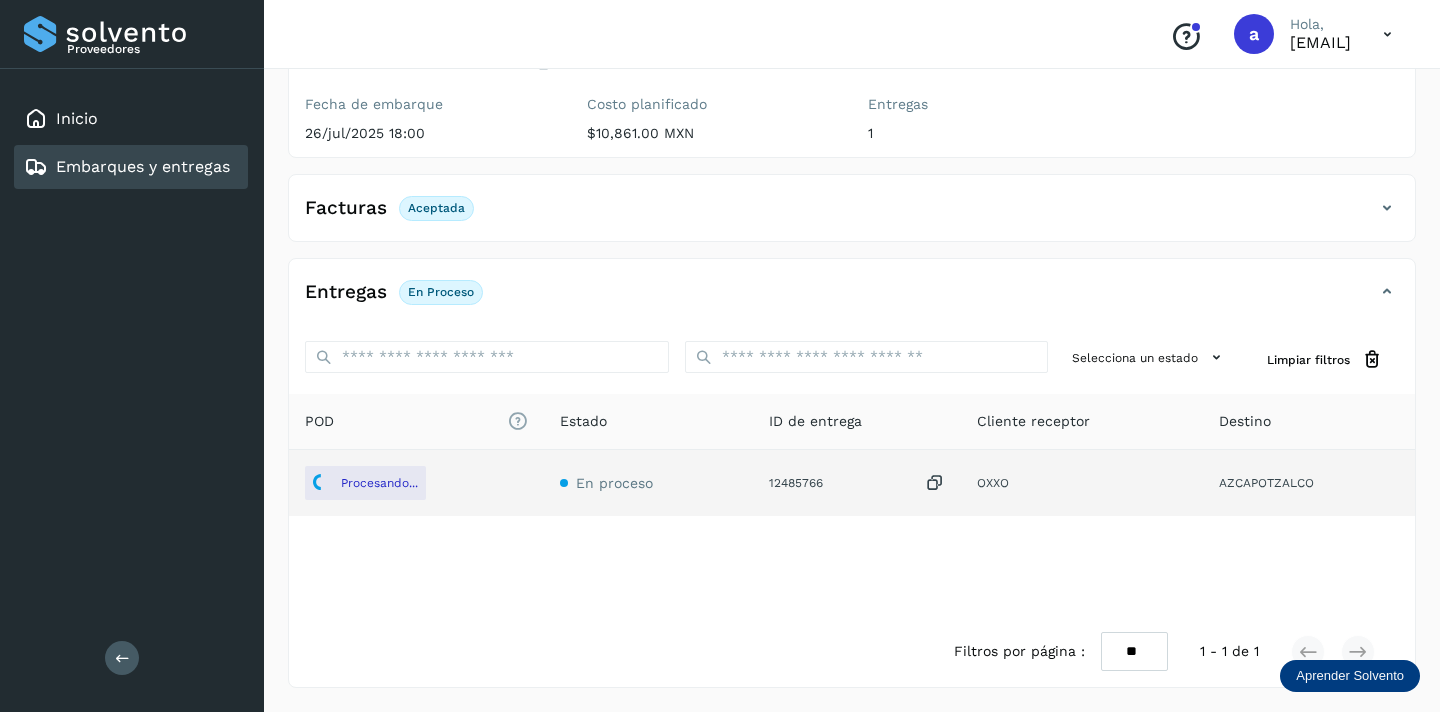 click on "Embarques y entregas" at bounding box center [143, 166] 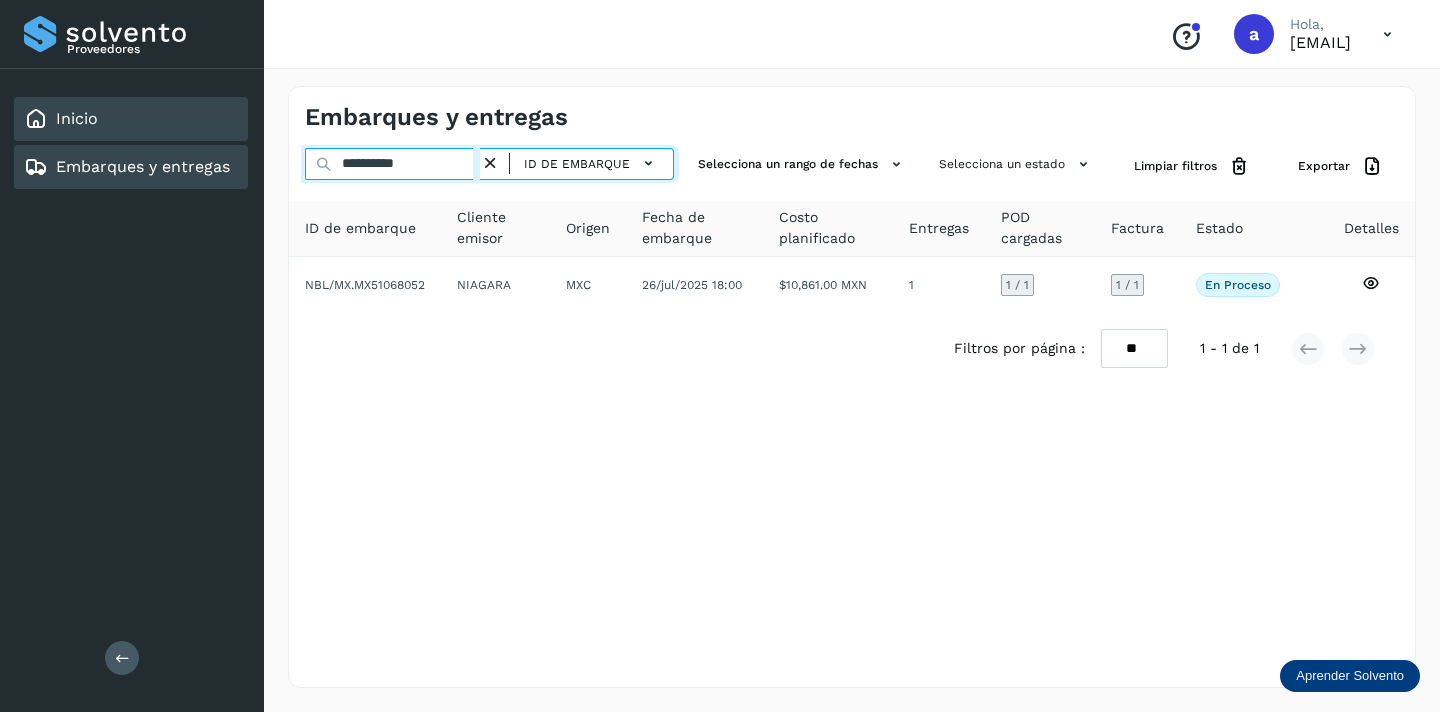 drag, startPoint x: 435, startPoint y: 164, endPoint x: 44, endPoint y: 140, distance: 391.73587 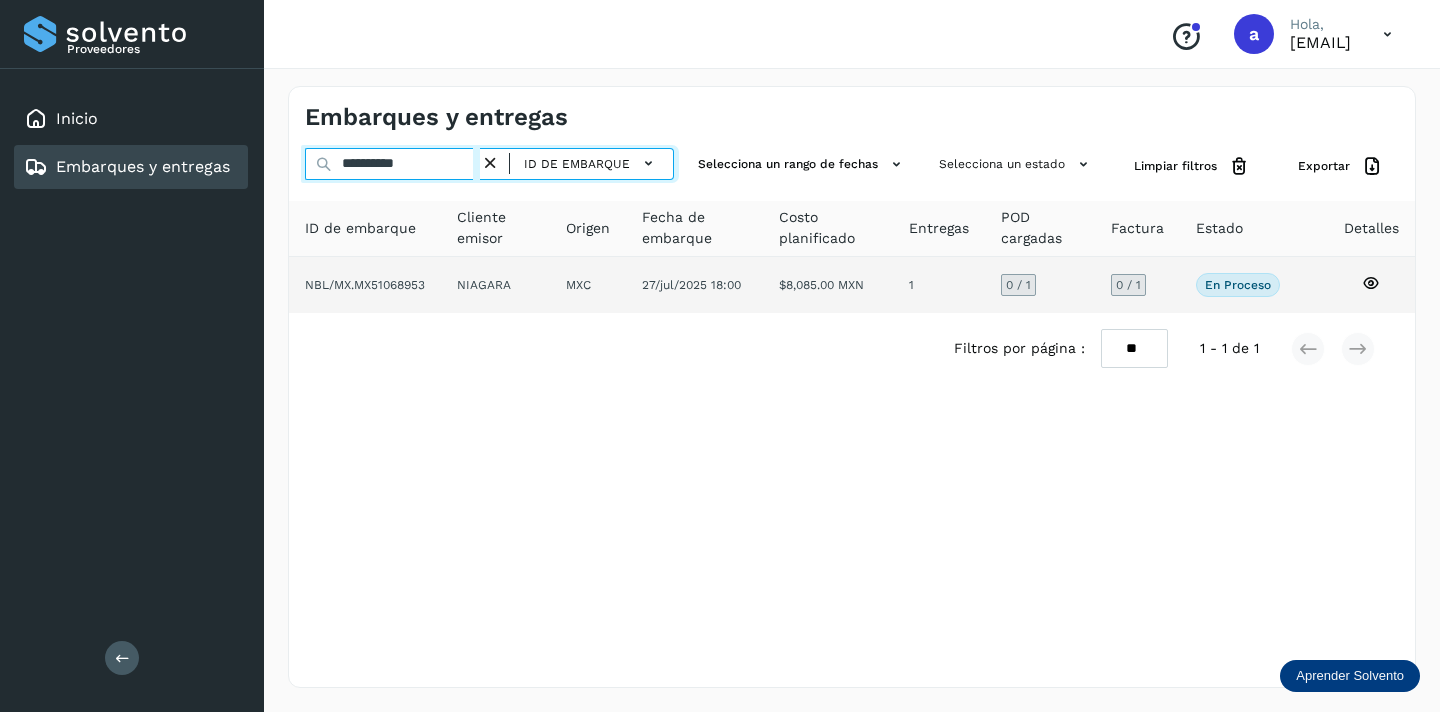 type on "**********" 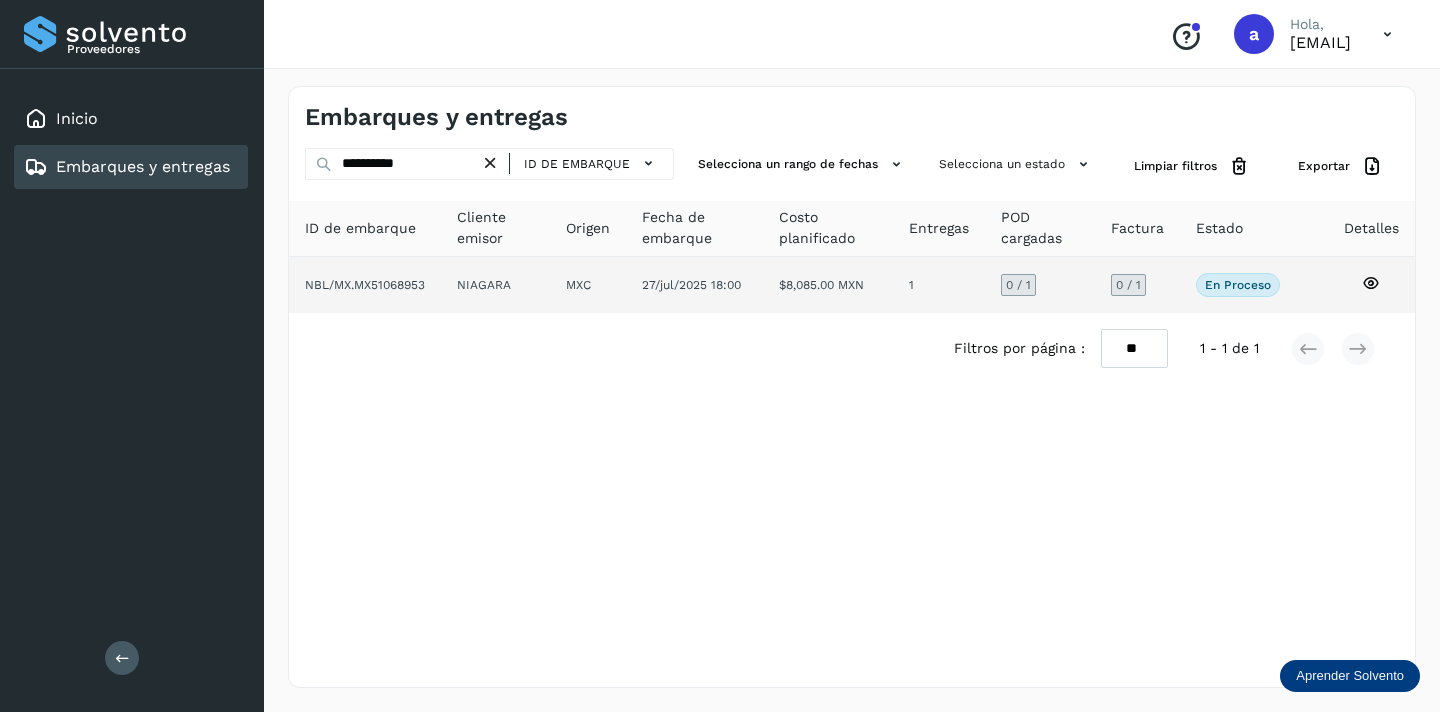 click on "0 / 1" at bounding box center [1128, 285] 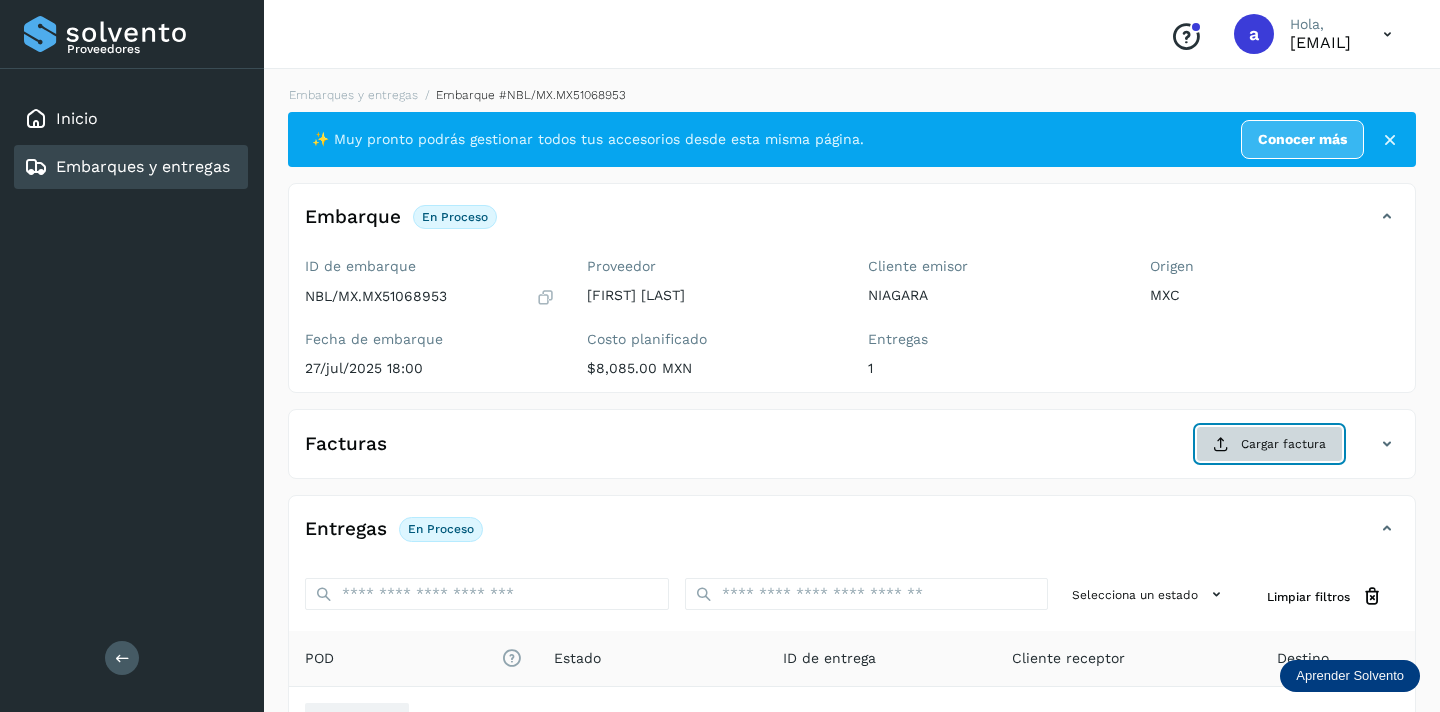 click on "Cargar factura" 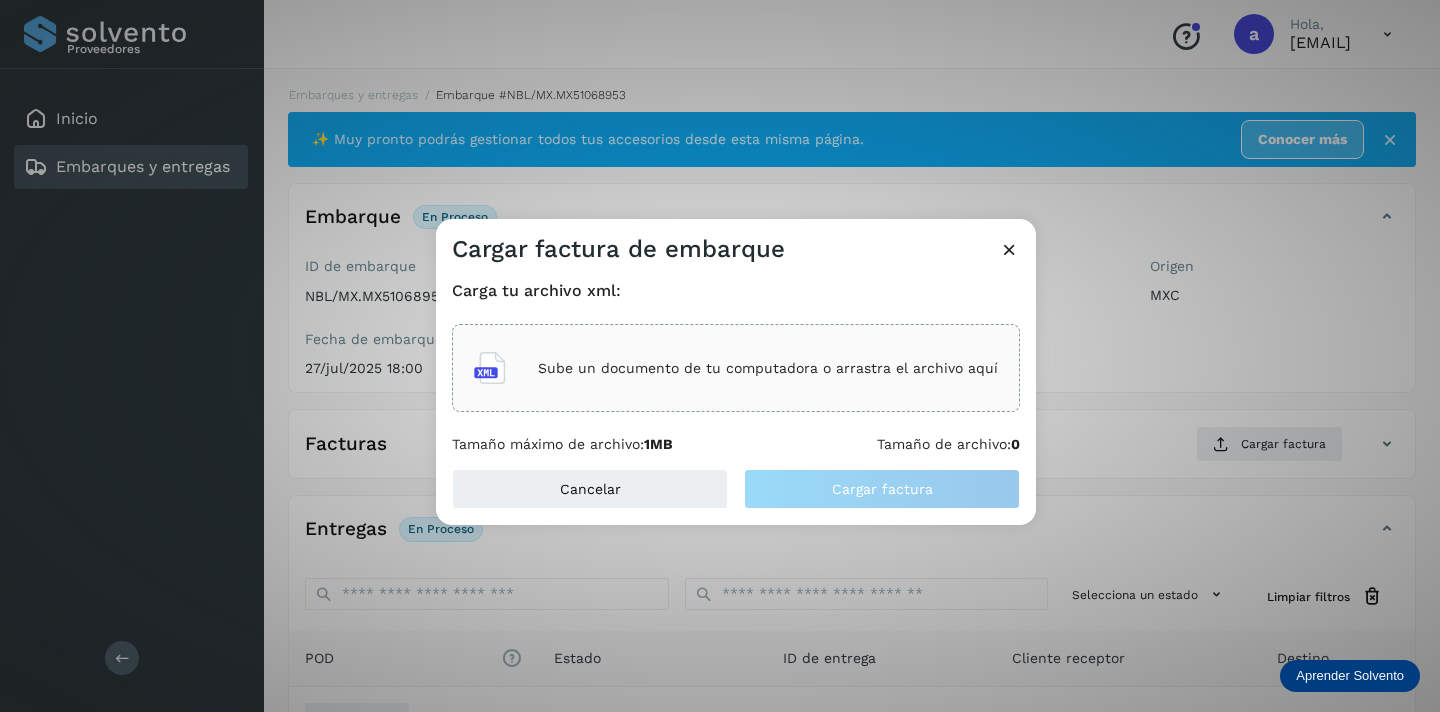 click on "Sube un documento de tu computadora o arrastra el archivo aquí" at bounding box center (768, 368) 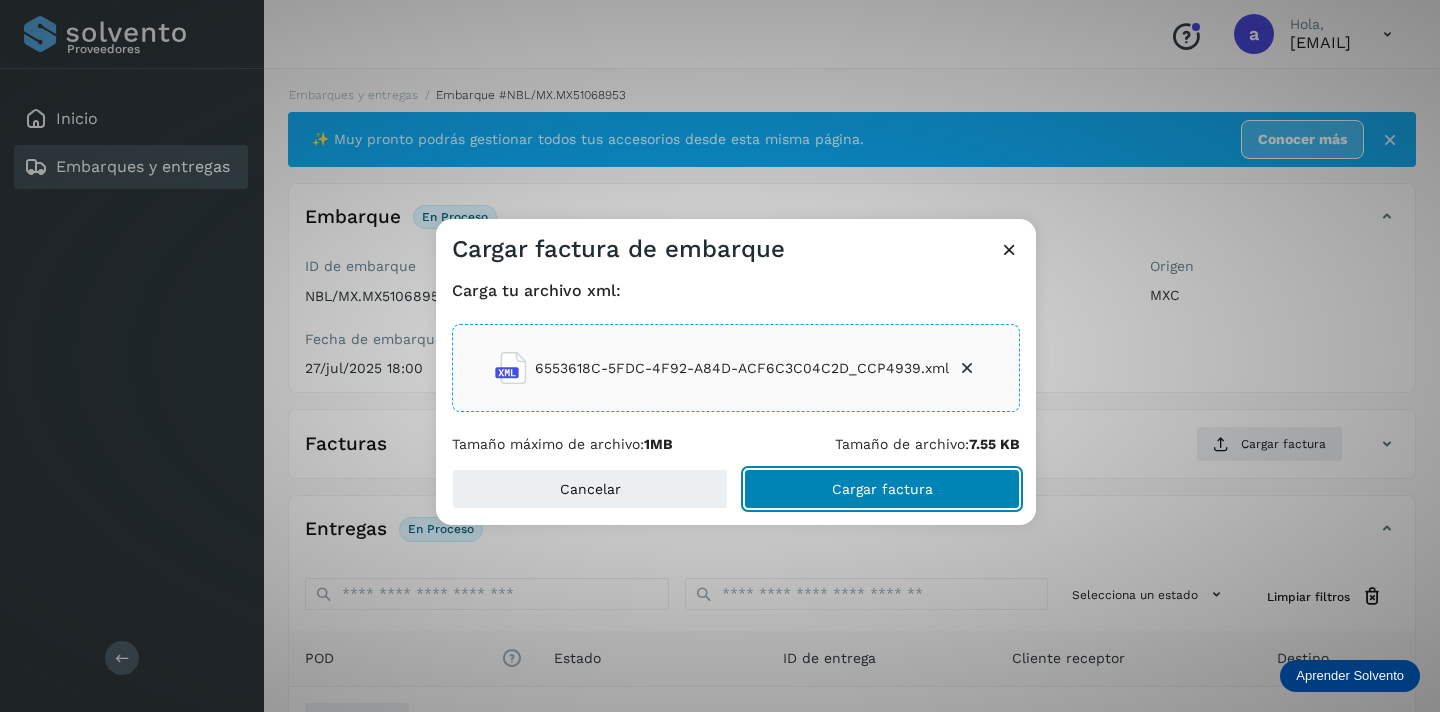 click on "Cargar factura" 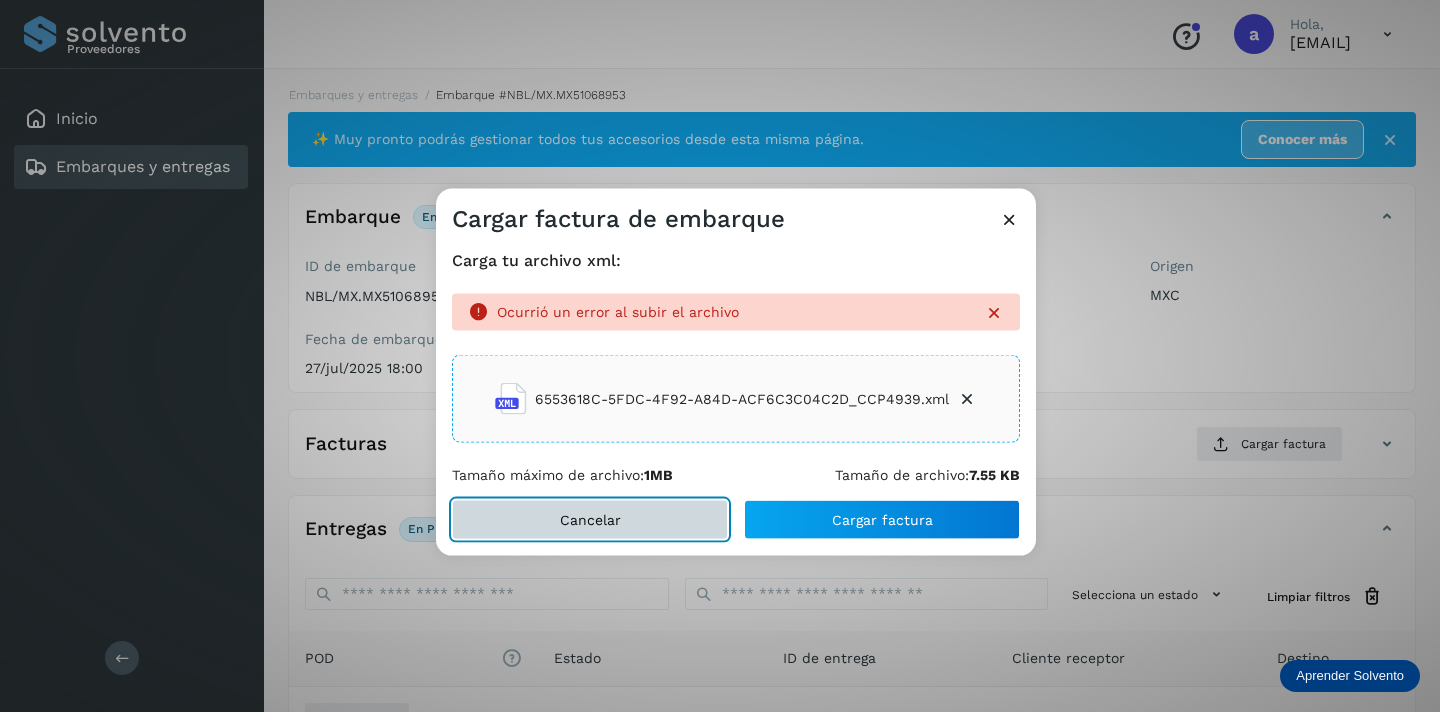 click on "Cancelar" 